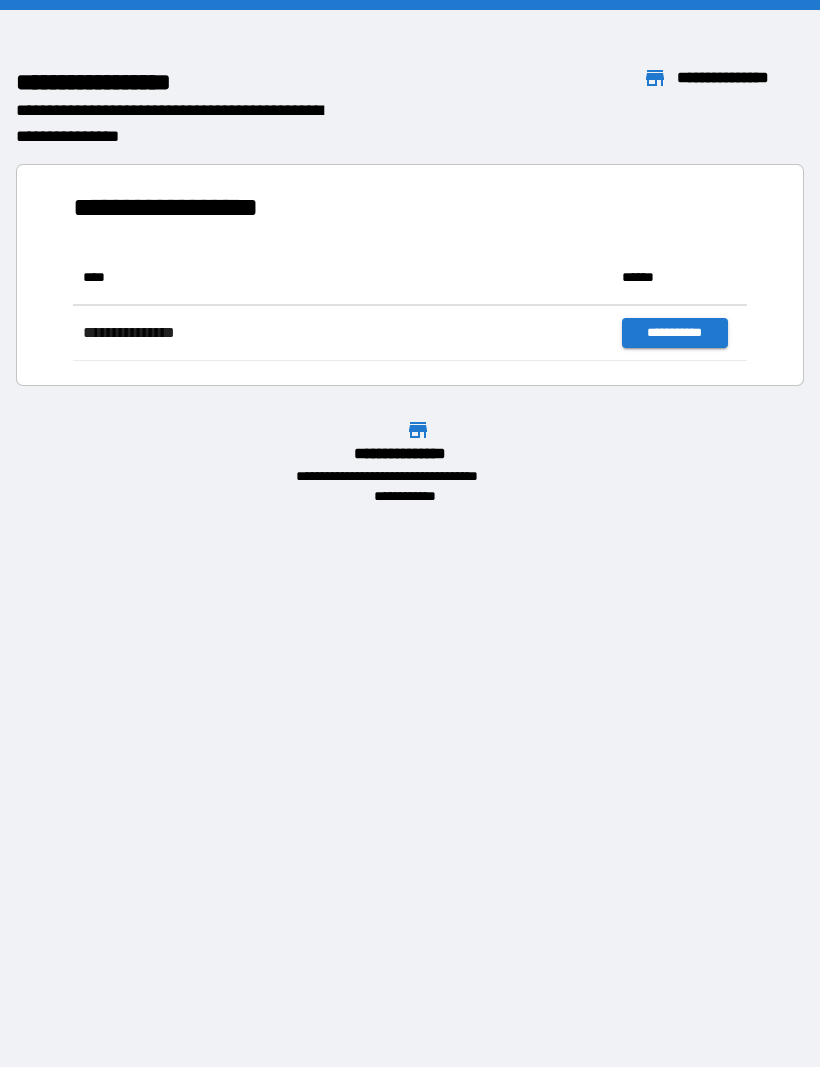 scroll, scrollTop: 0, scrollLeft: 0, axis: both 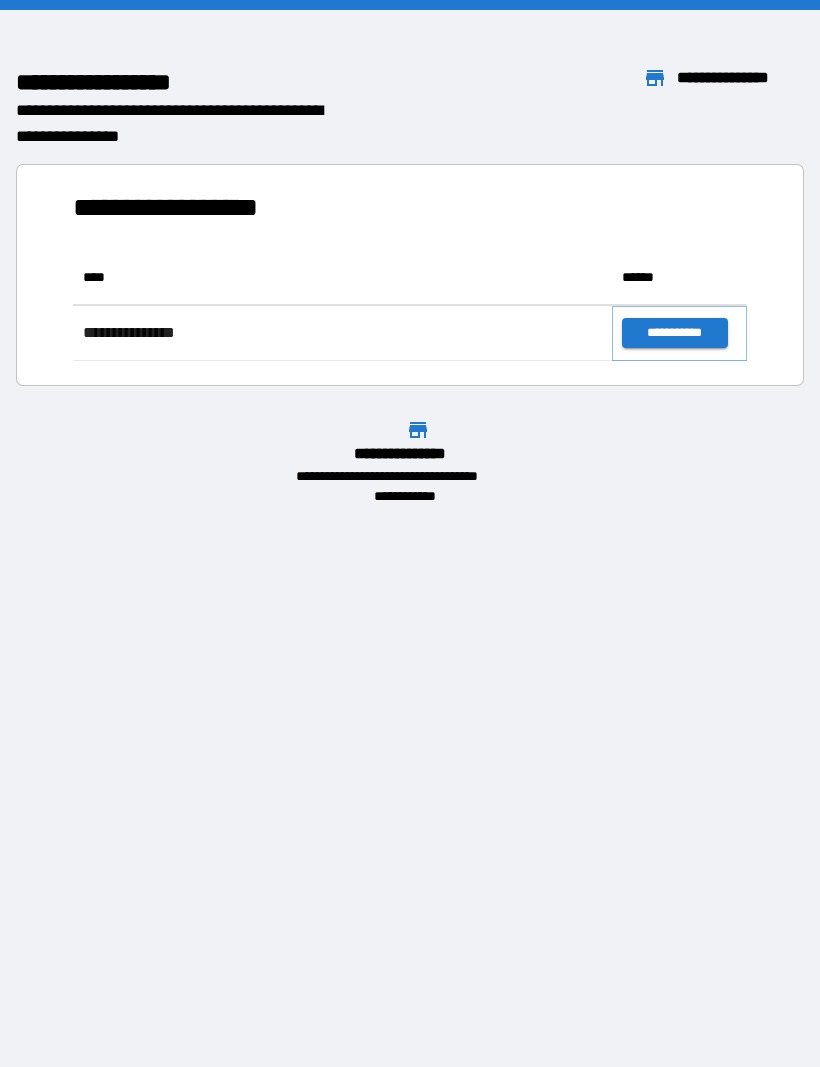 click on "**********" at bounding box center (674, 333) 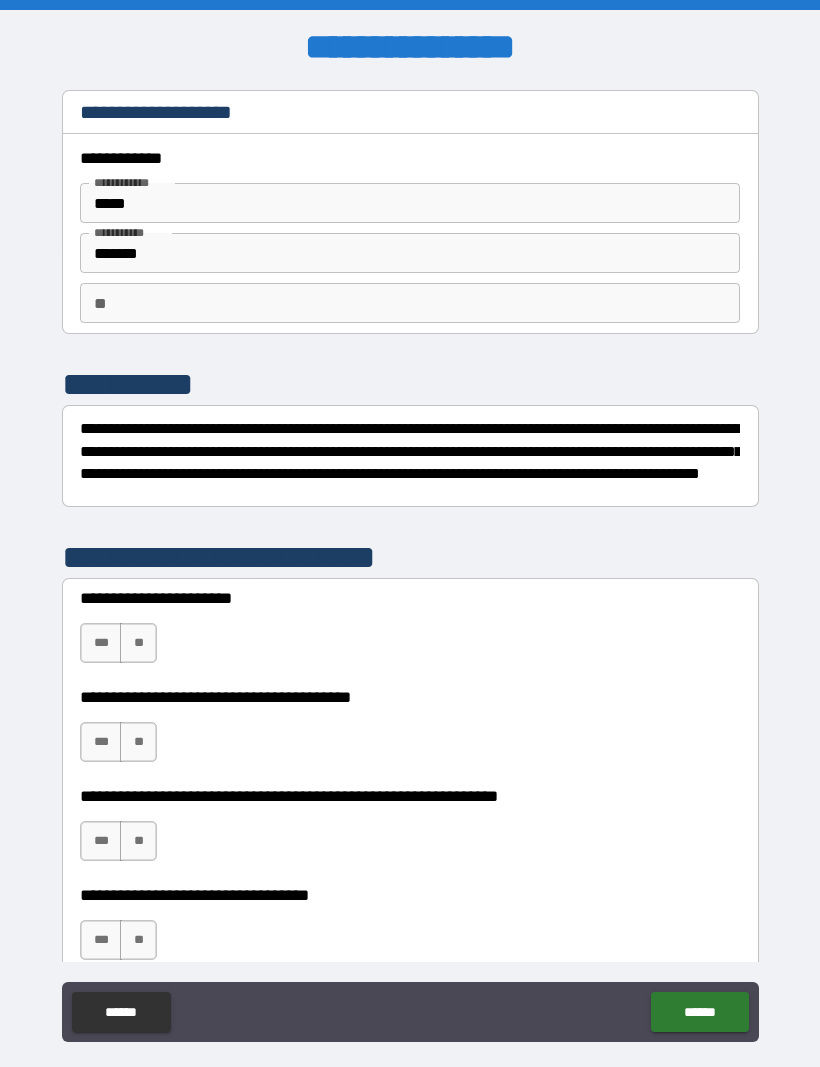 click on "***" at bounding box center (101, 742) 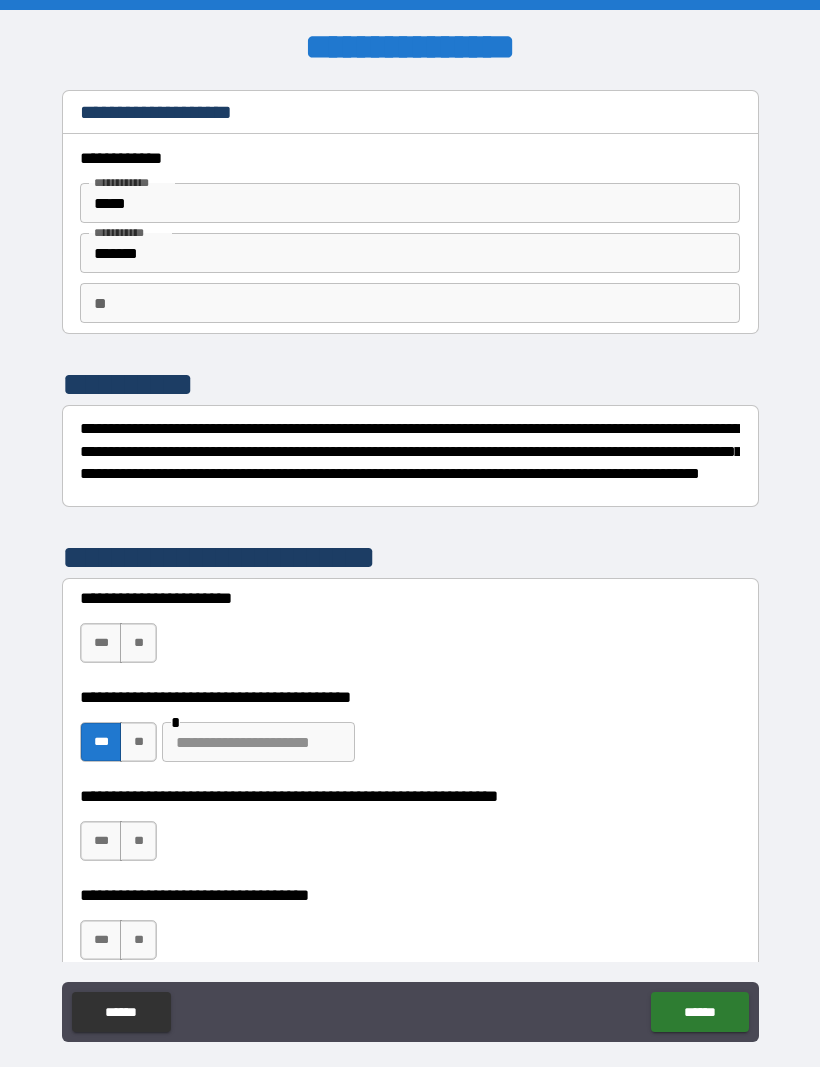 click on "***" at bounding box center (101, 643) 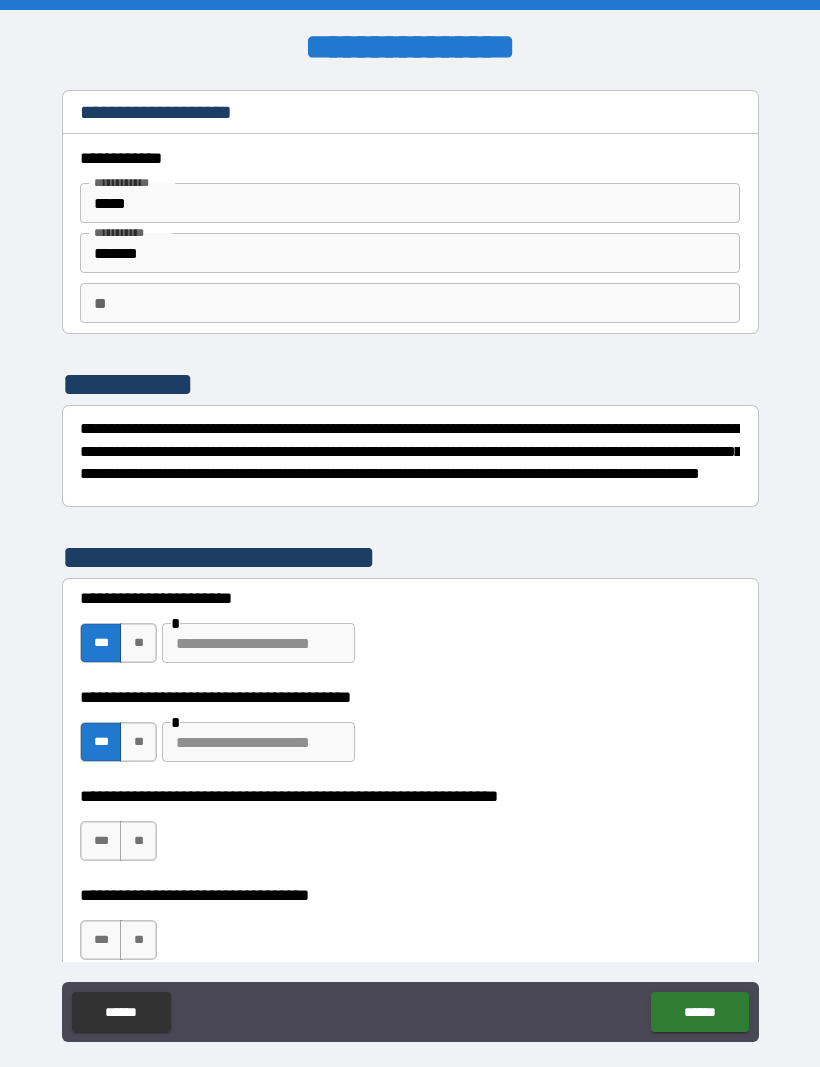 click on "**" at bounding box center (138, 841) 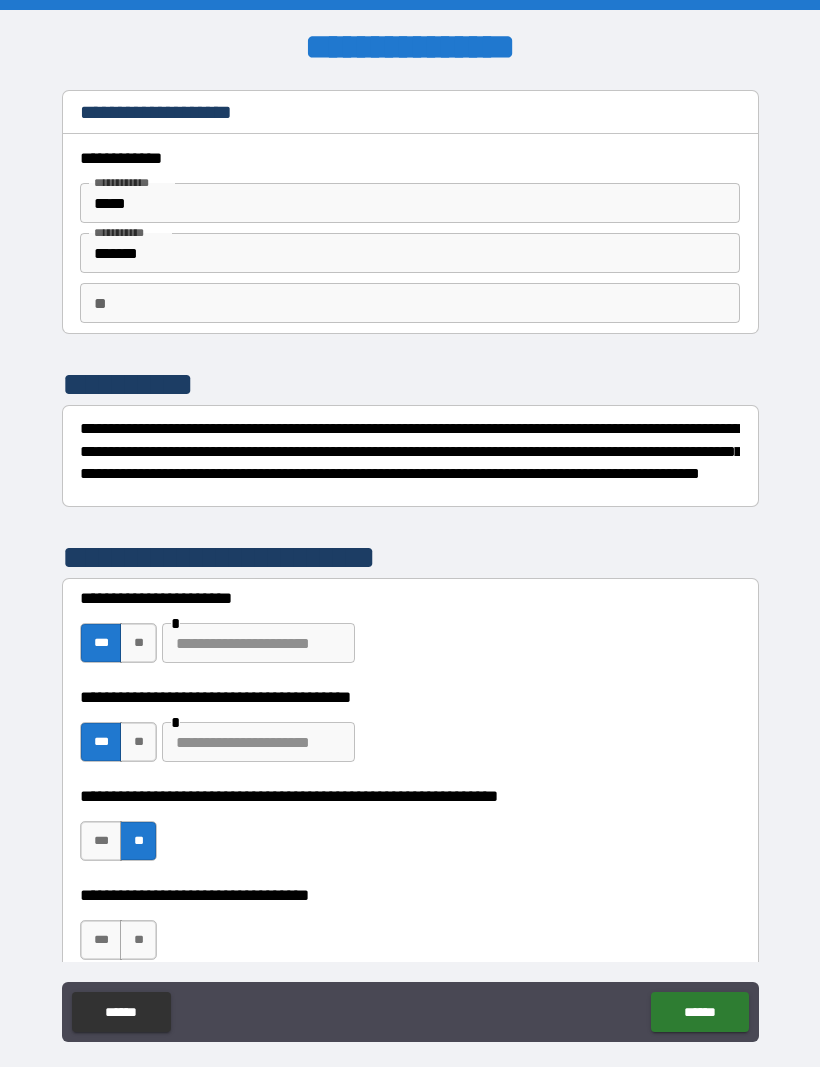 click on "**" at bounding box center (138, 940) 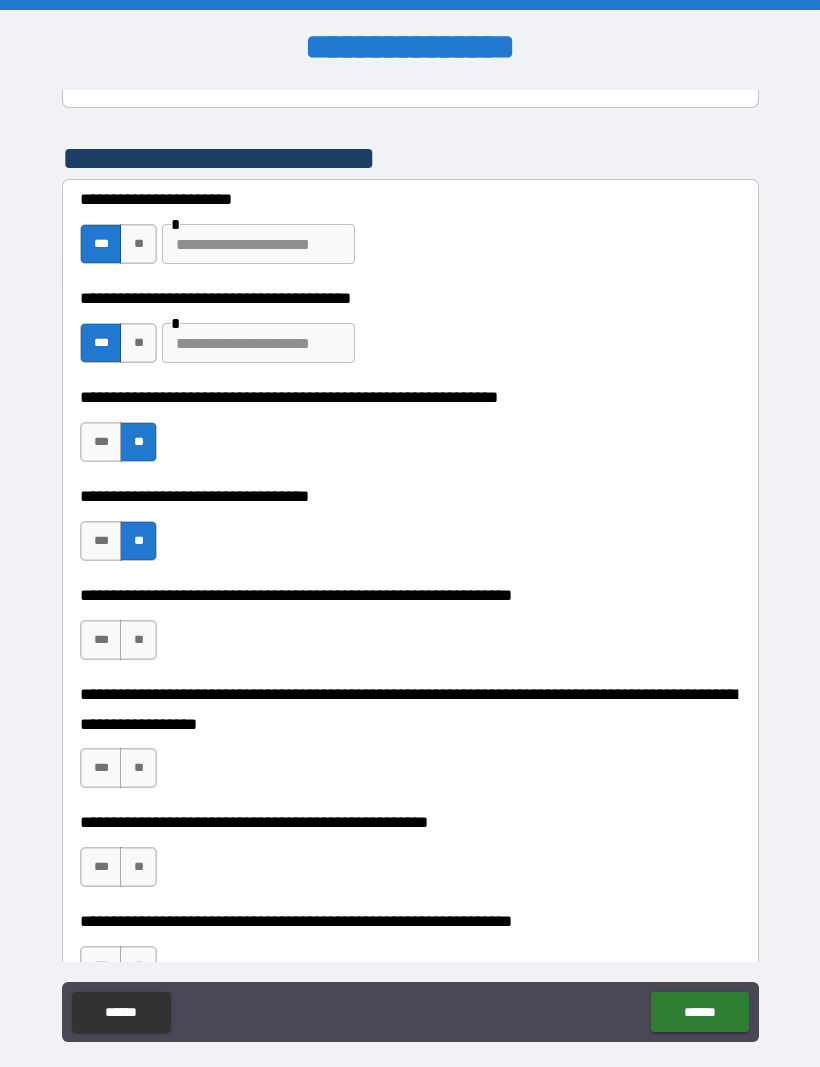 scroll, scrollTop: 401, scrollLeft: 0, axis: vertical 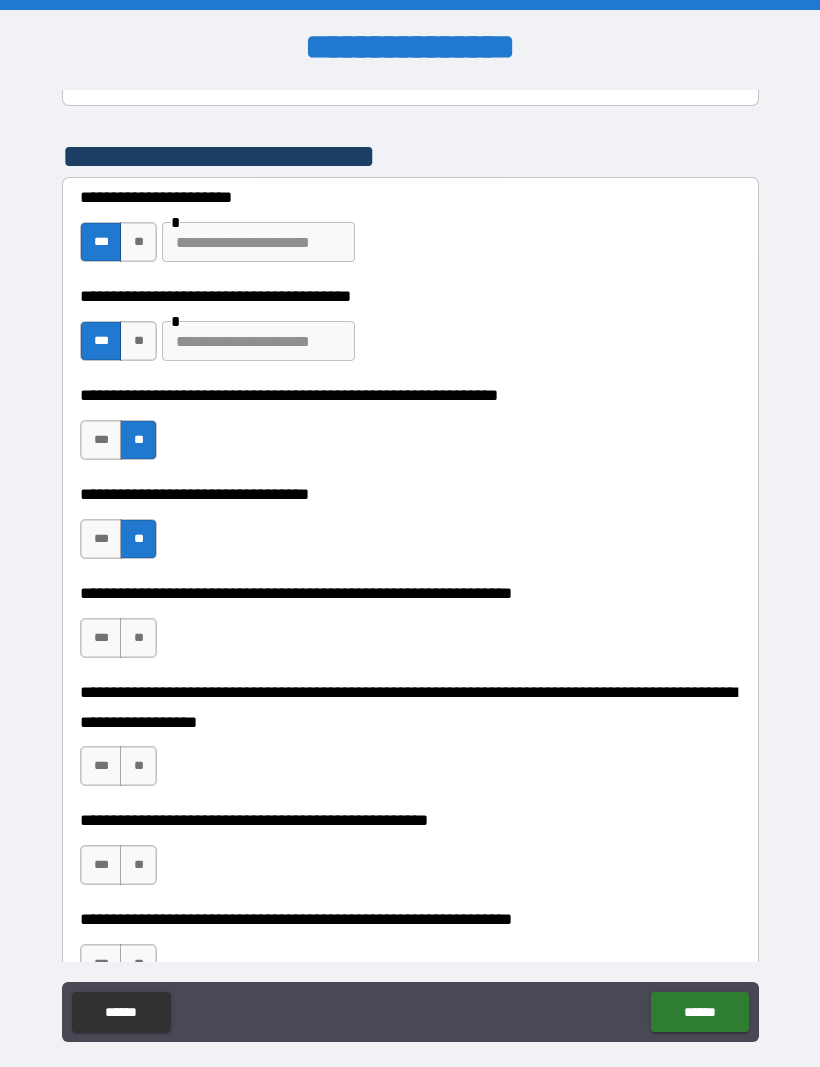 click on "**" at bounding box center [138, 638] 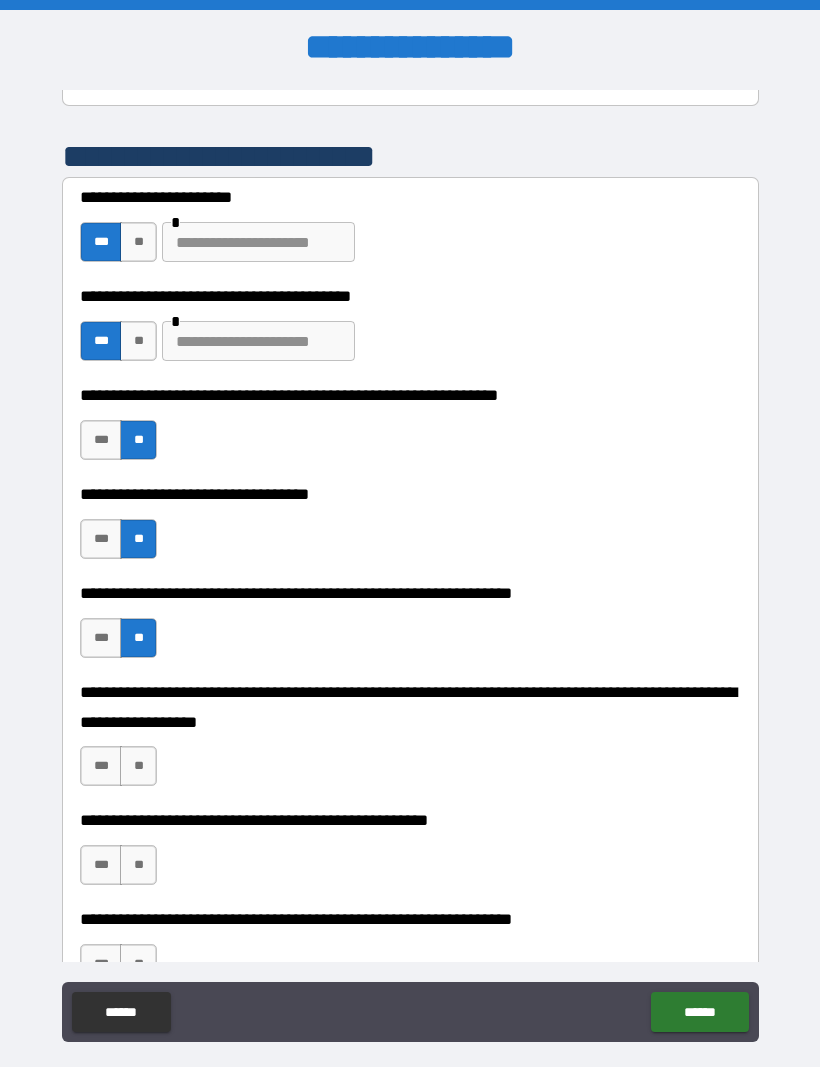 click on "**" at bounding box center [138, 766] 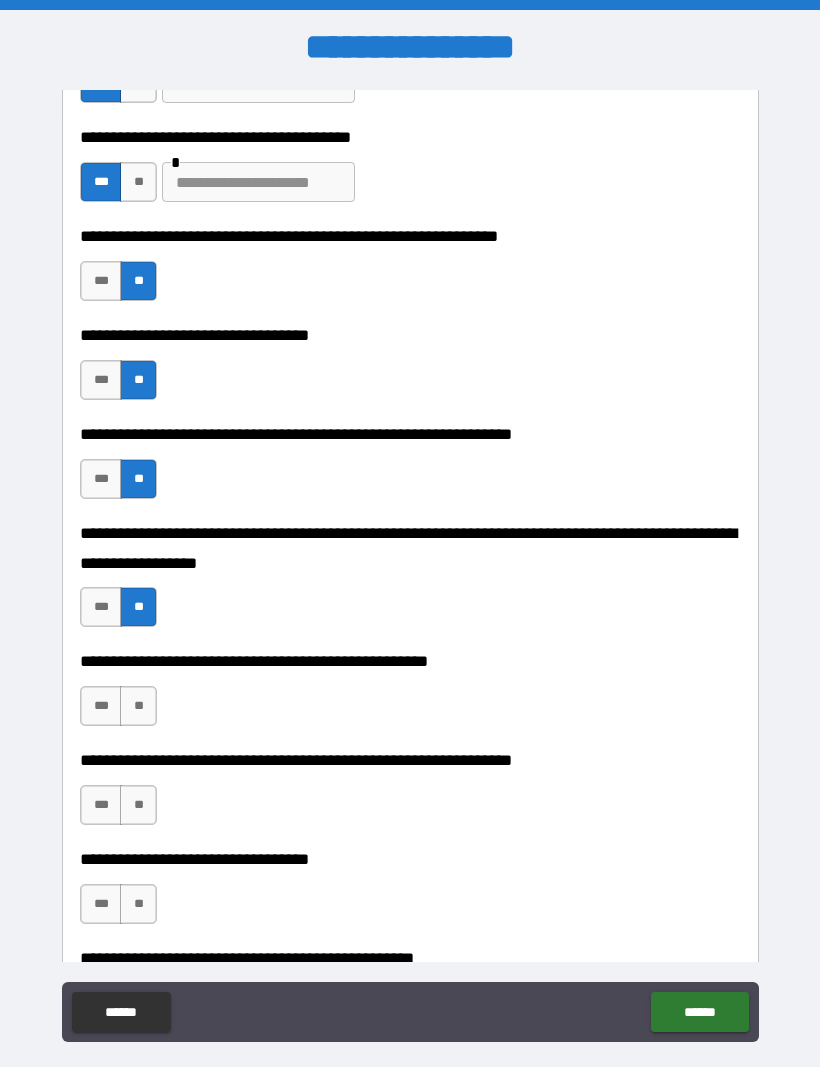 scroll, scrollTop: 563, scrollLeft: 0, axis: vertical 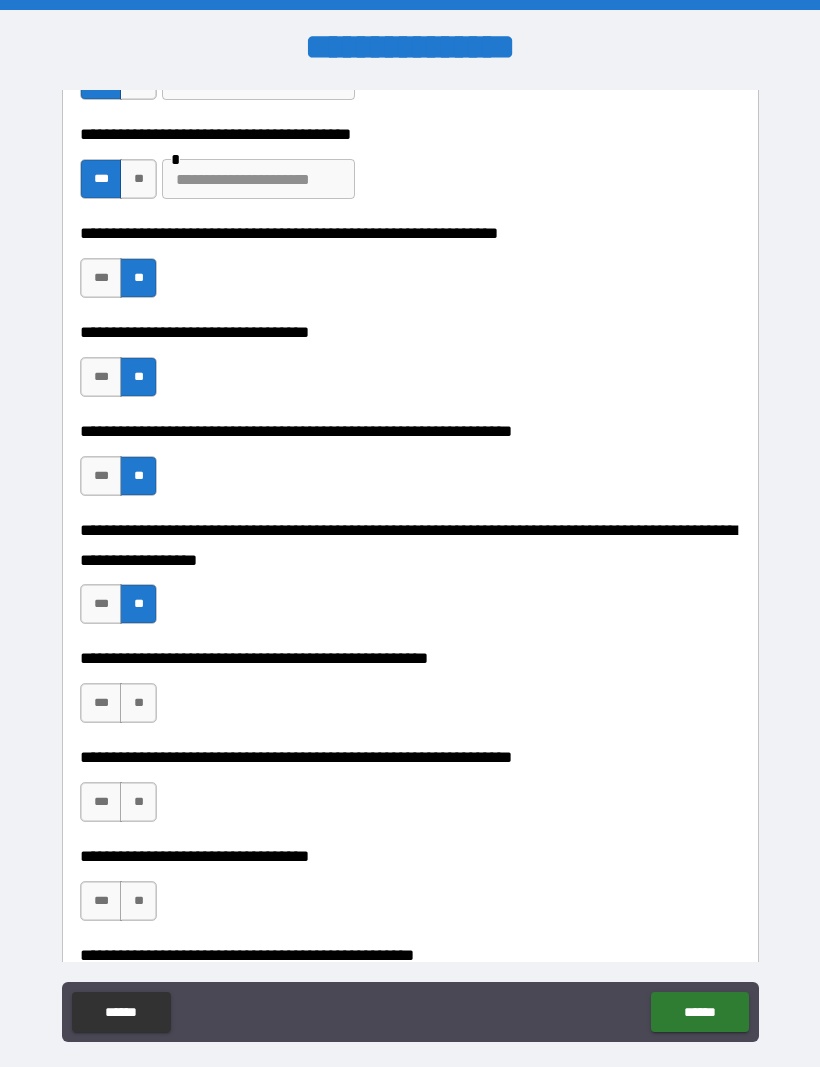 click on "**" at bounding box center (138, 703) 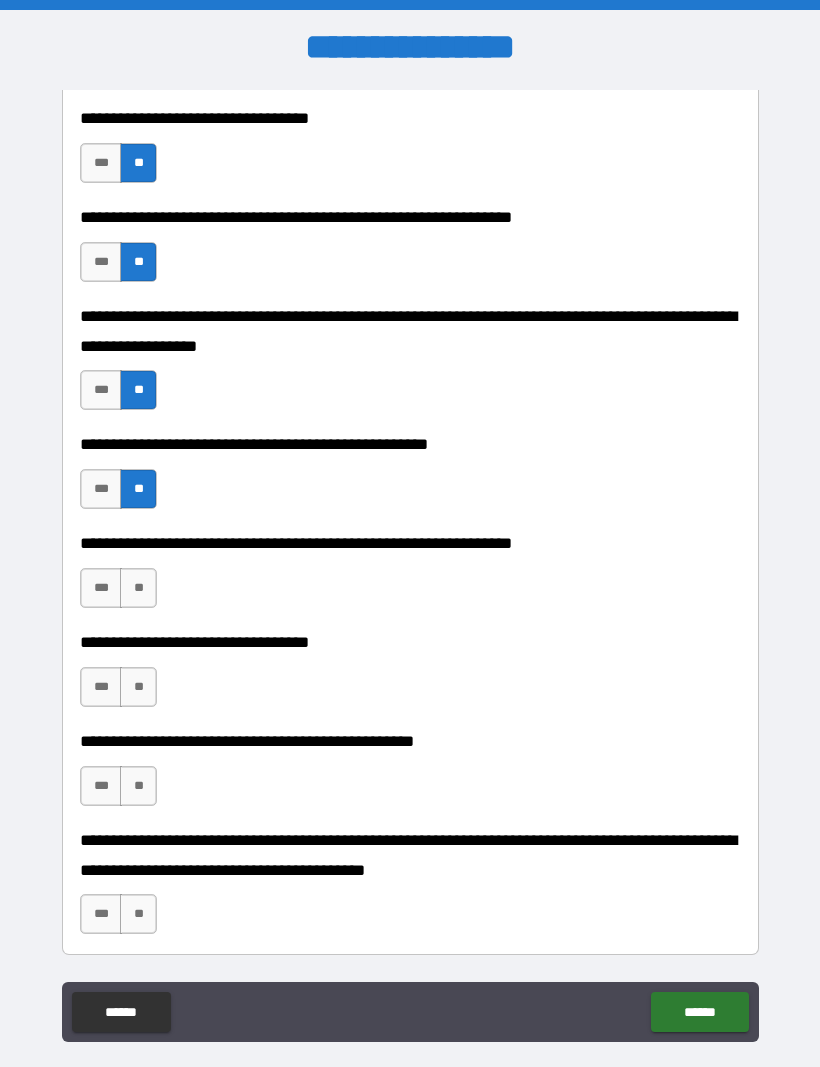 scroll, scrollTop: 781, scrollLeft: 0, axis: vertical 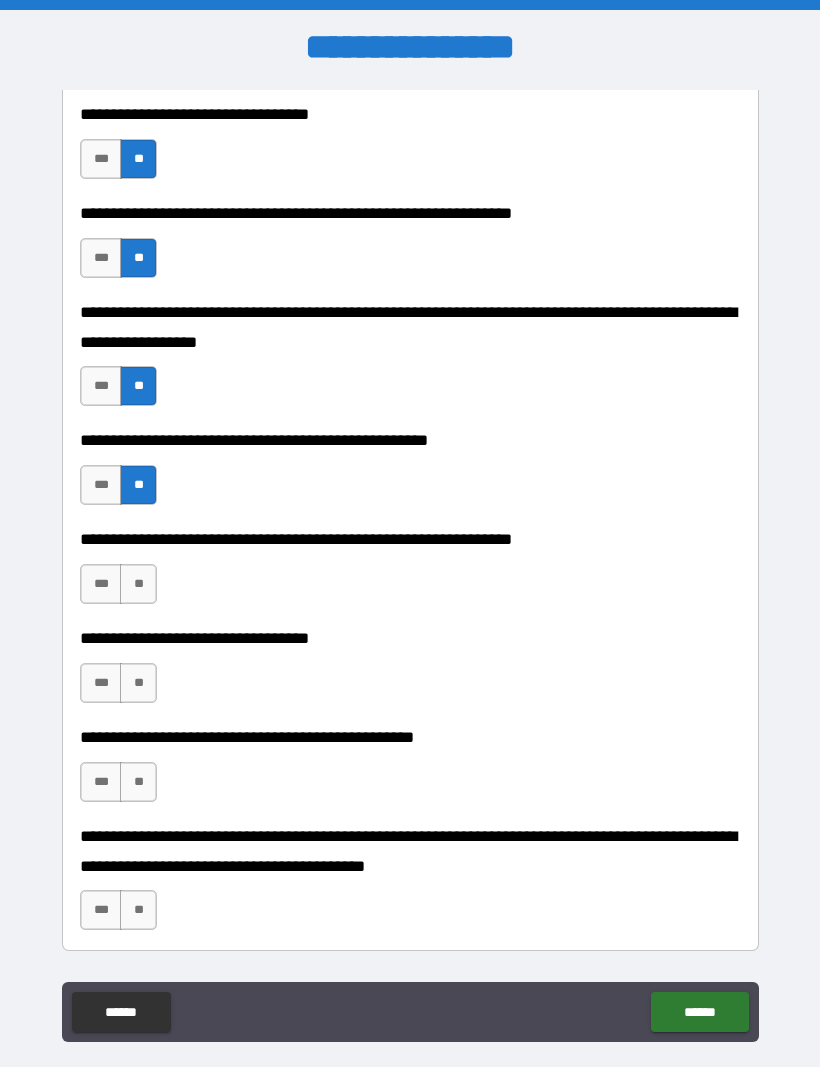 click on "**" at bounding box center (138, 584) 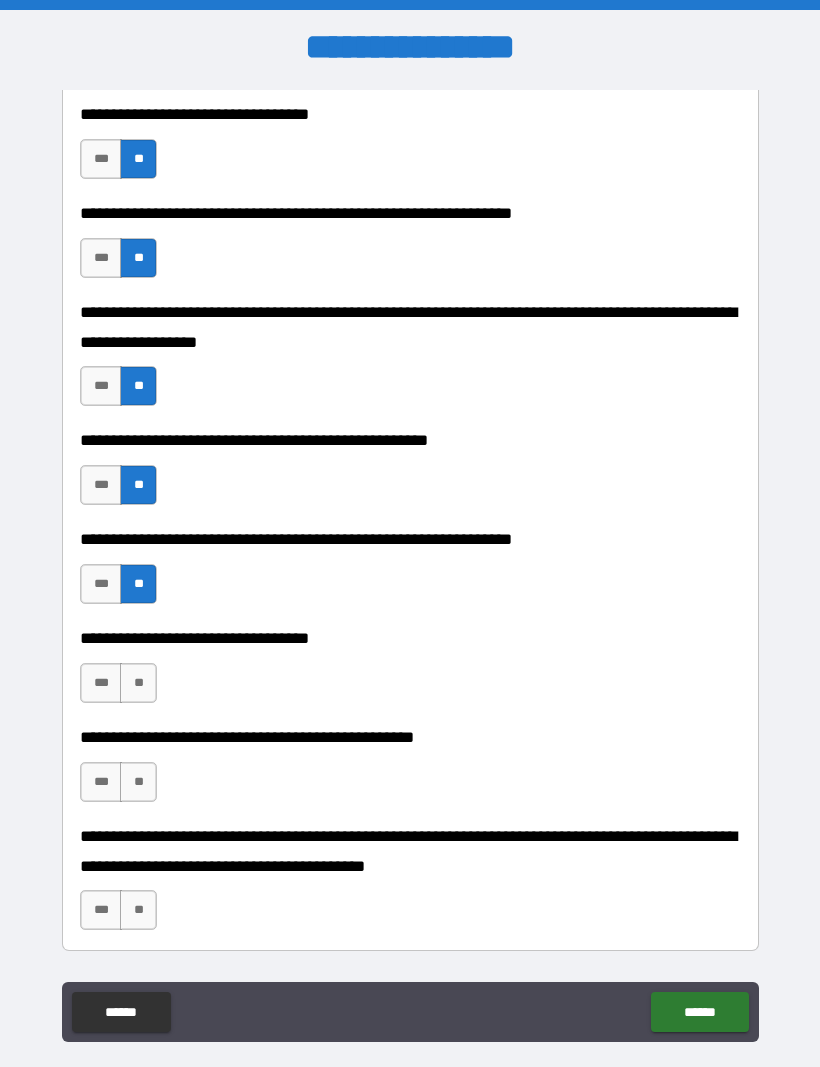 click on "**" at bounding box center [138, 683] 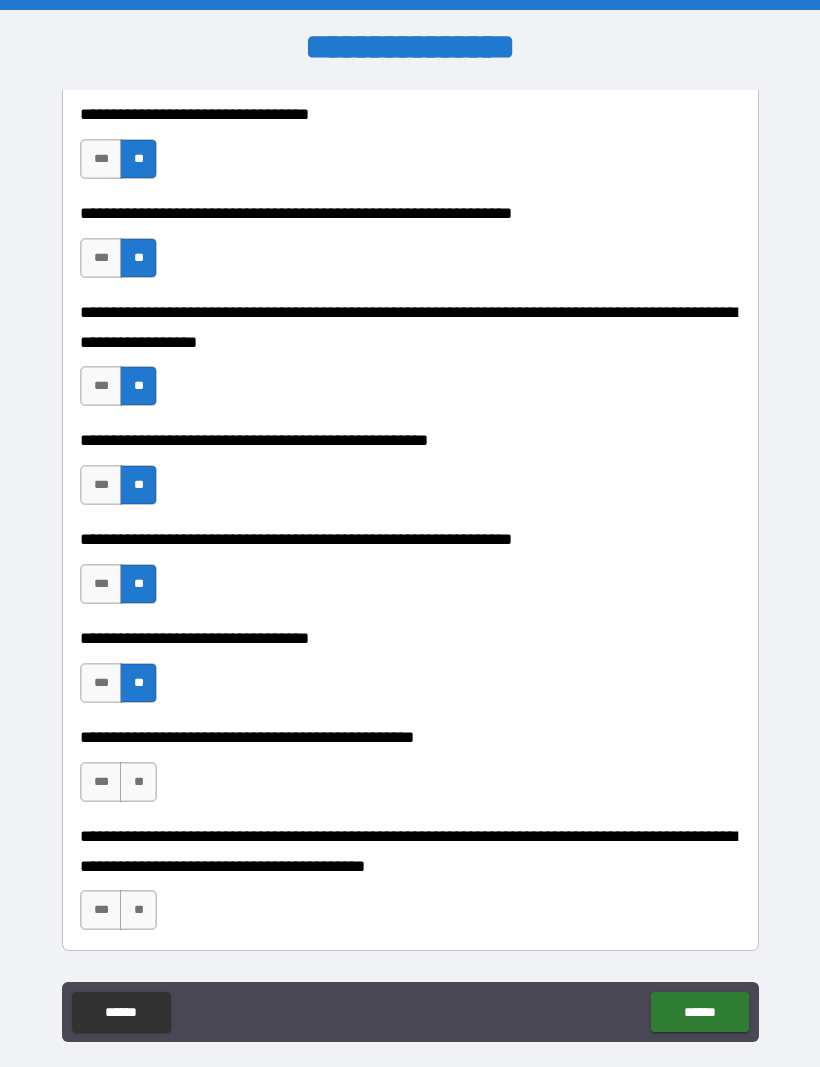 click on "**" at bounding box center (138, 782) 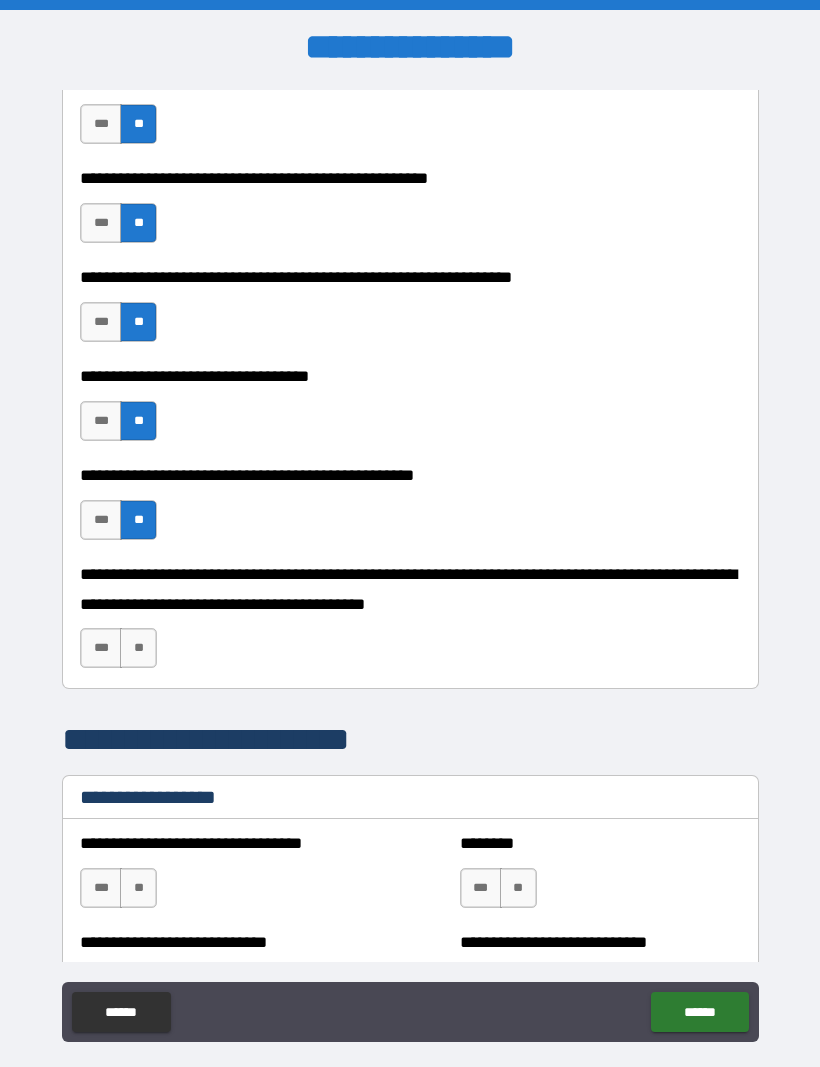 scroll, scrollTop: 1049, scrollLeft: 0, axis: vertical 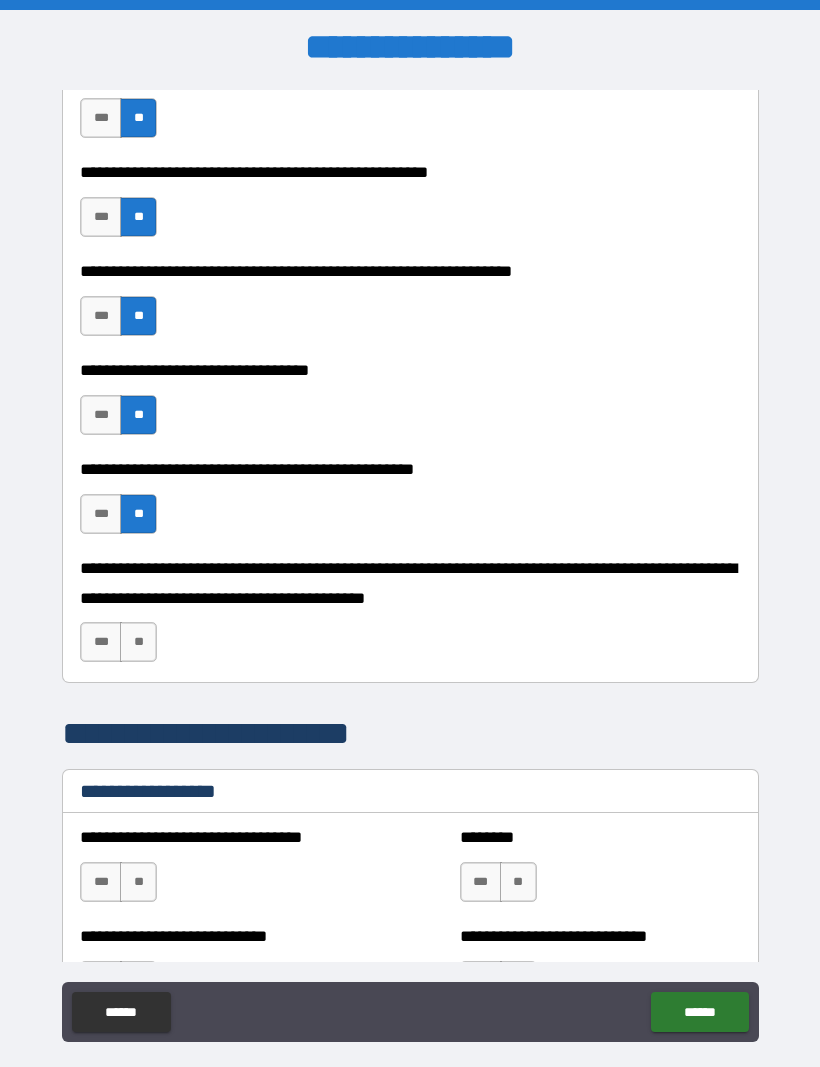 click on "**" at bounding box center [138, 642] 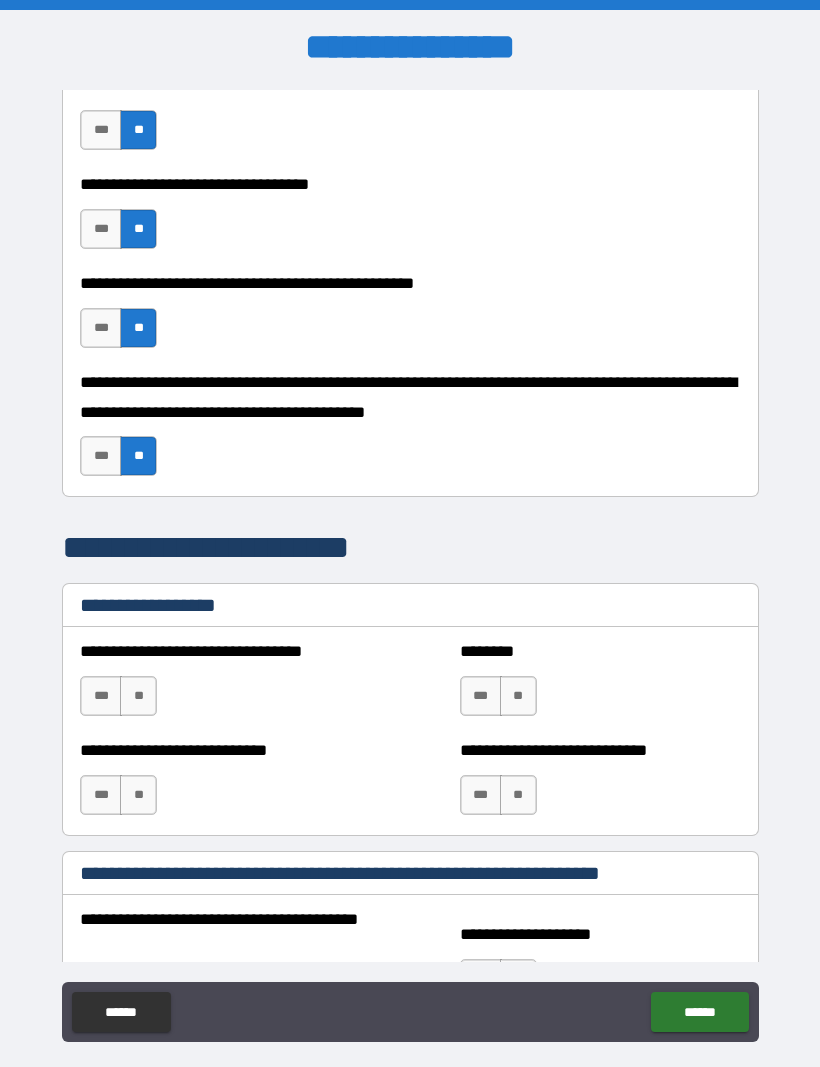 scroll, scrollTop: 1270, scrollLeft: 0, axis: vertical 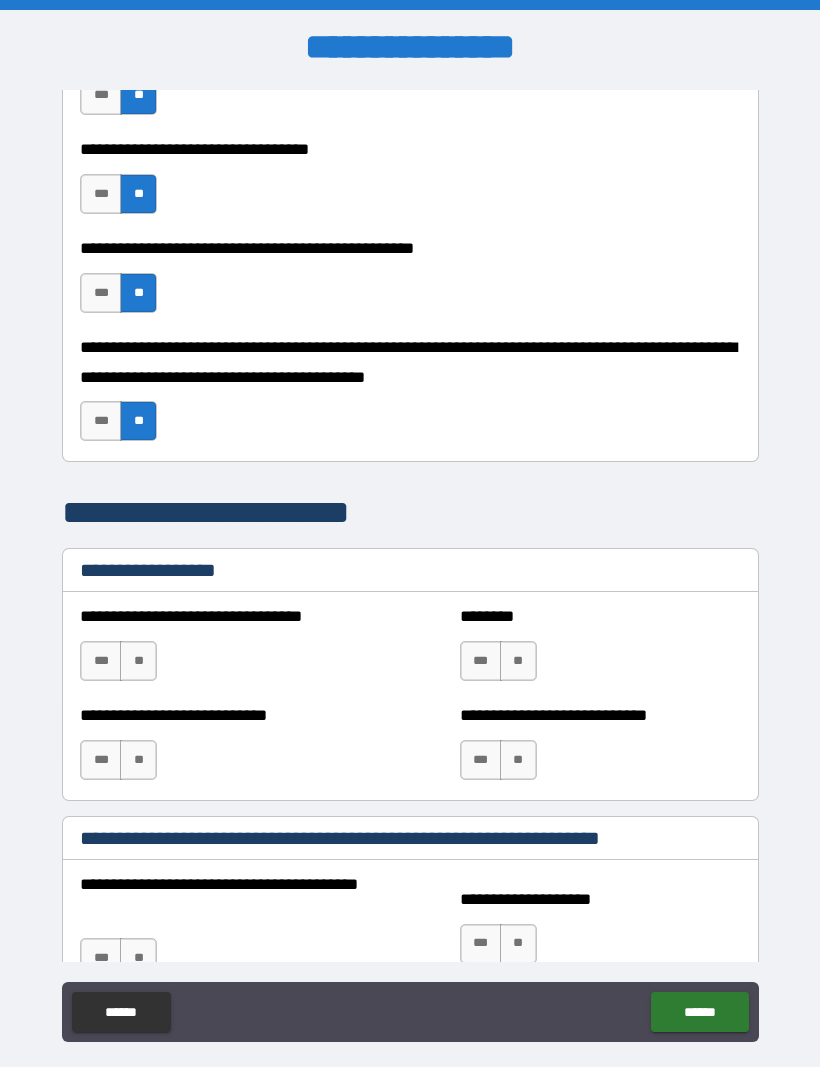 click on "**" at bounding box center [138, 661] 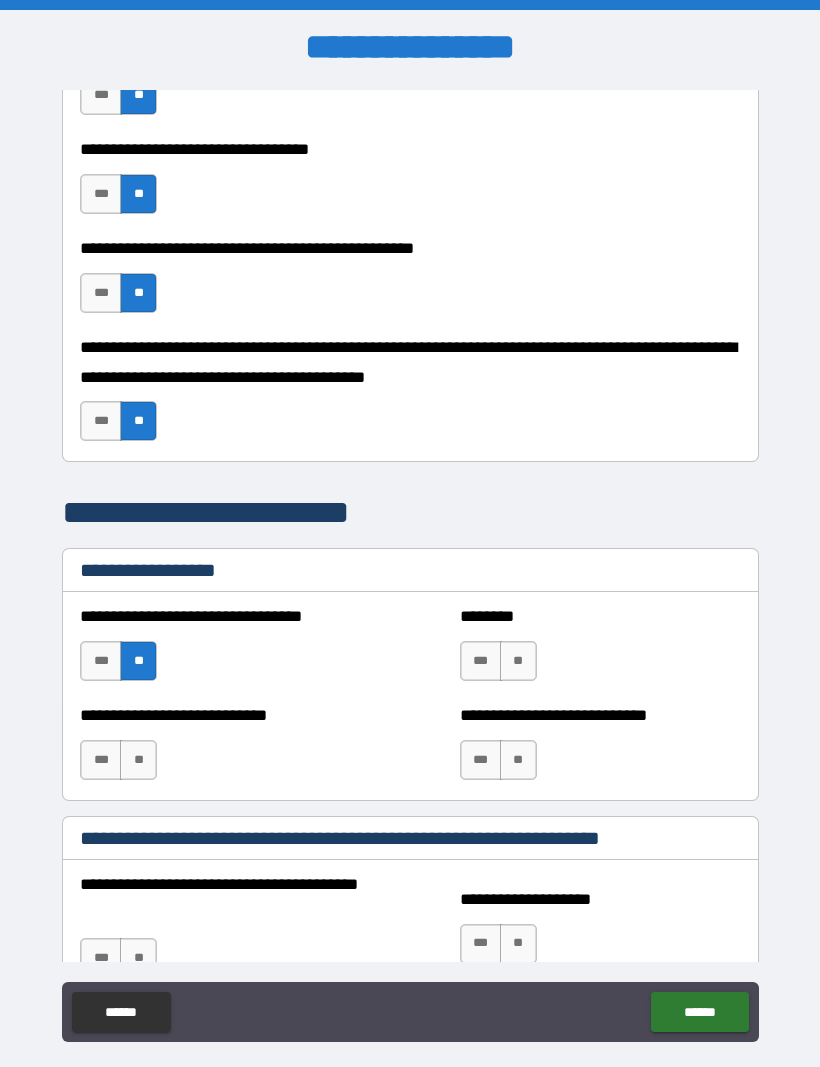 click on "**" at bounding box center [518, 661] 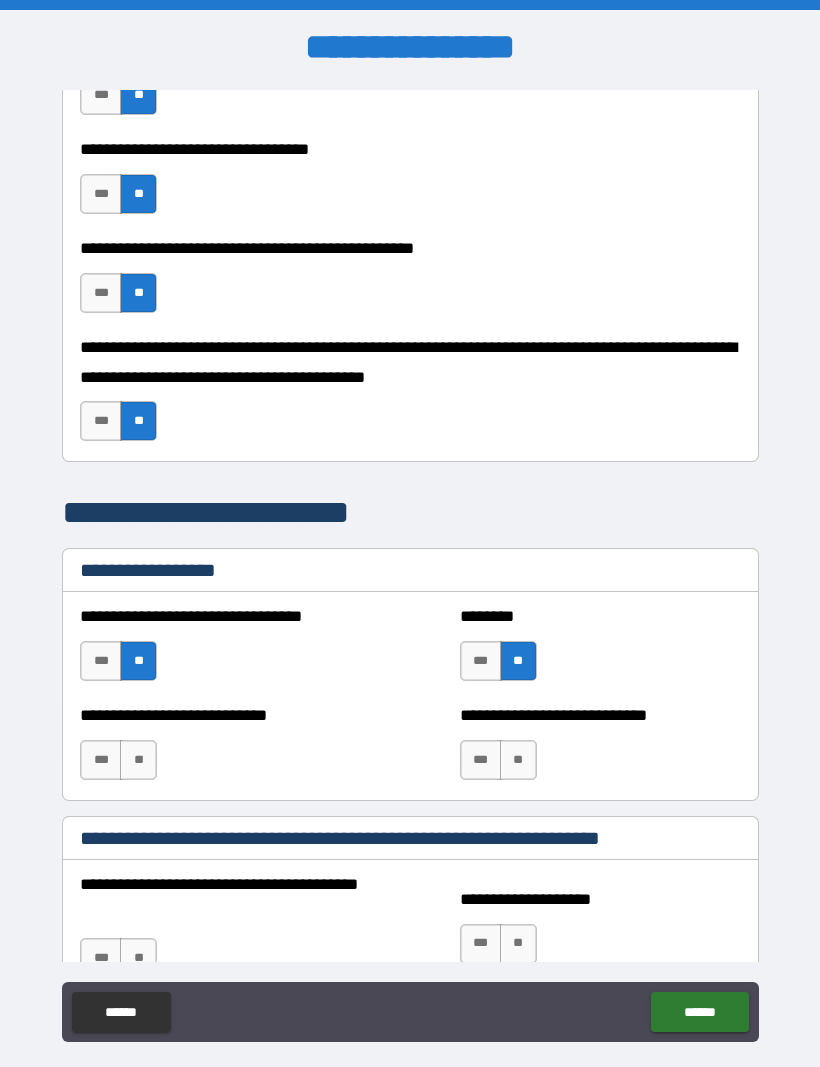 click on "**" at bounding box center [518, 760] 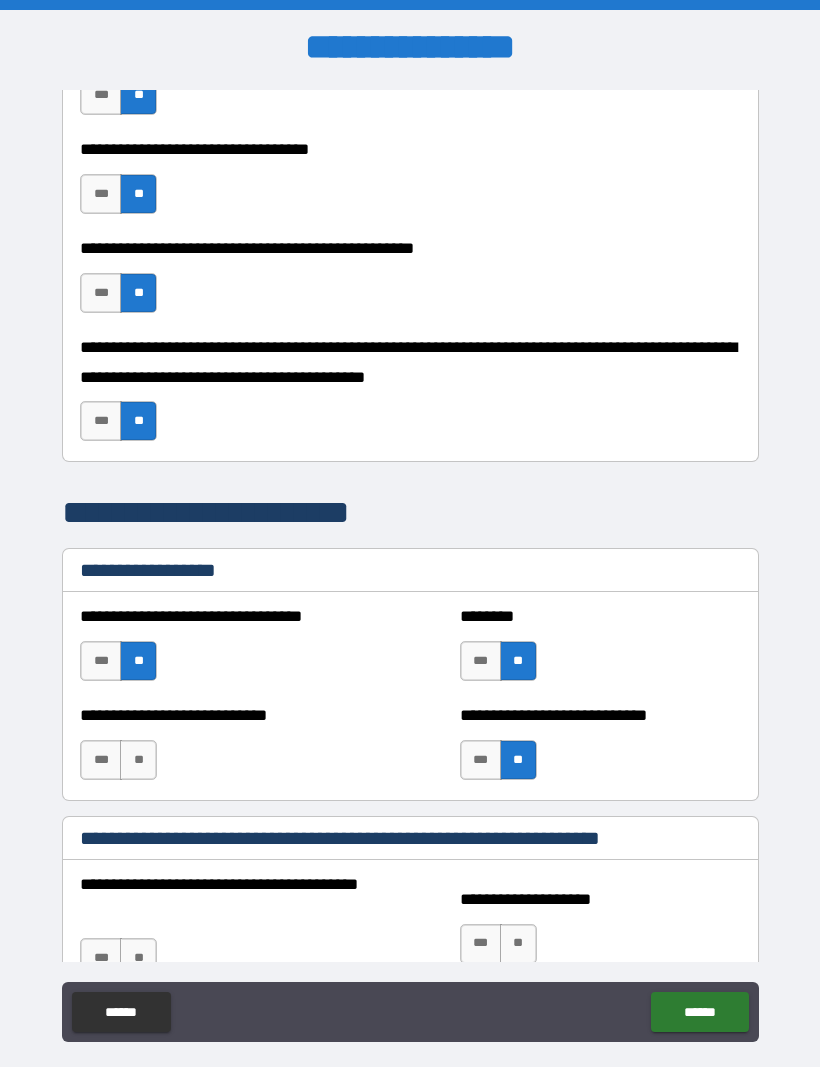 click on "***" at bounding box center (101, 760) 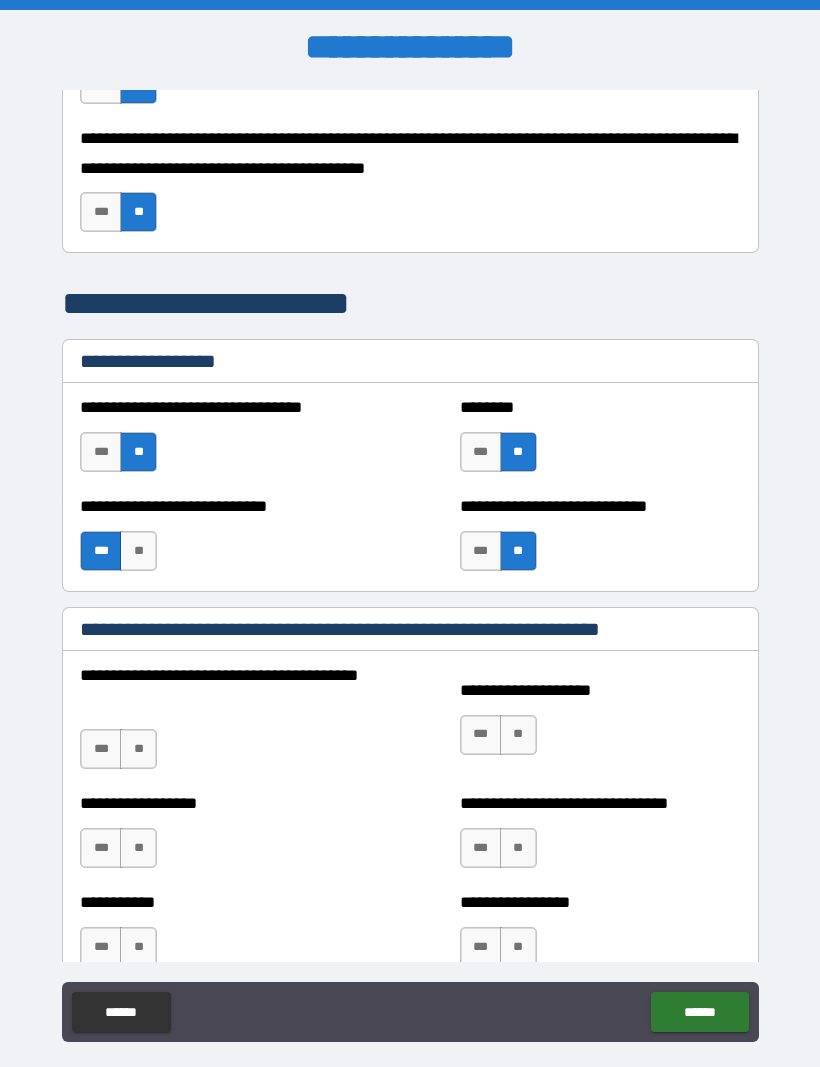 scroll, scrollTop: 1481, scrollLeft: 0, axis: vertical 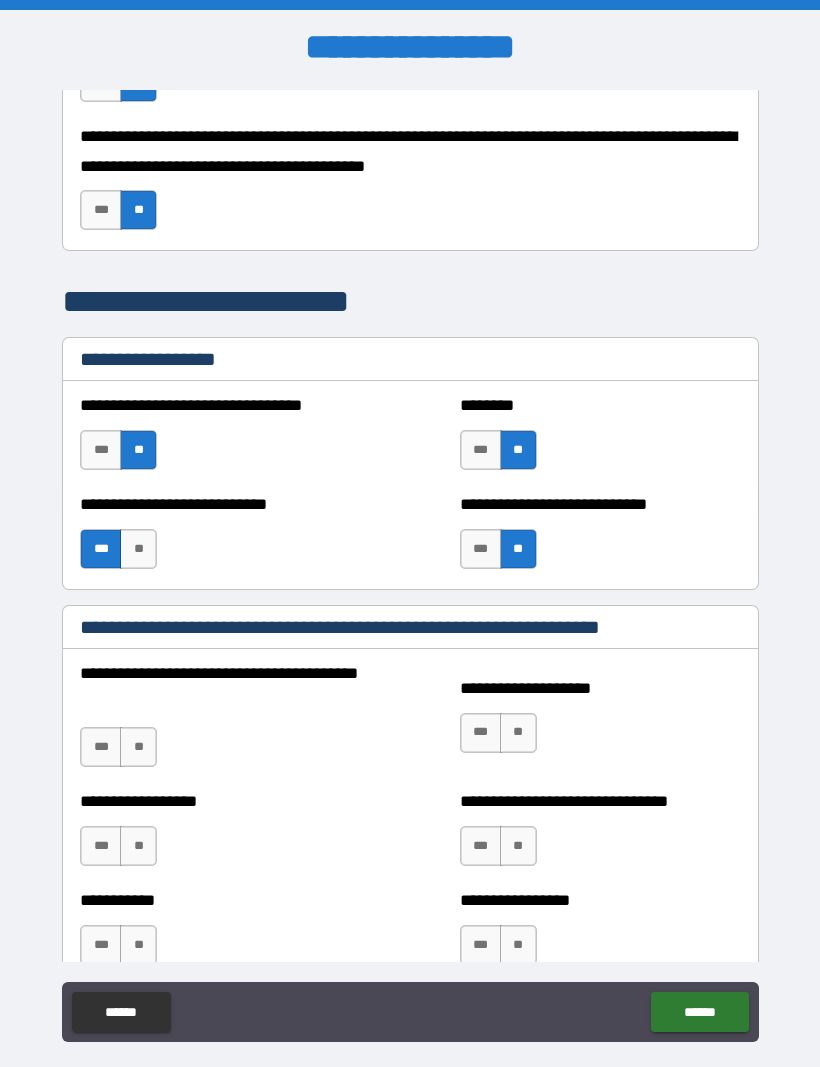 click on "**" at bounding box center [138, 549] 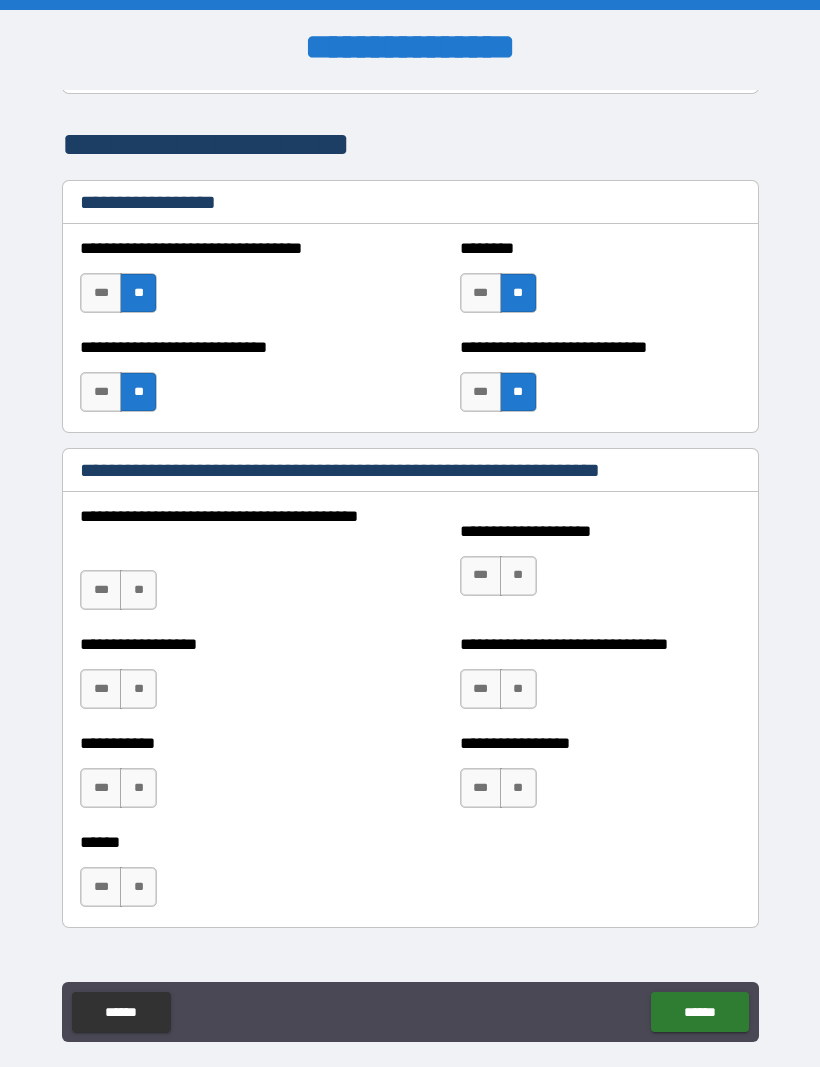 scroll, scrollTop: 1640, scrollLeft: 0, axis: vertical 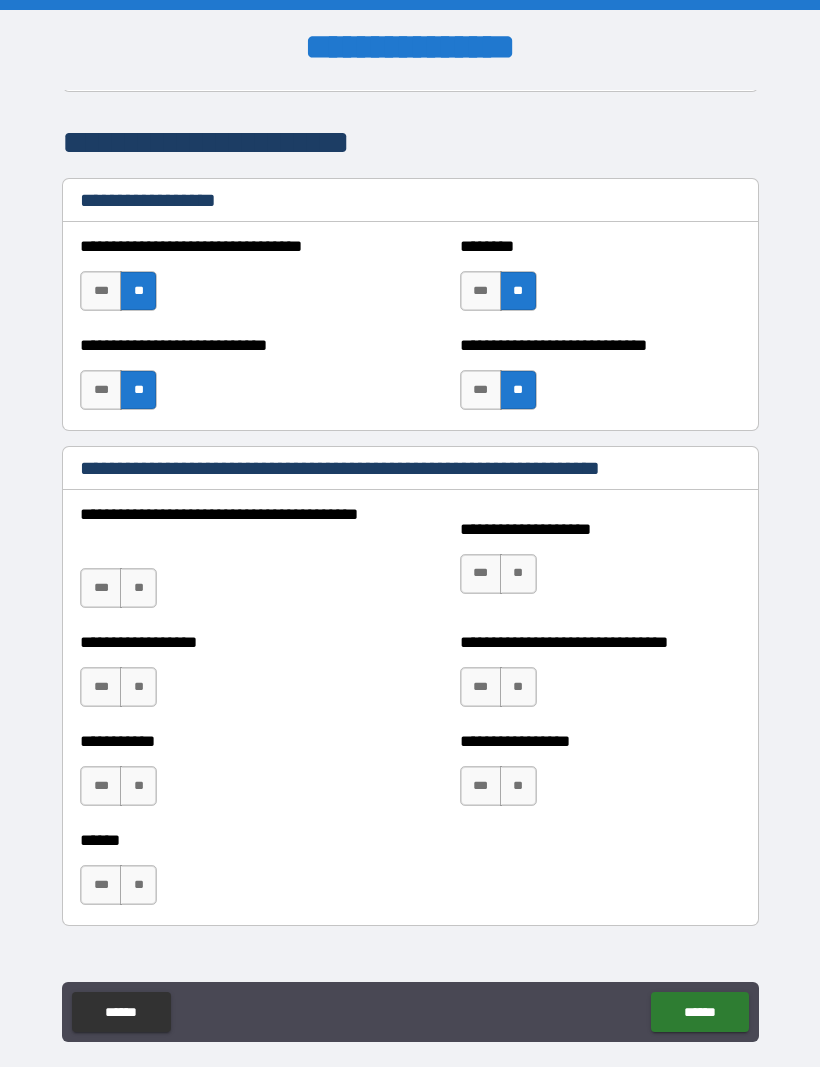 click on "***" at bounding box center [101, 588] 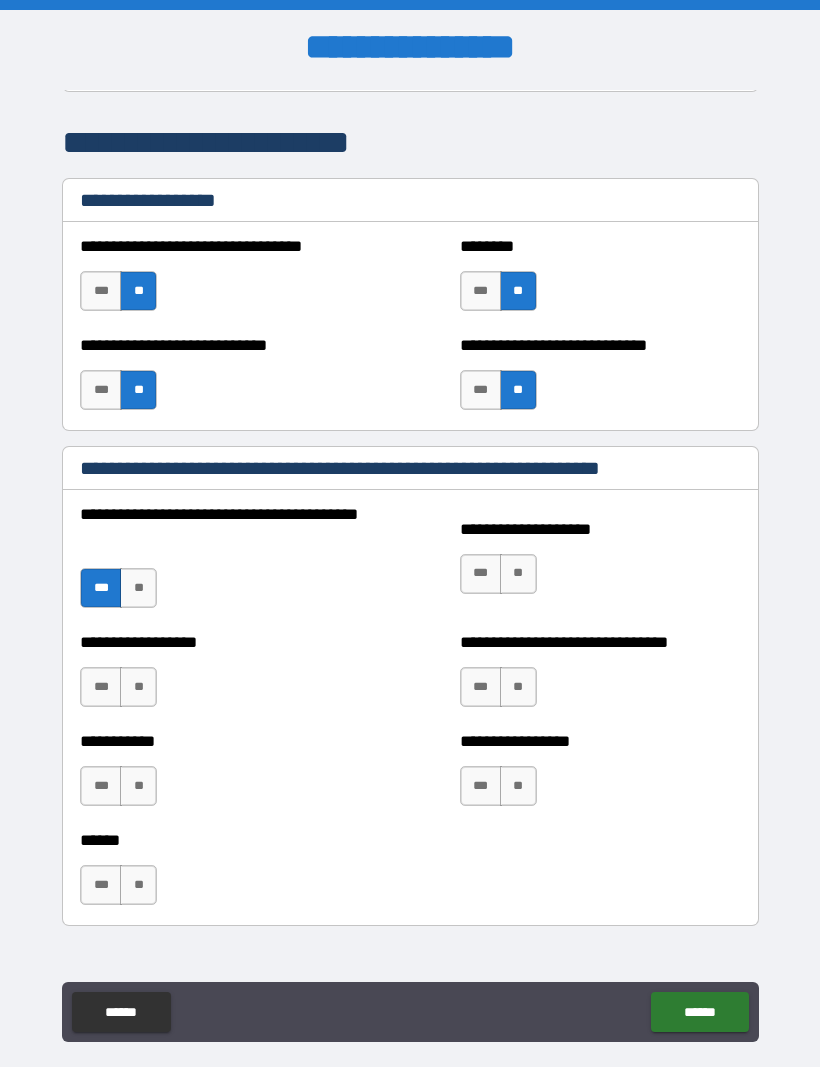 click on "**" at bounding box center [518, 574] 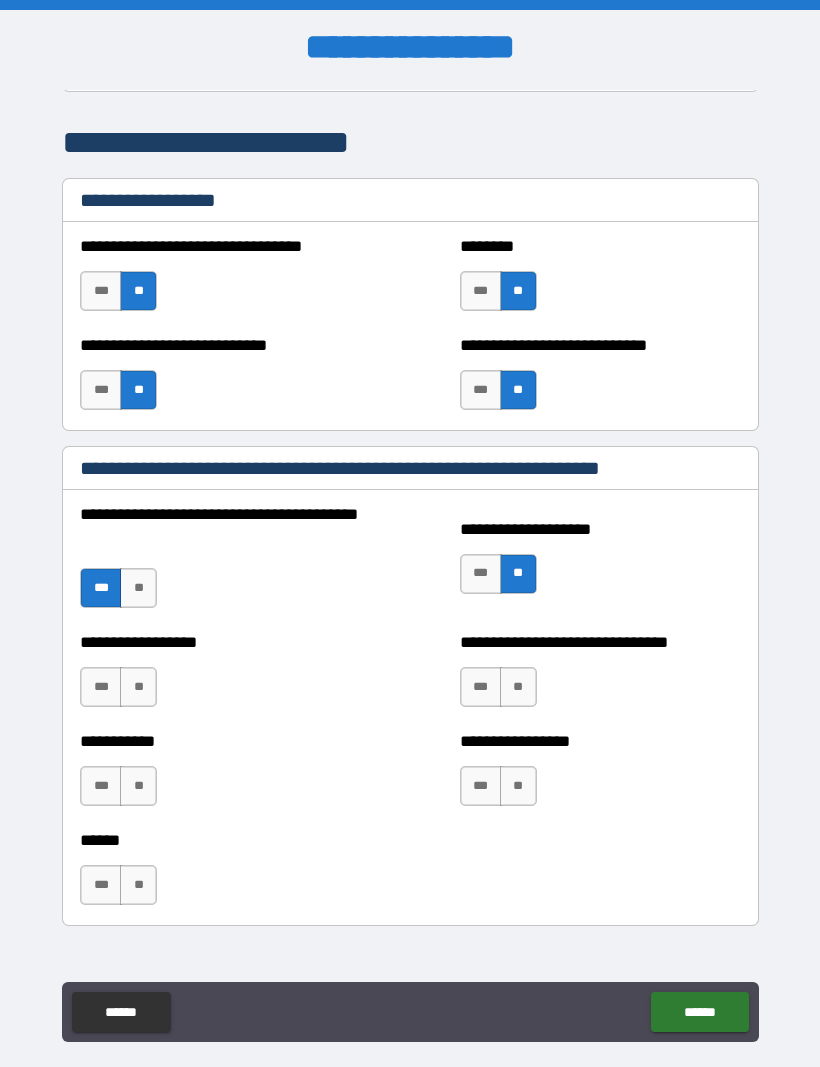 click on "**" at bounding box center (138, 687) 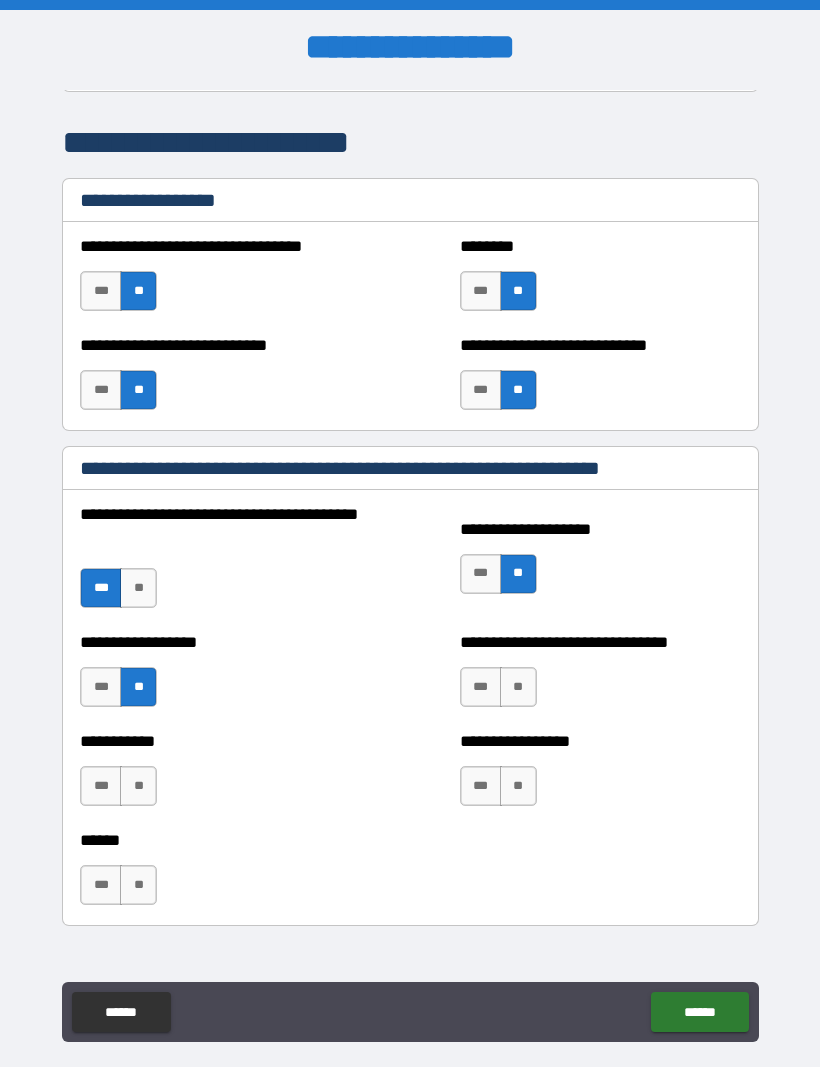 click on "**" at bounding box center [138, 786] 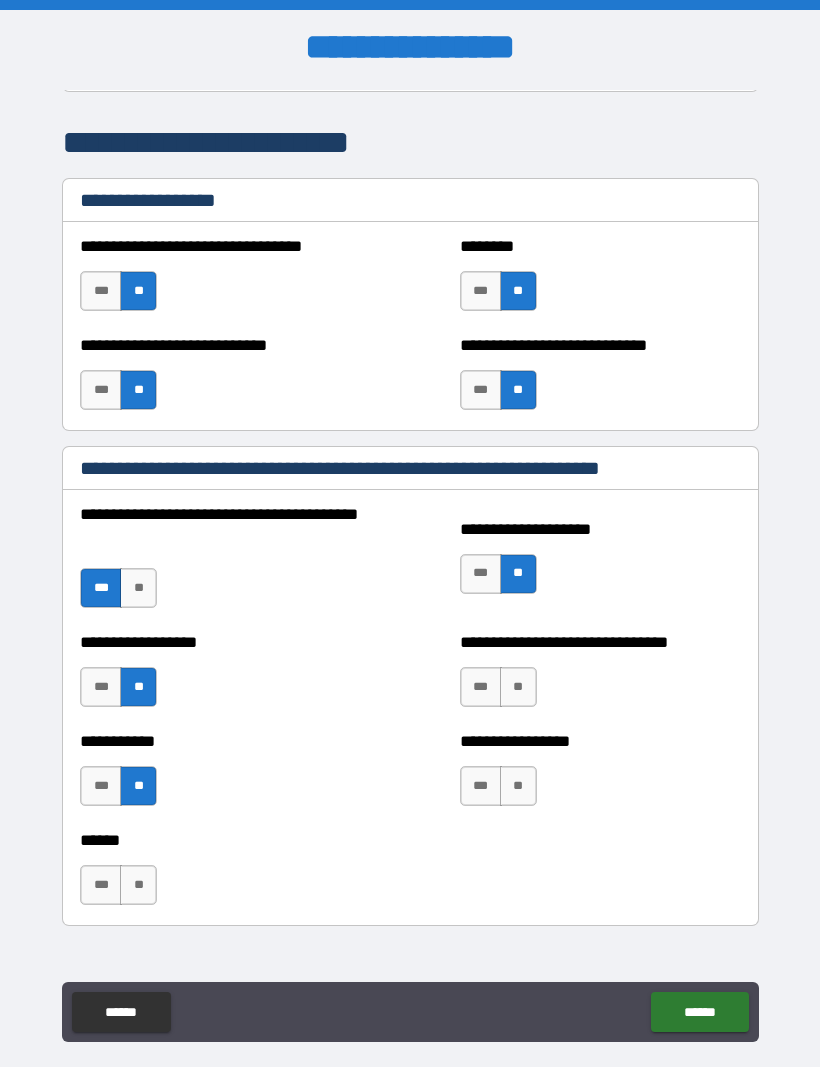 click on "**" at bounding box center [518, 687] 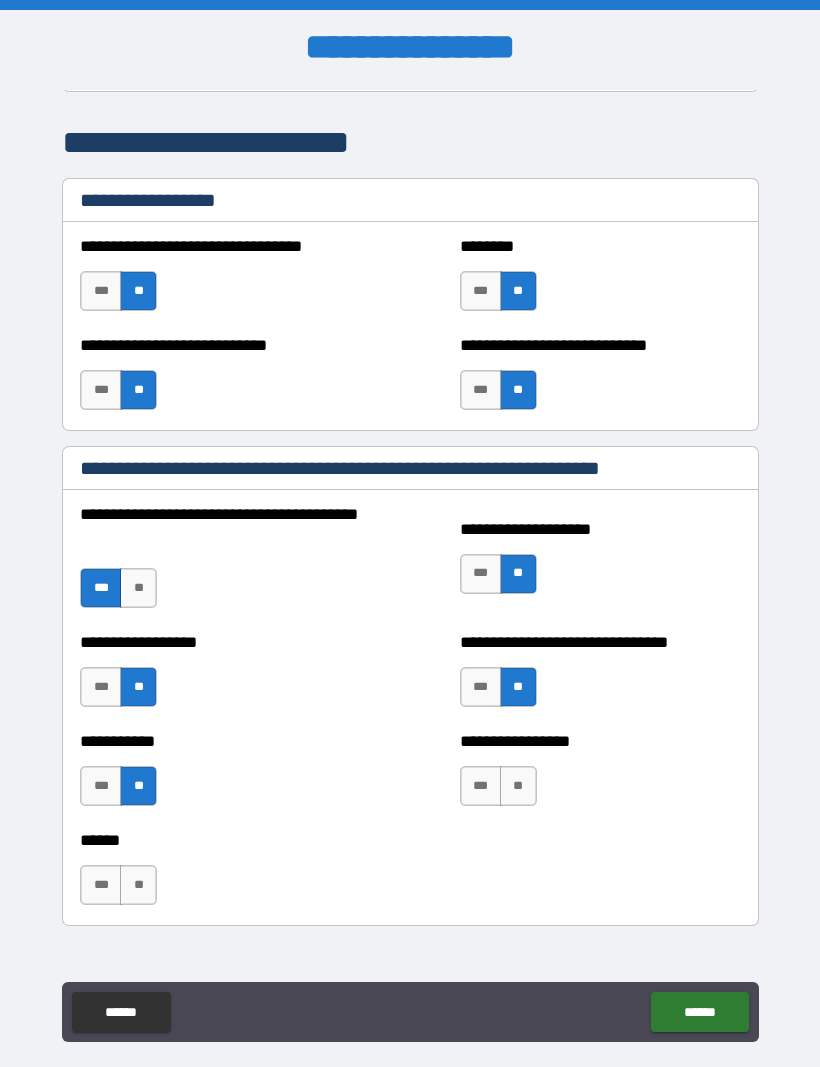 click on "**" at bounding box center (518, 786) 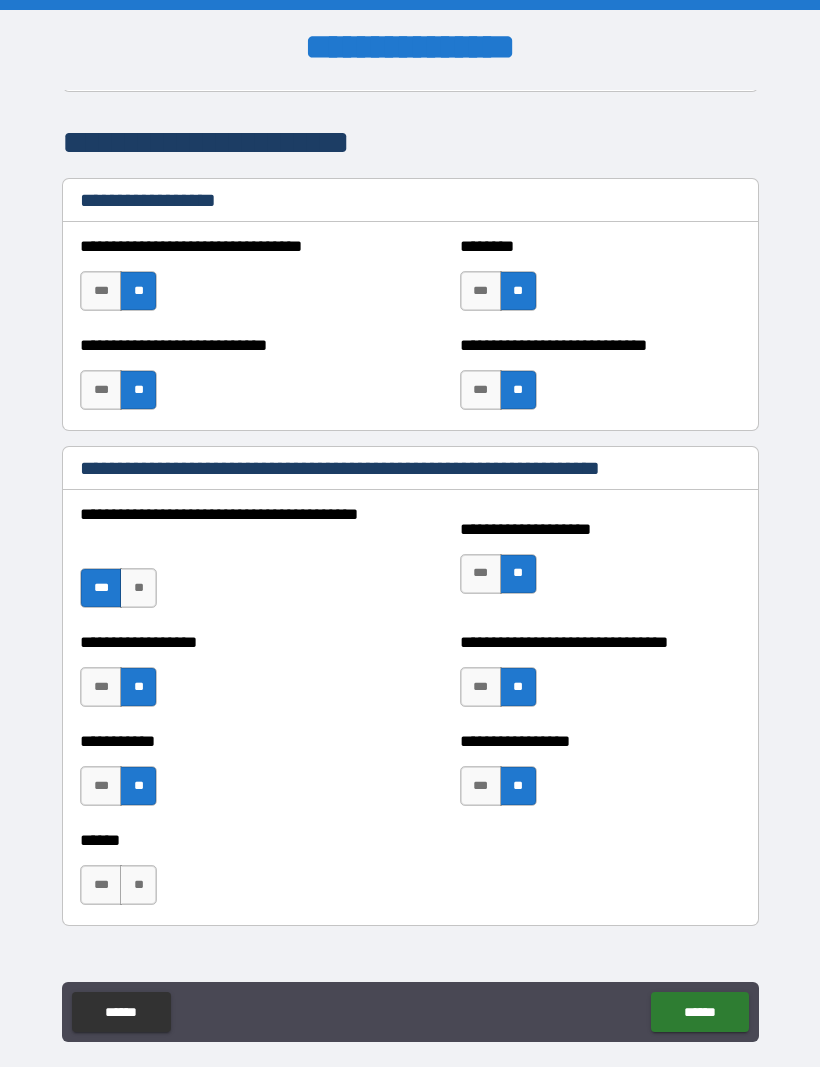 click on "***" at bounding box center (101, 885) 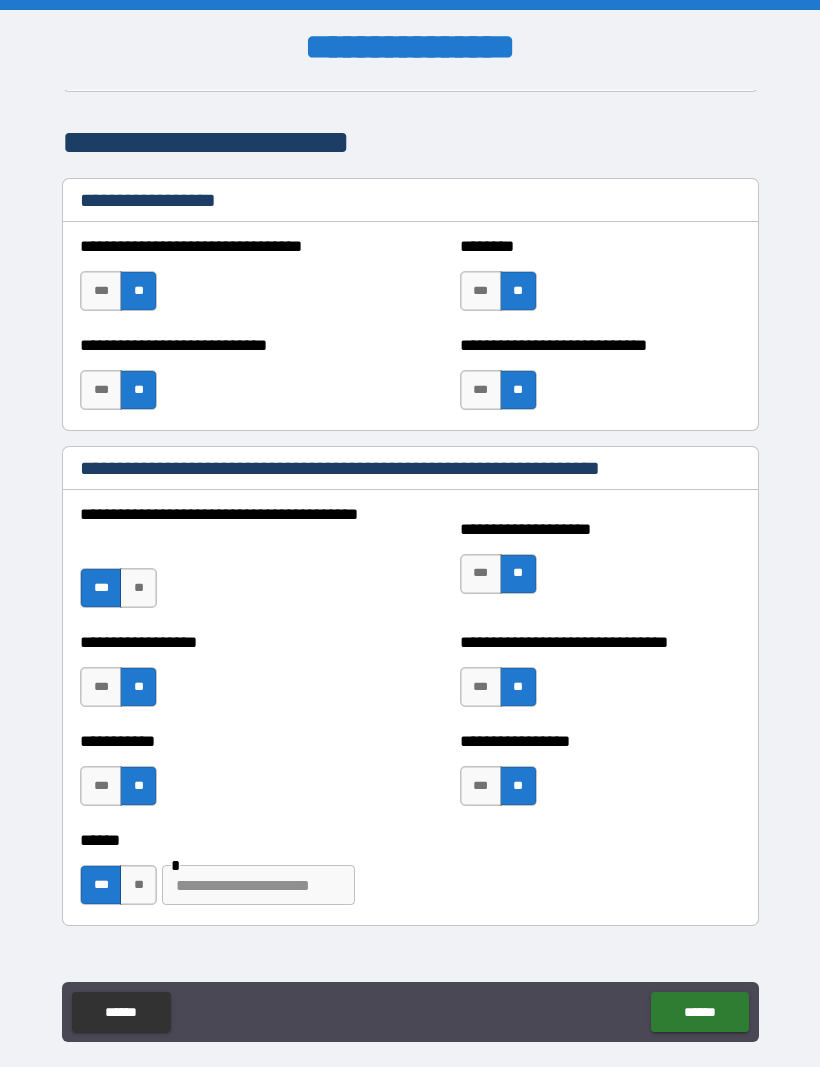 click at bounding box center [258, 885] 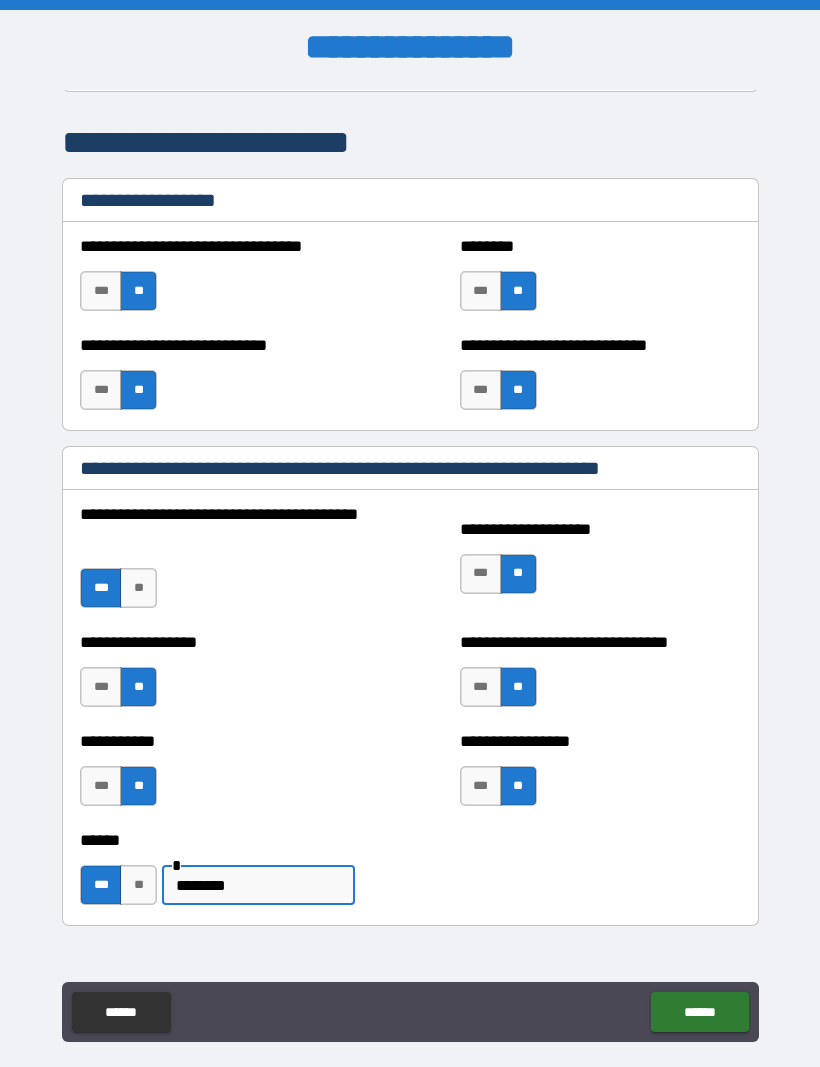 click on "********" at bounding box center (258, 885) 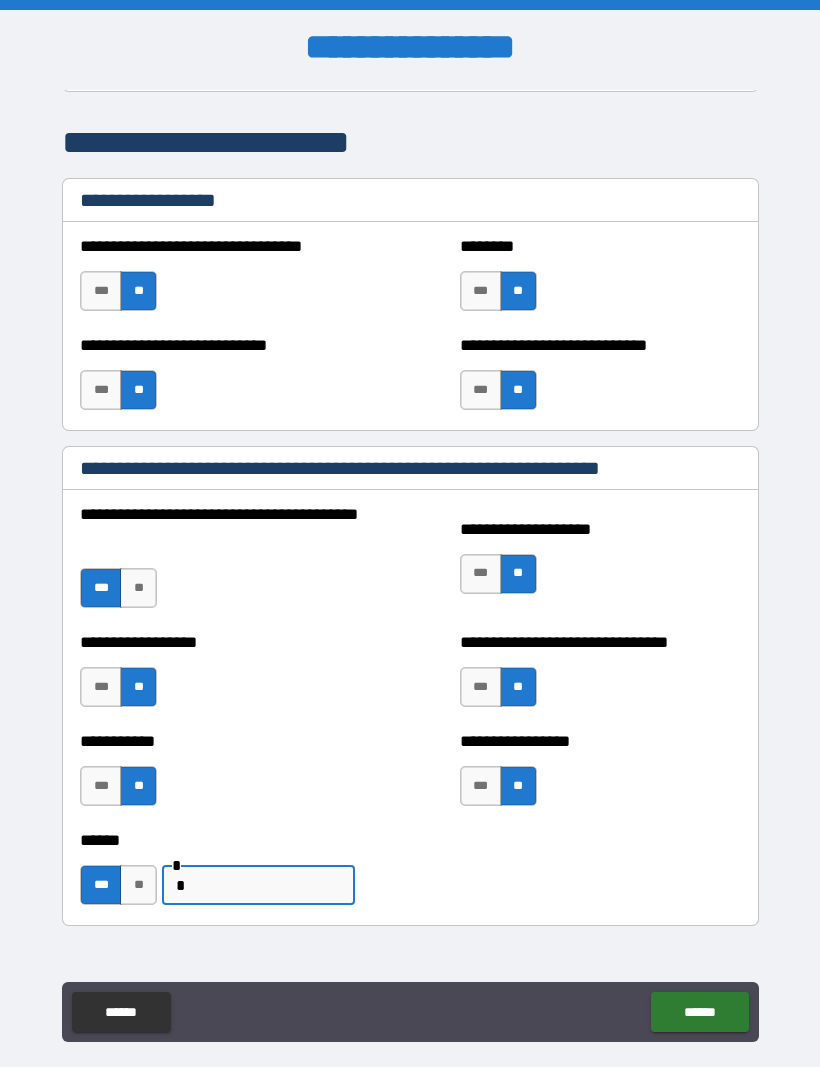 type on "*" 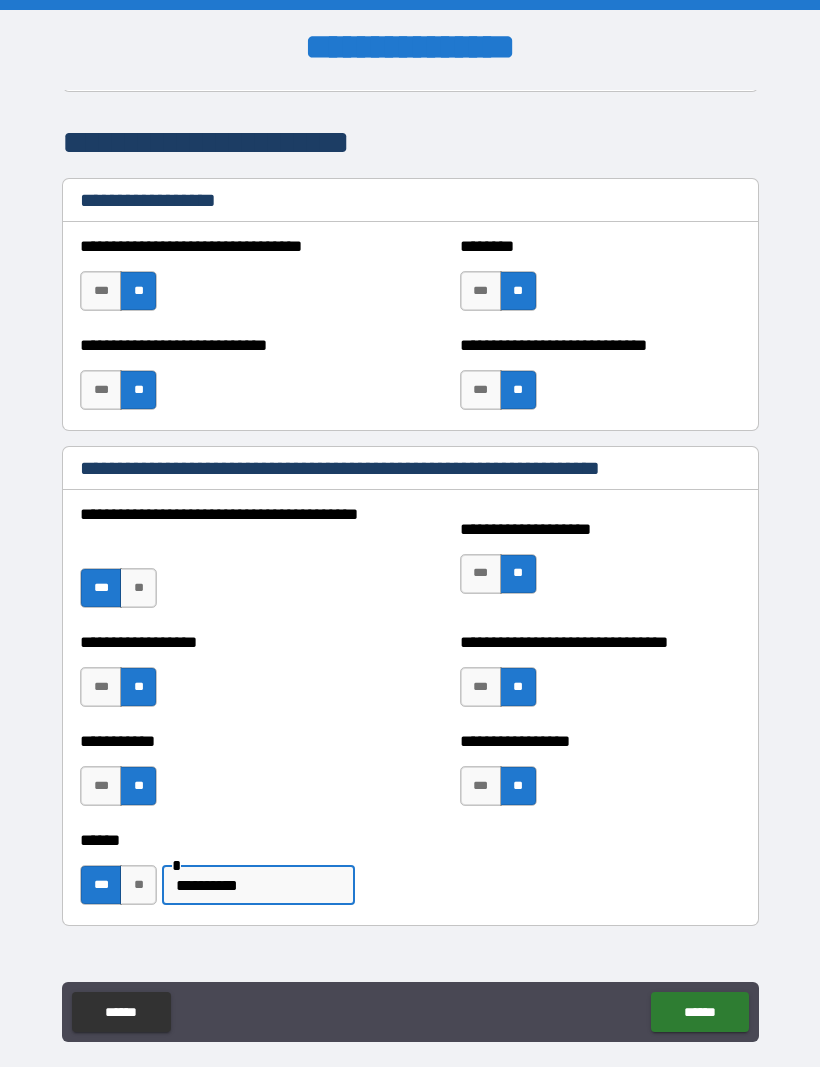 type on "**********" 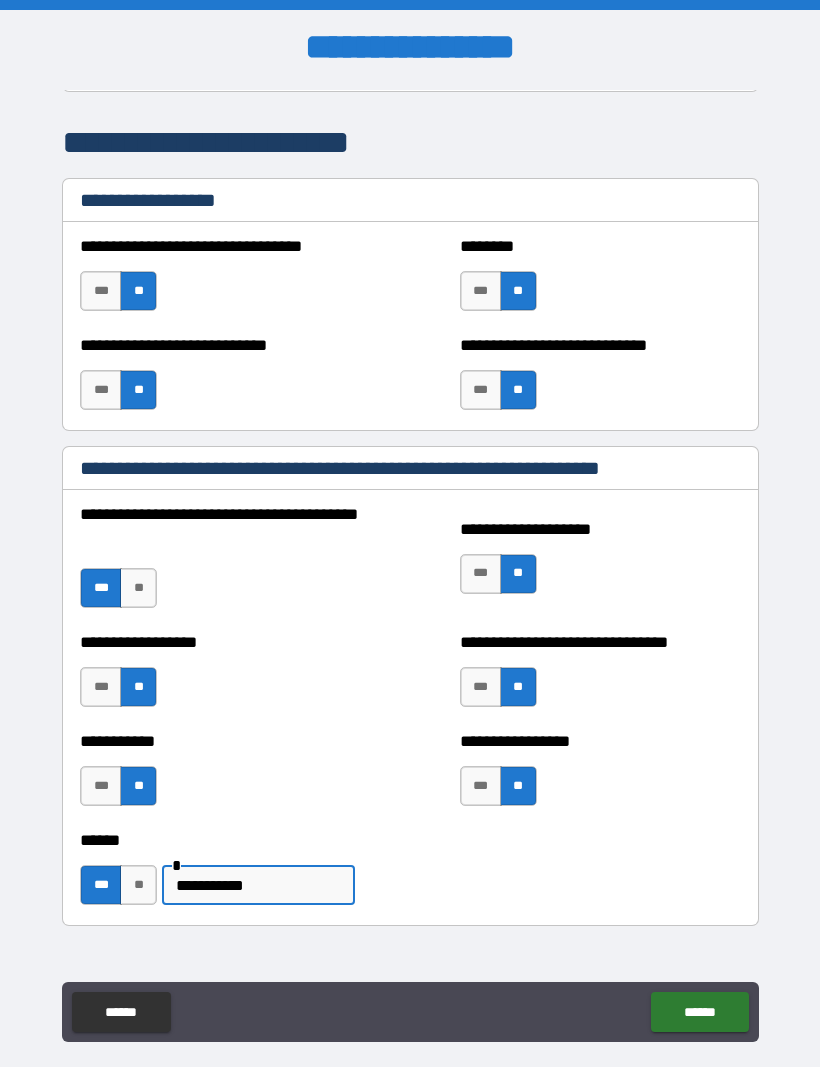 click on "**" at bounding box center (138, 885) 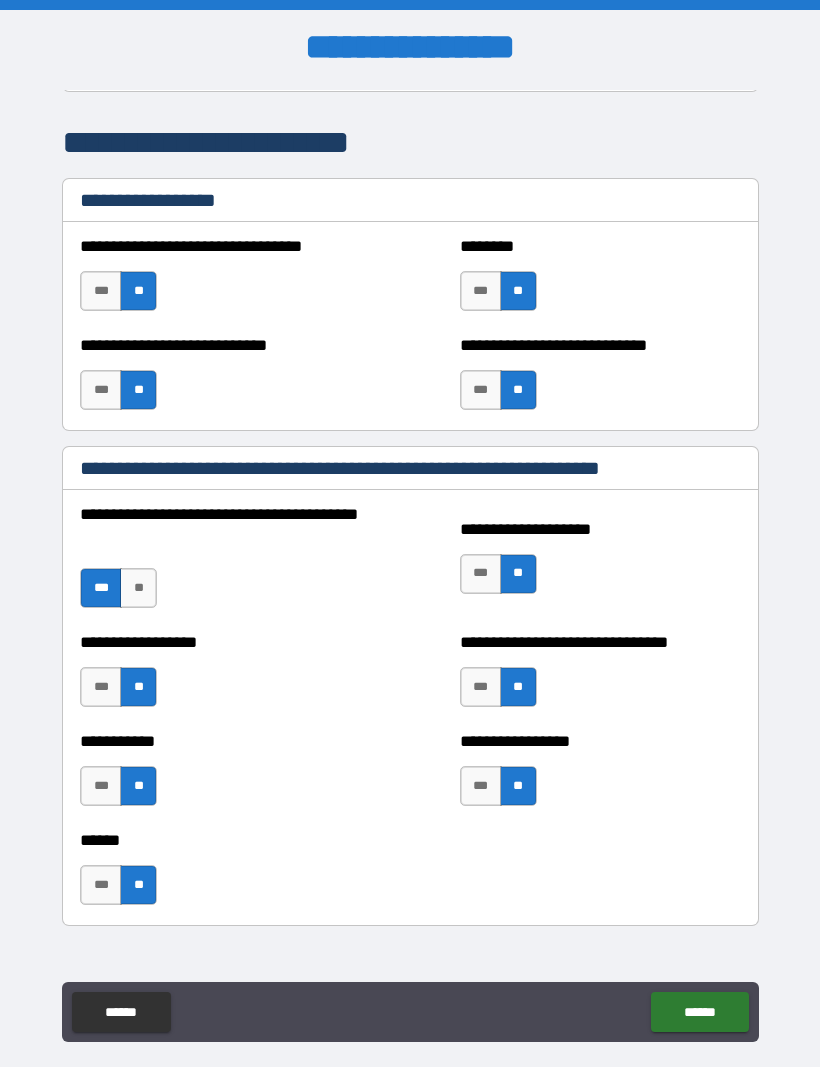 click on "***" at bounding box center (101, 885) 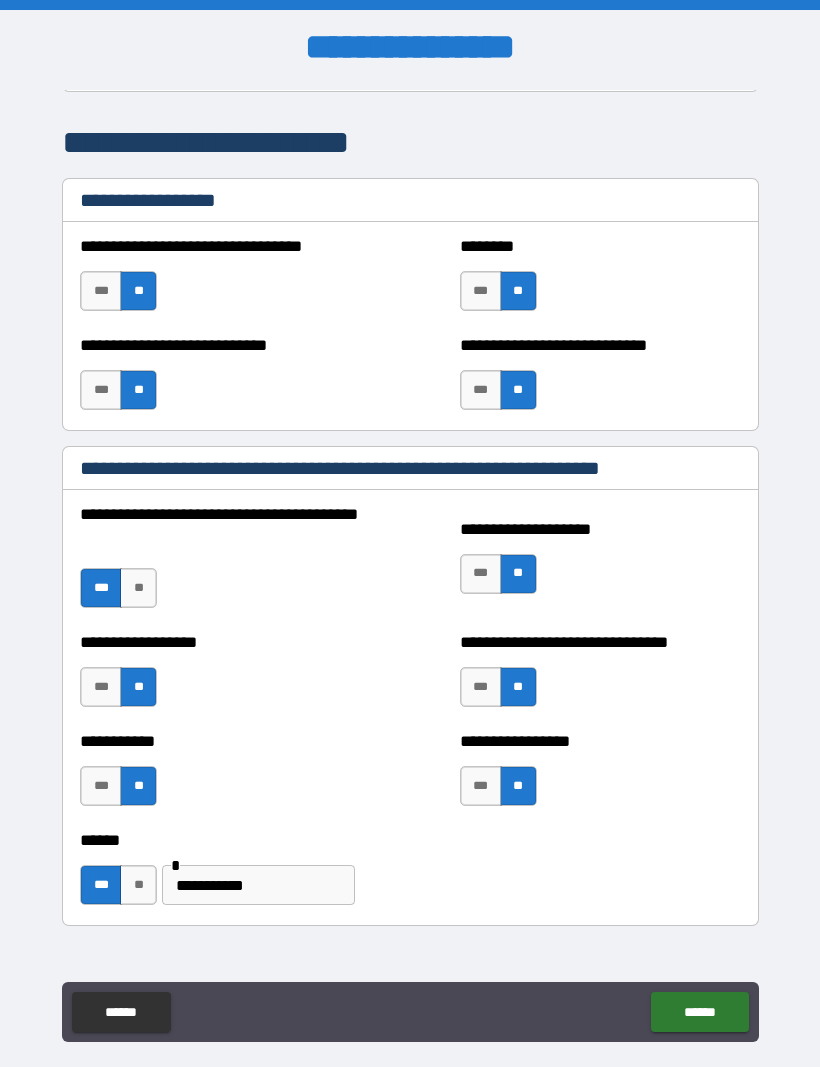click on "**********" at bounding box center (258, 885) 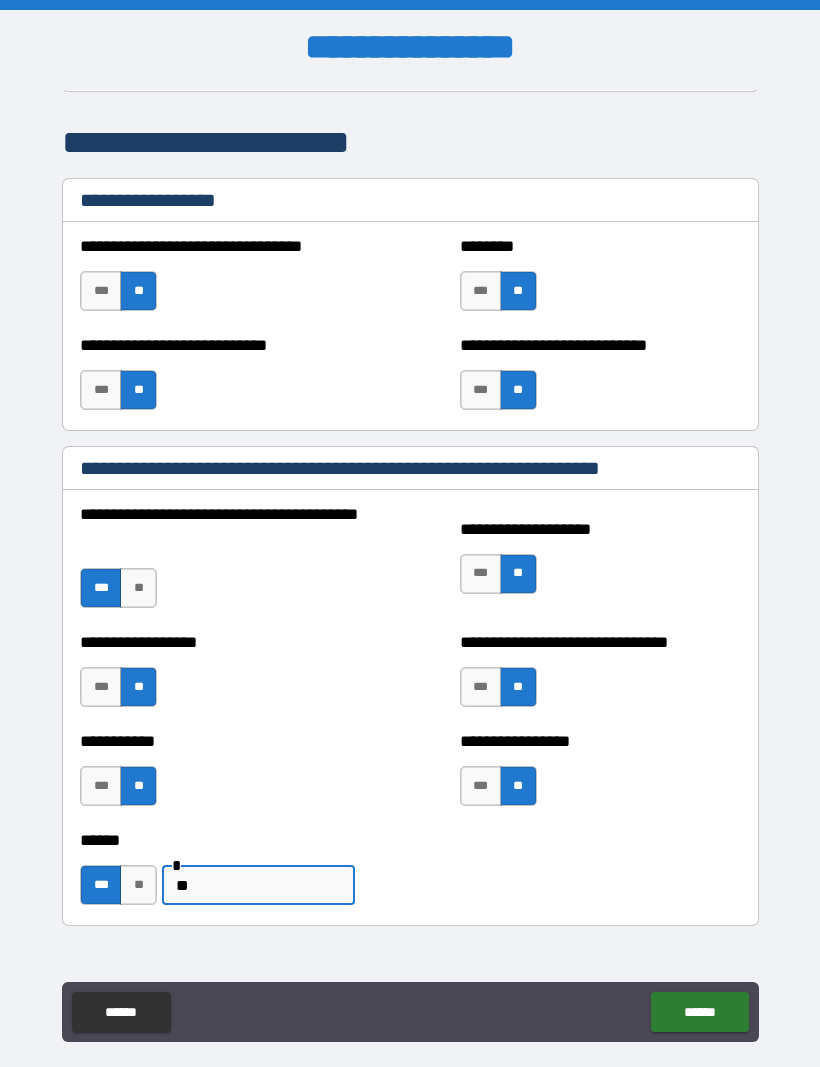 type on "*" 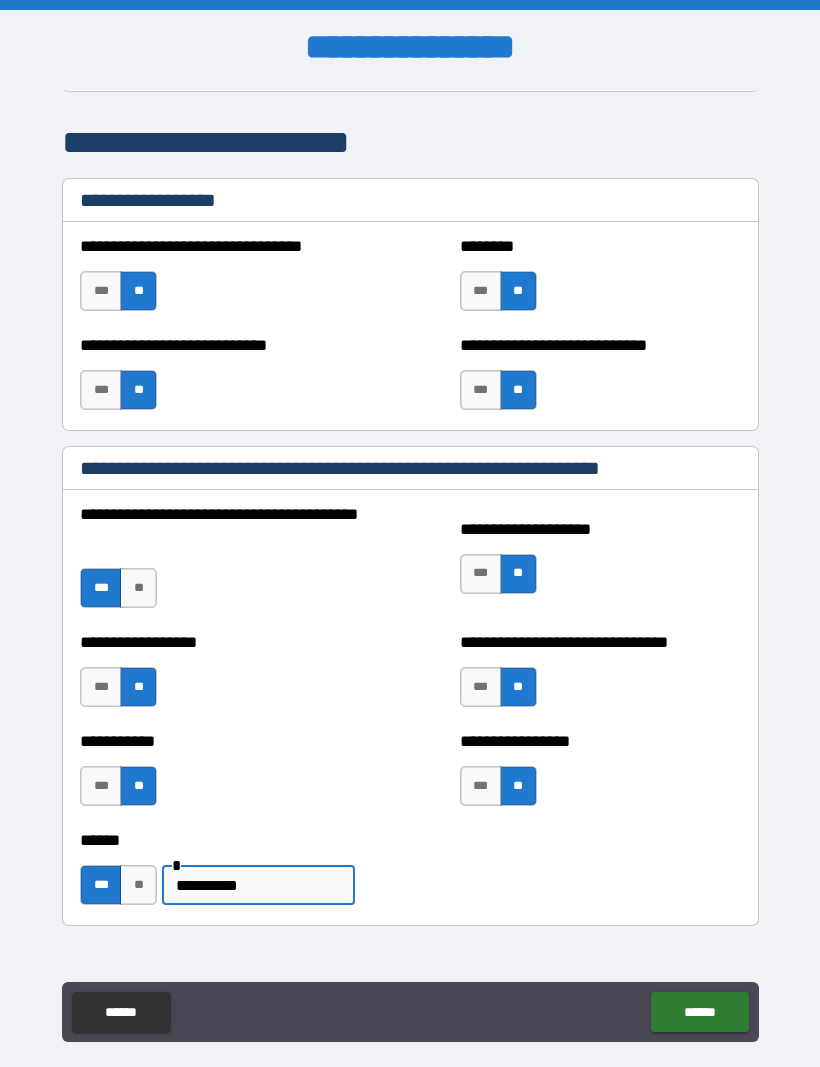 click on "**********" at bounding box center [258, 885] 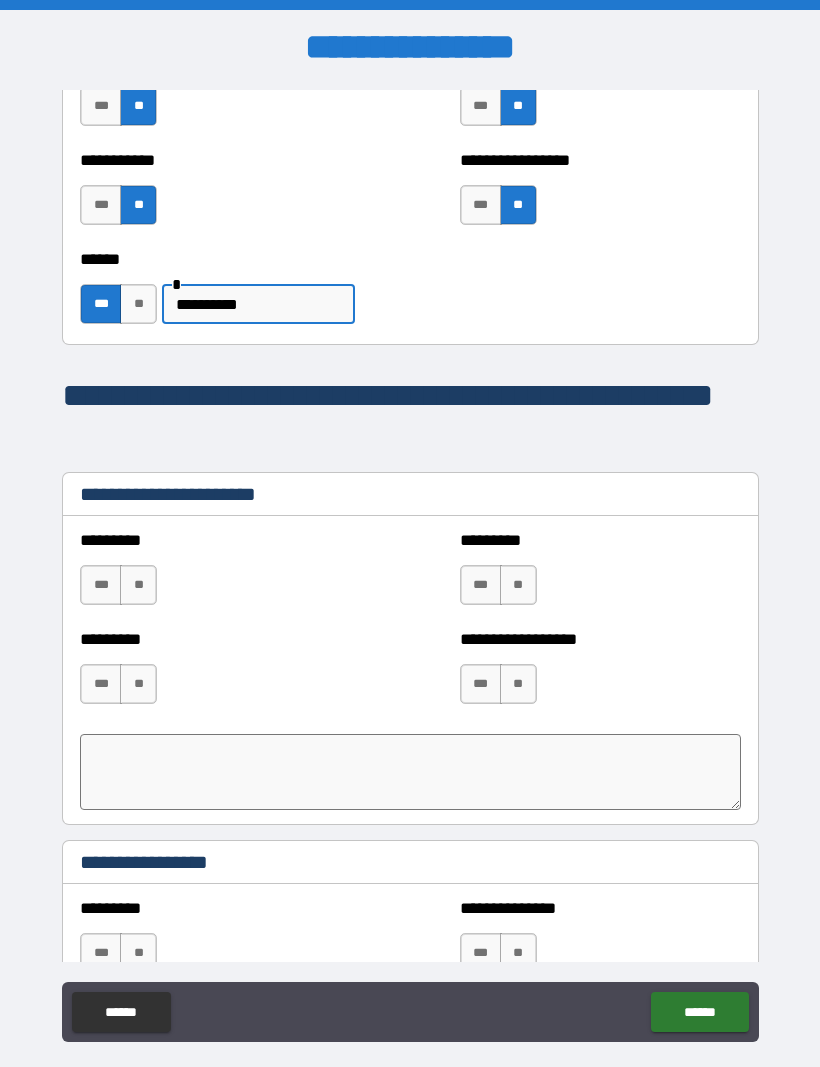 scroll, scrollTop: 2227, scrollLeft: 0, axis: vertical 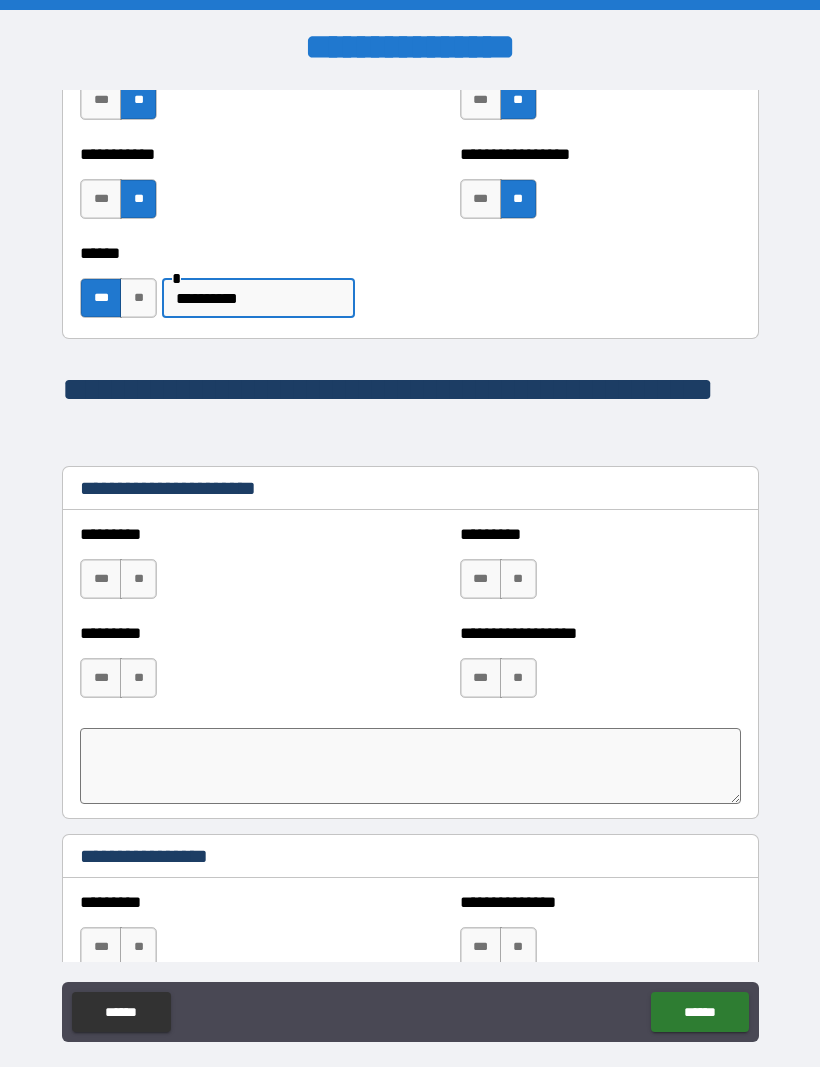 type on "**********" 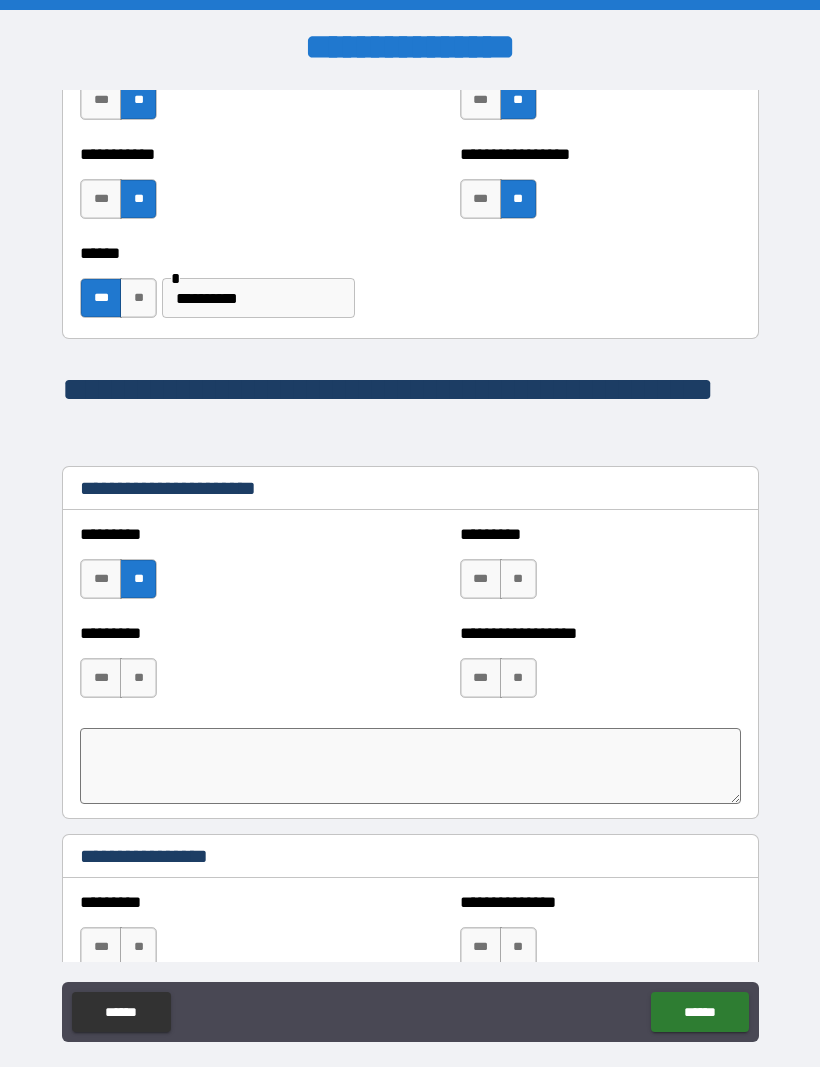 click on "**" at bounding box center [138, 678] 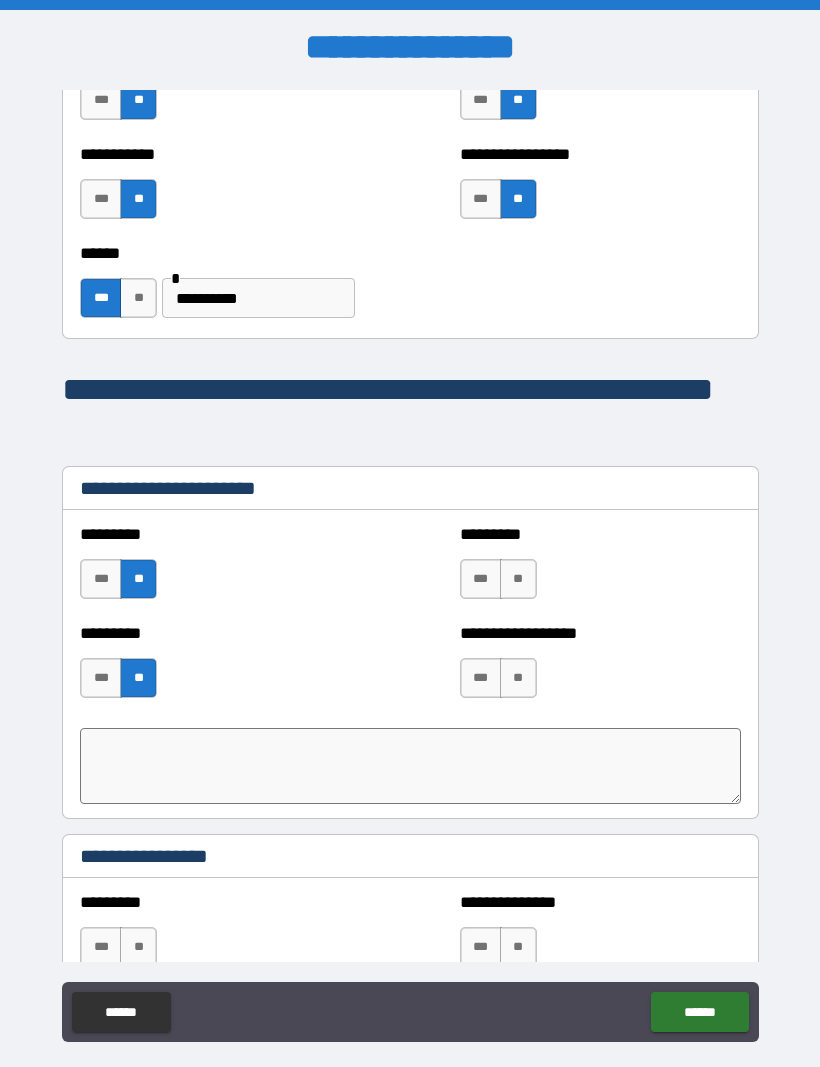 click on "**" at bounding box center (518, 579) 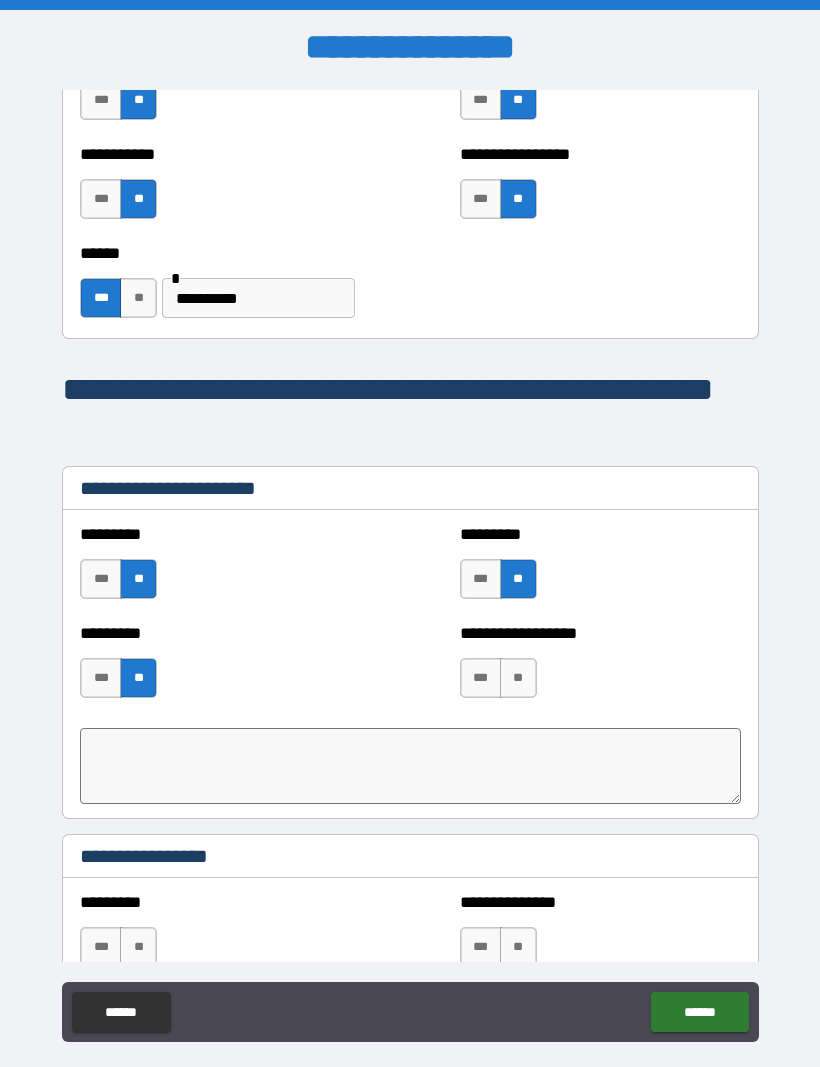 click on "**" at bounding box center (518, 678) 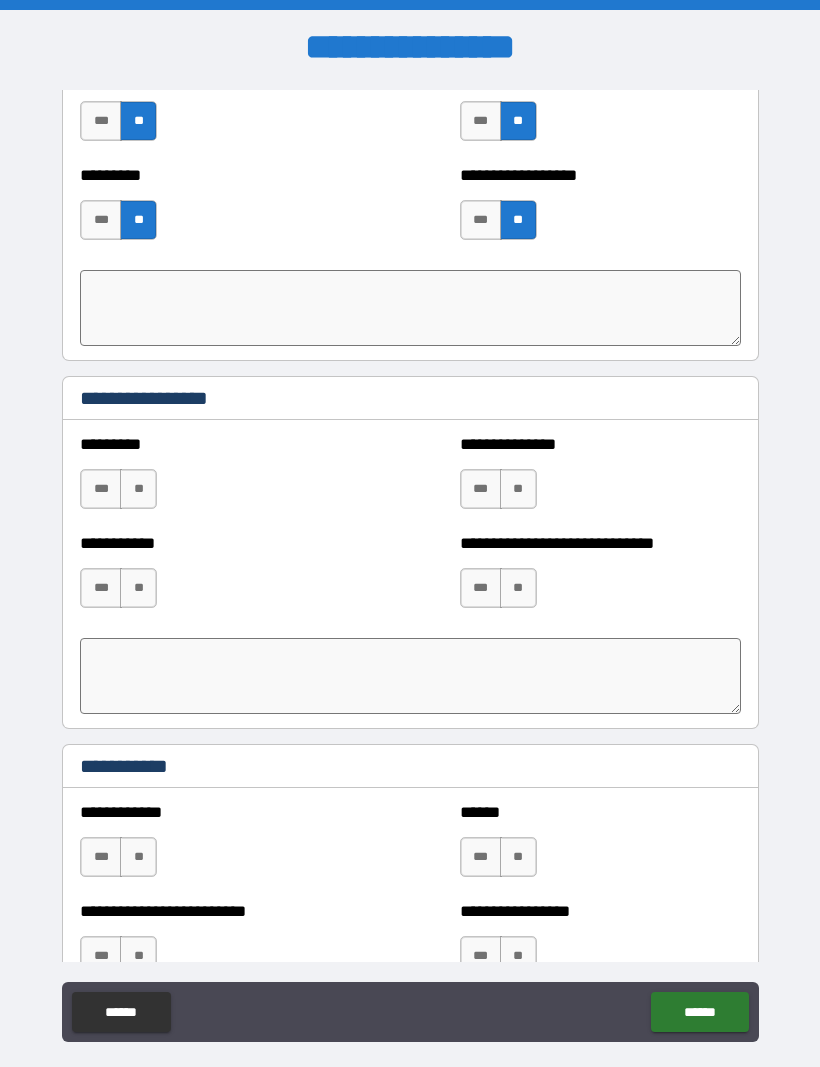 scroll, scrollTop: 2703, scrollLeft: 0, axis: vertical 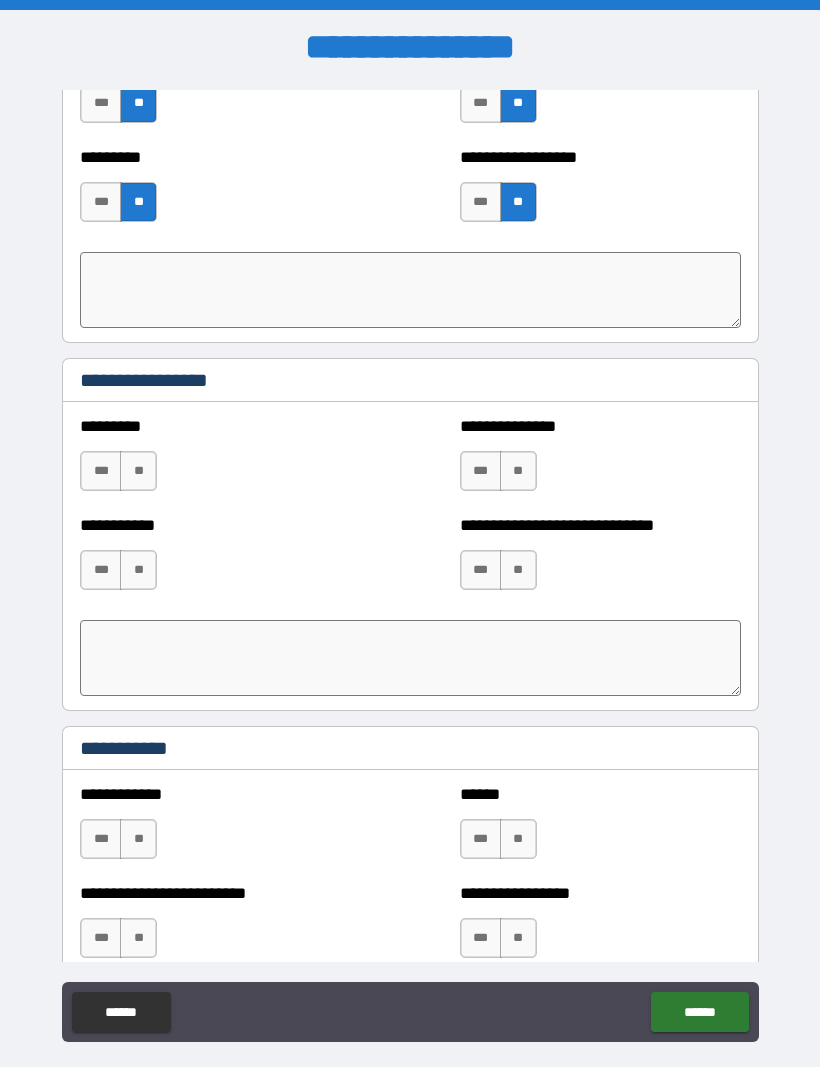 click on "**" at bounding box center (518, 471) 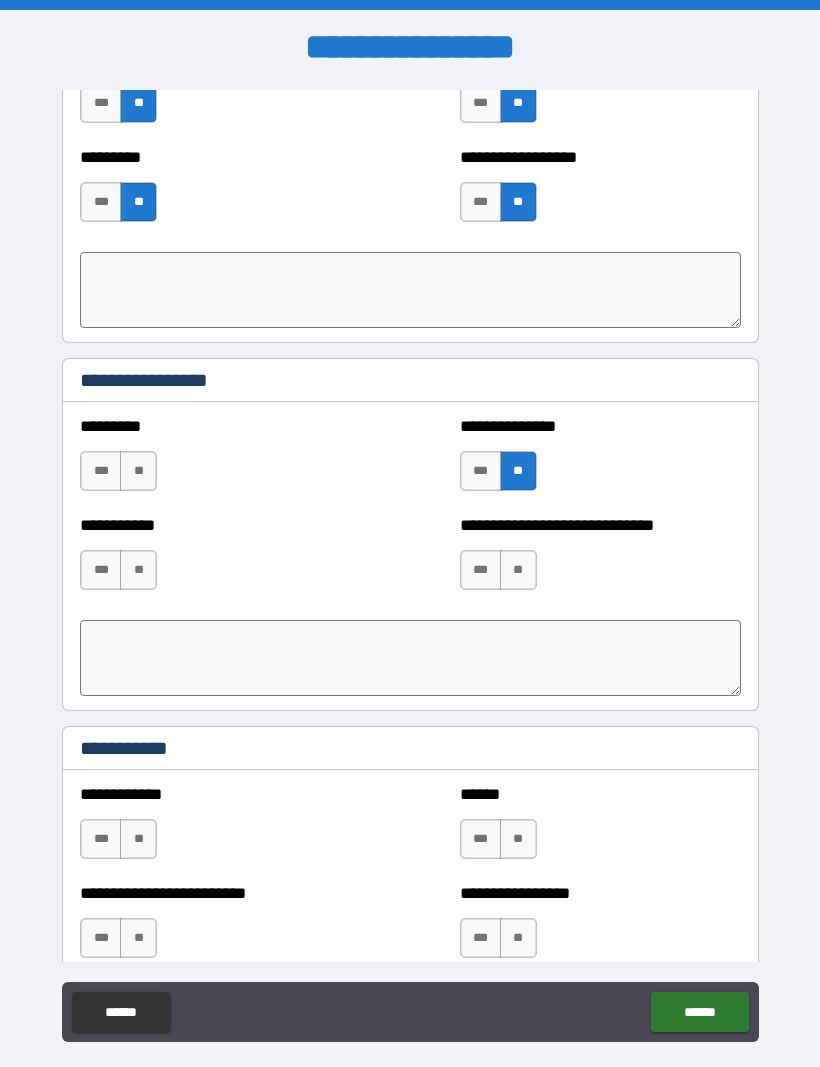 click on "***" at bounding box center (101, 471) 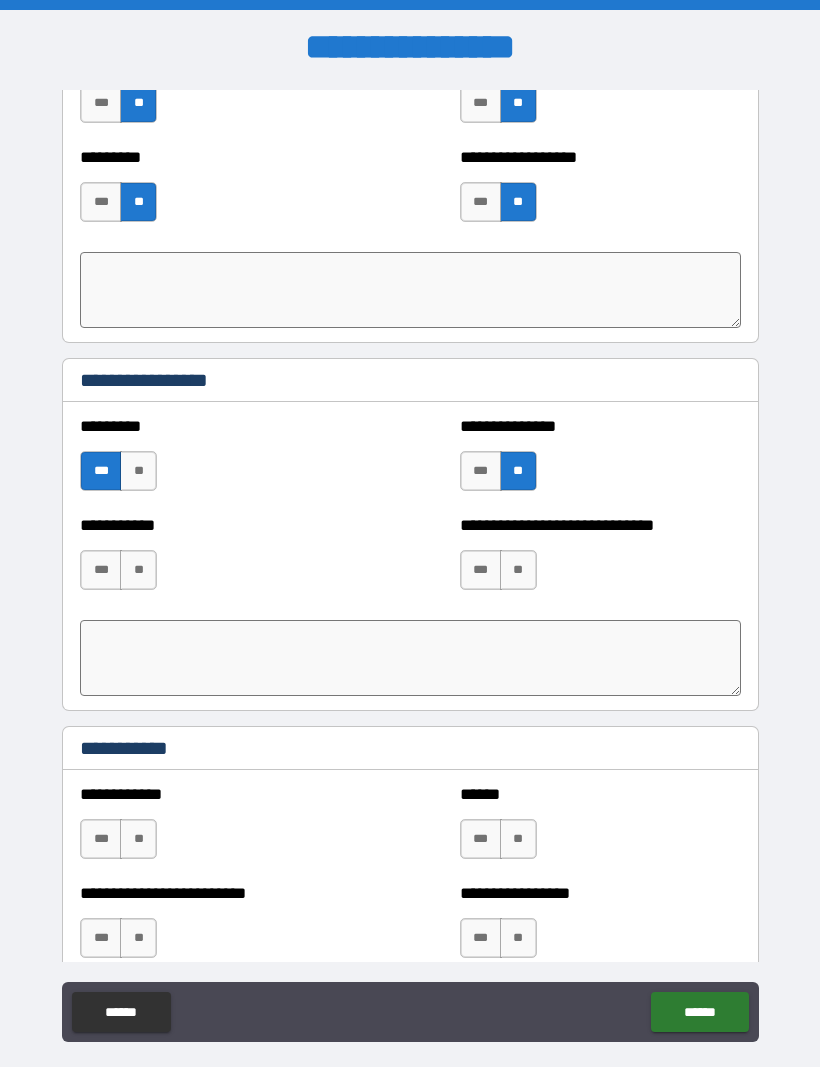 click on "**" at bounding box center (518, 570) 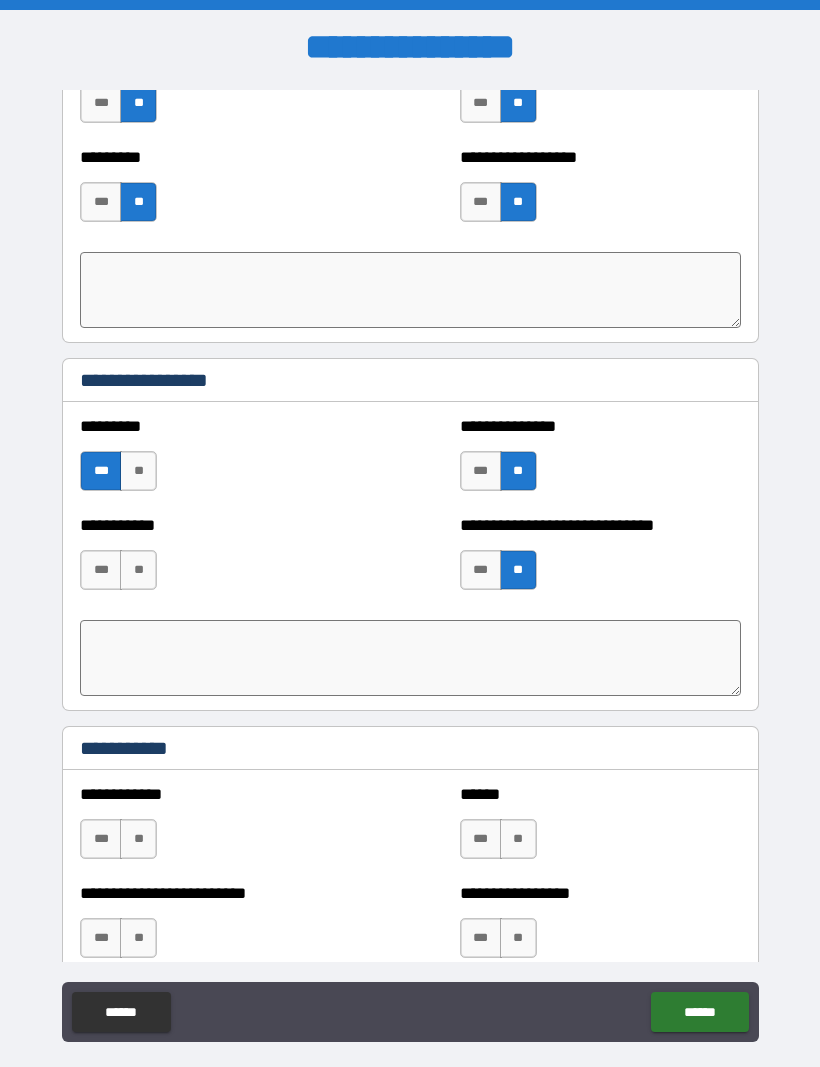 click on "**" at bounding box center (138, 570) 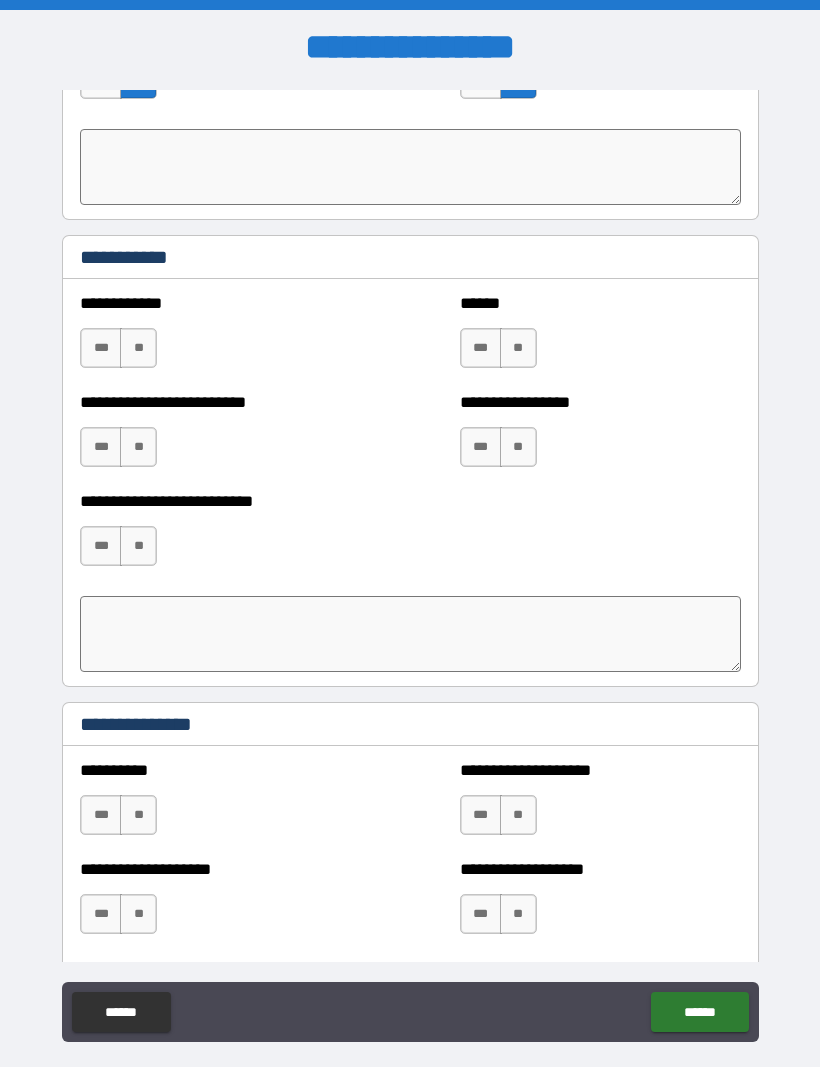 scroll, scrollTop: 3198, scrollLeft: 0, axis: vertical 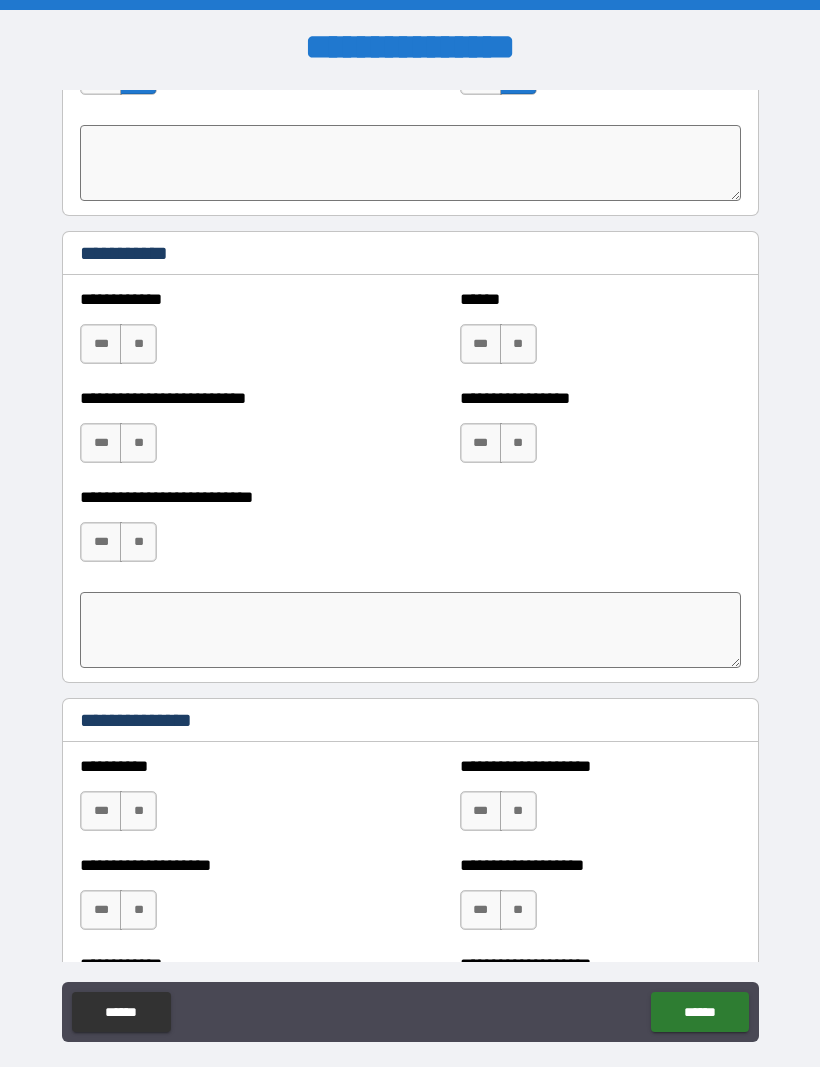click on "**" at bounding box center [138, 344] 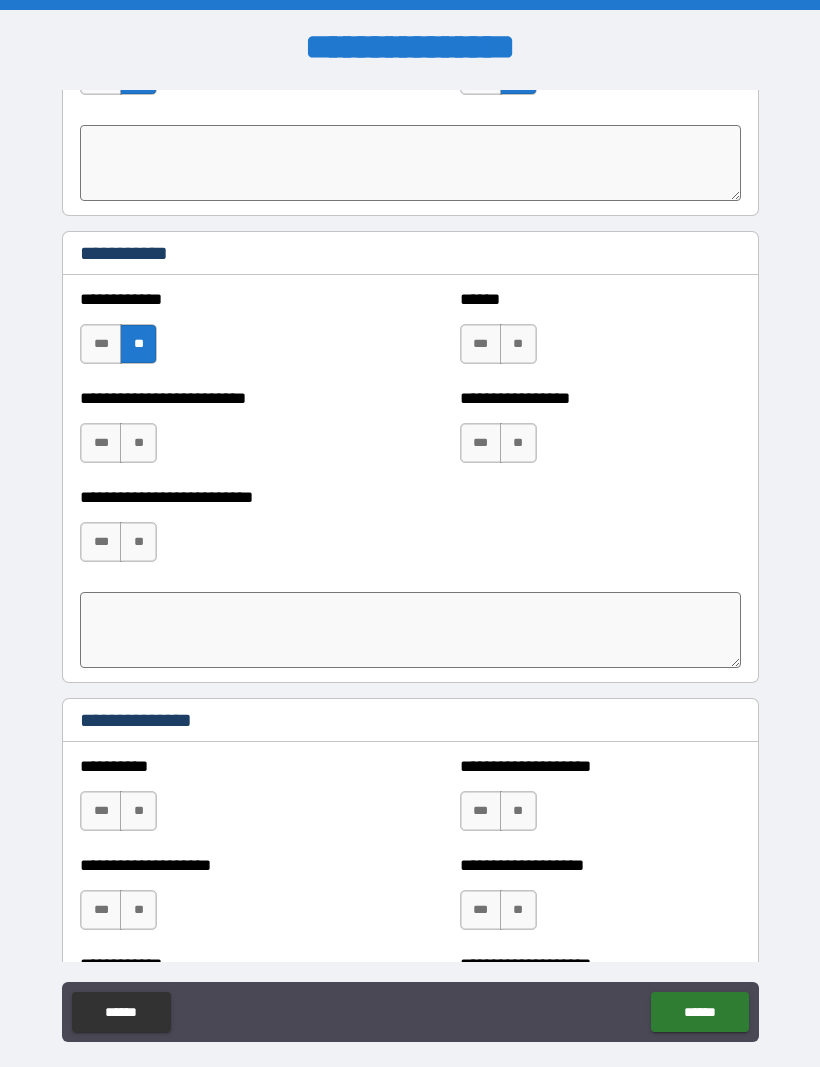 click on "**" at bounding box center (518, 344) 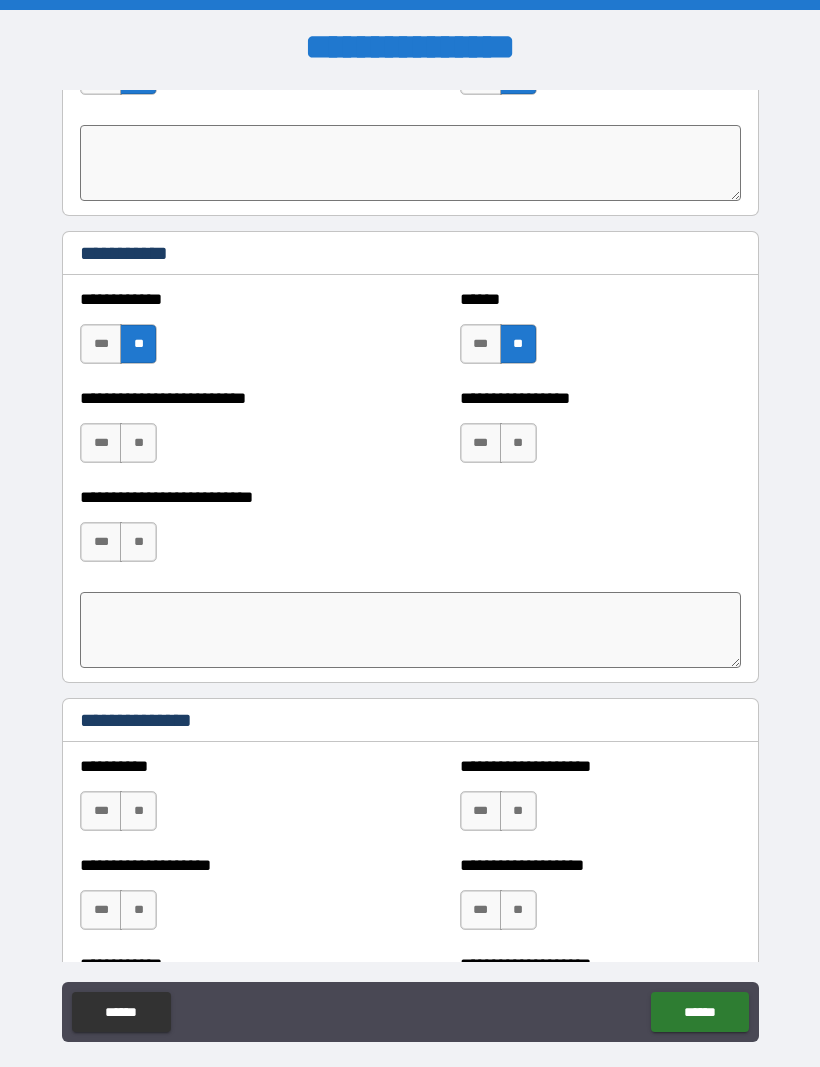click on "**" at bounding box center (138, 443) 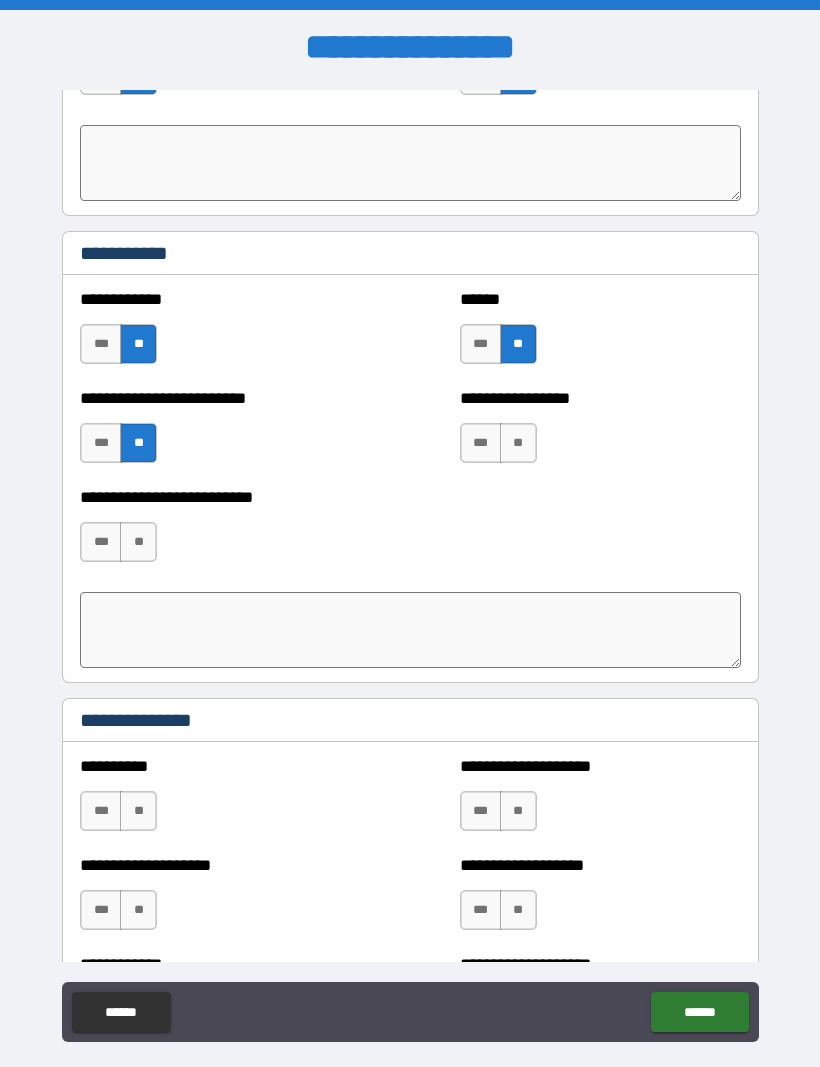 click on "**" at bounding box center [518, 443] 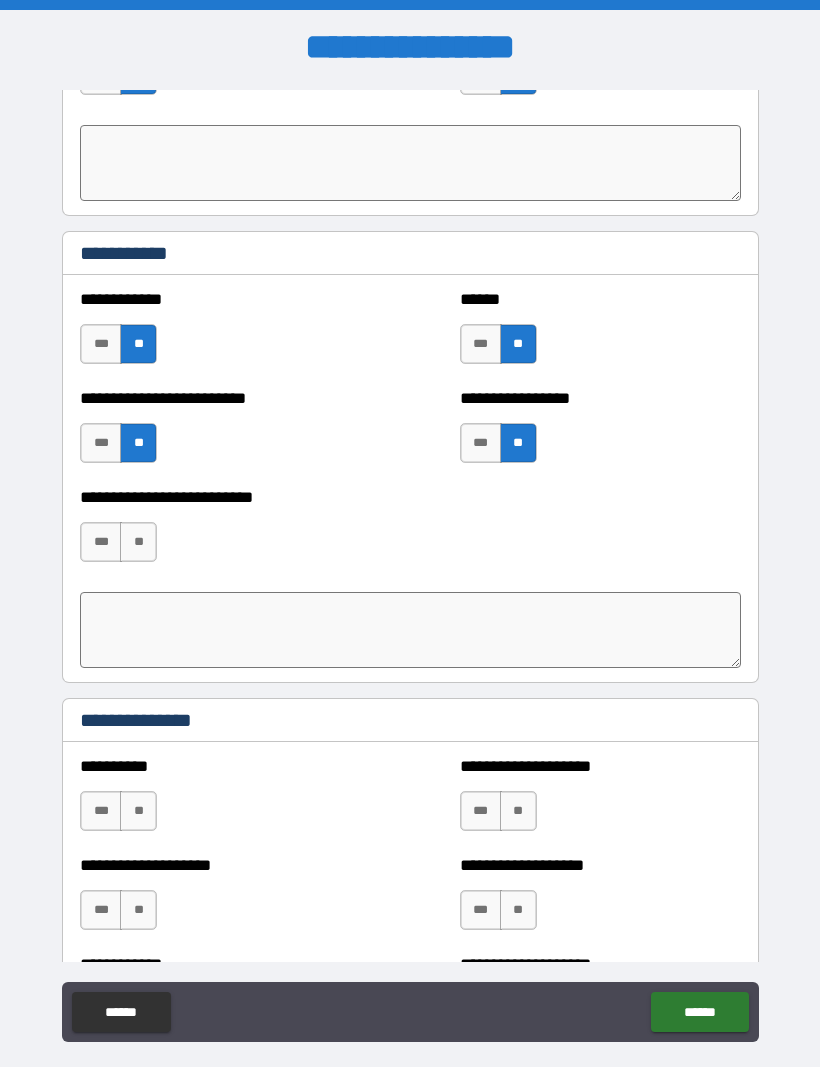 click on "**" at bounding box center [138, 542] 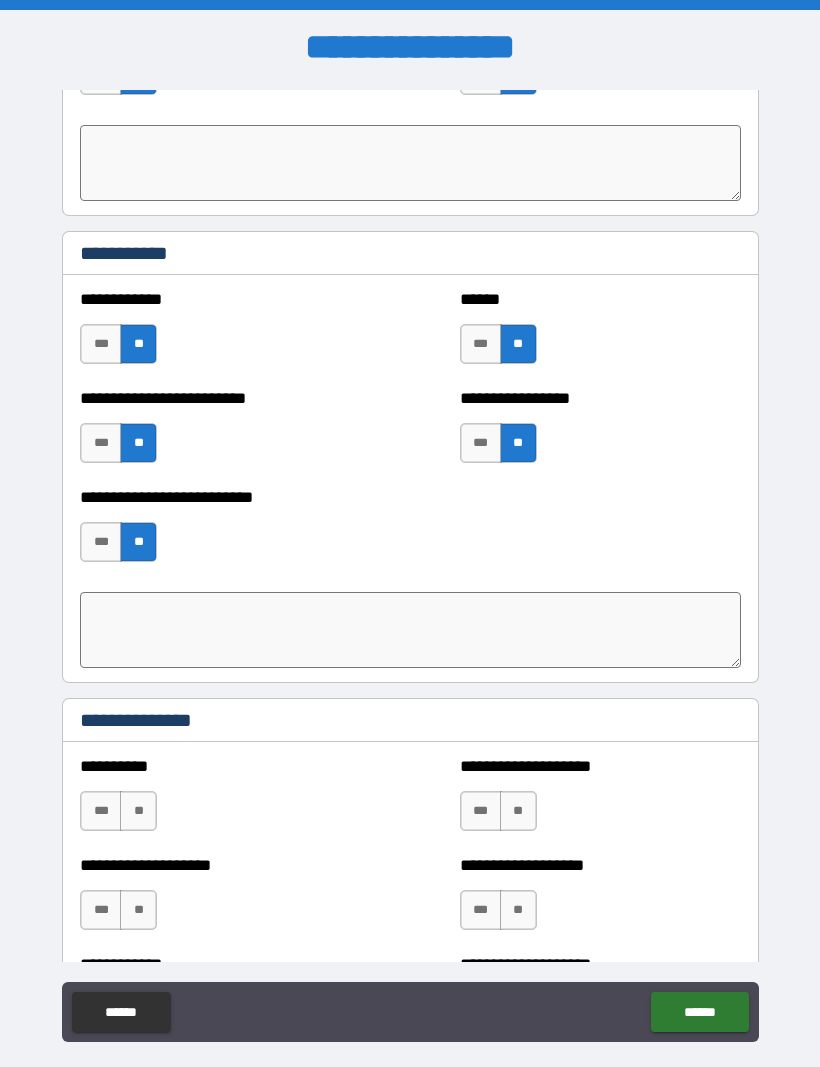 click on "**" at bounding box center (138, 811) 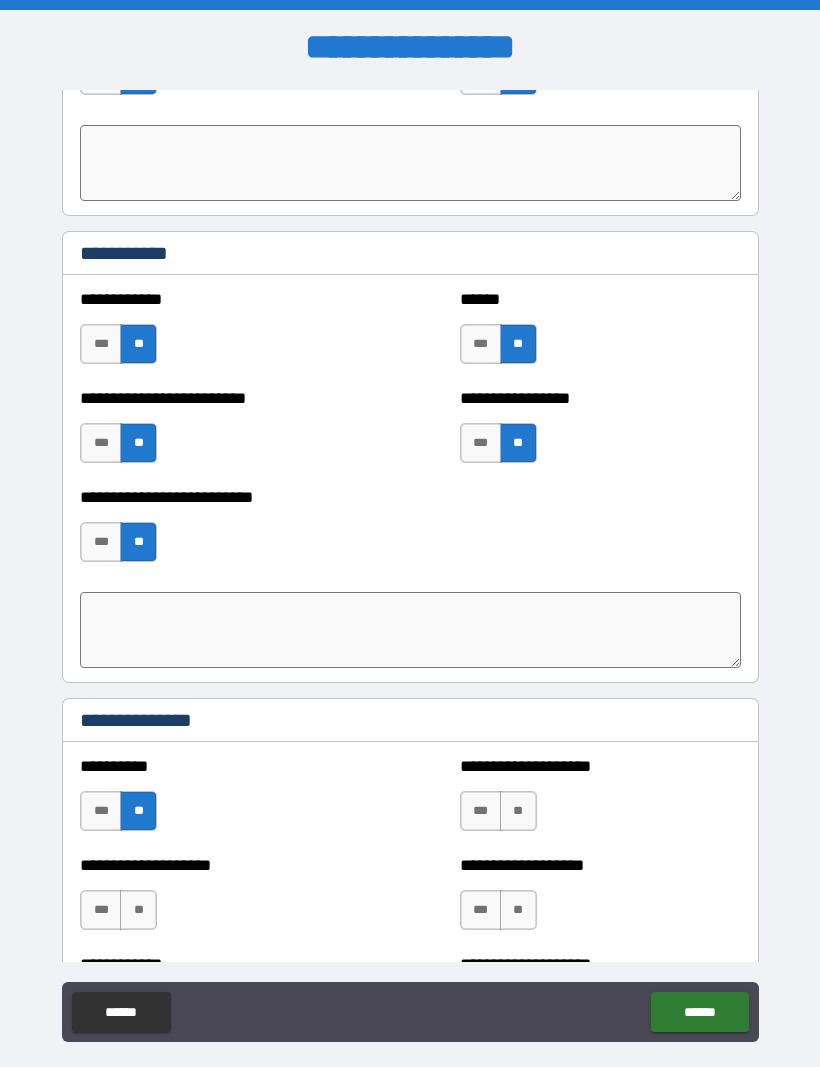 type on "*" 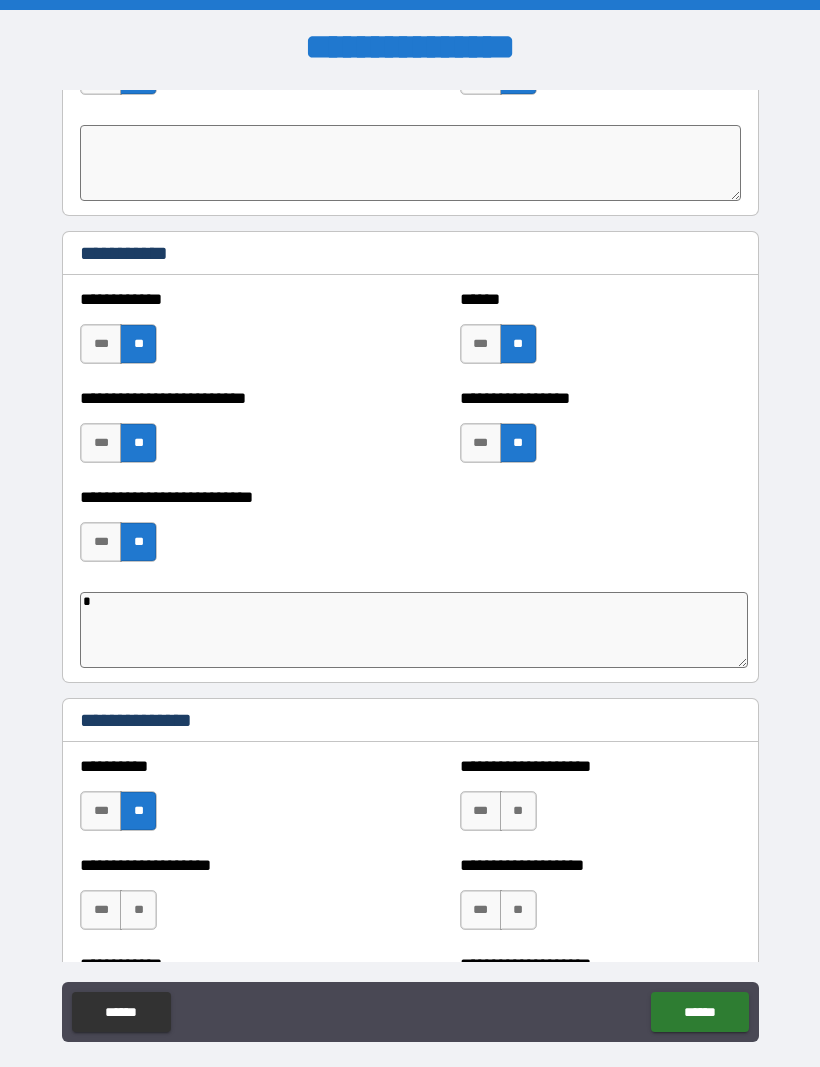 type on "*" 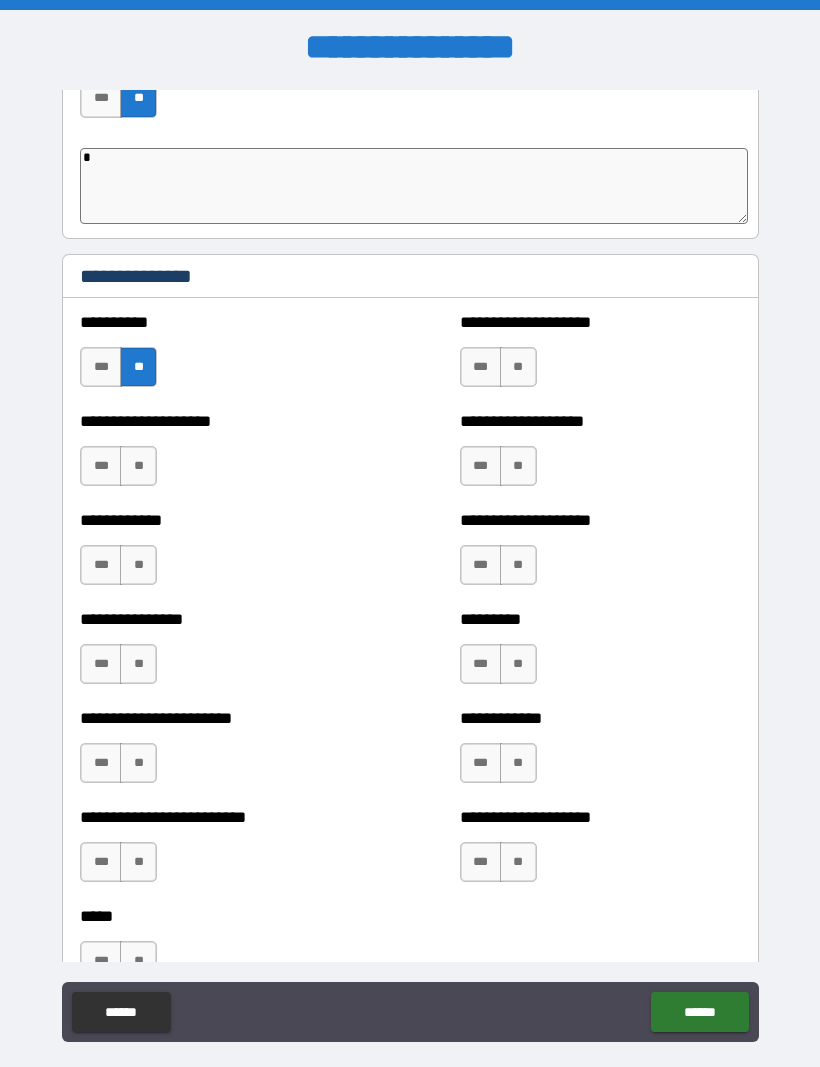 scroll, scrollTop: 3643, scrollLeft: 0, axis: vertical 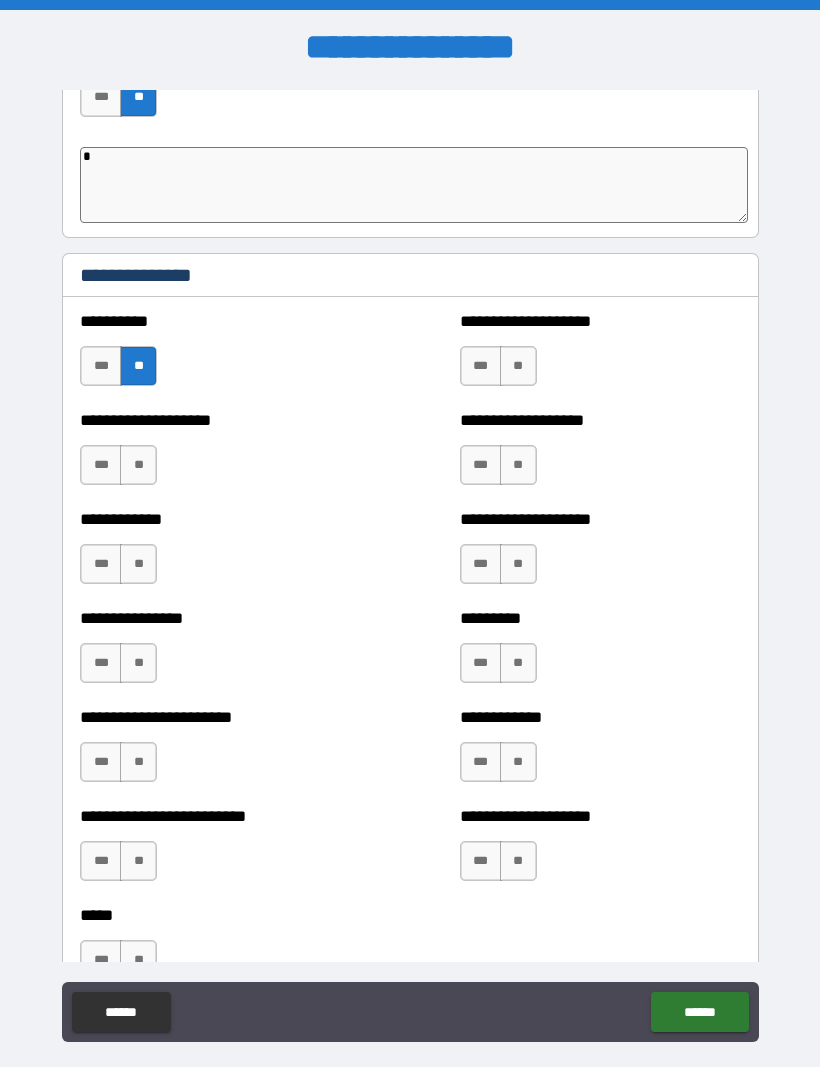 type on "*" 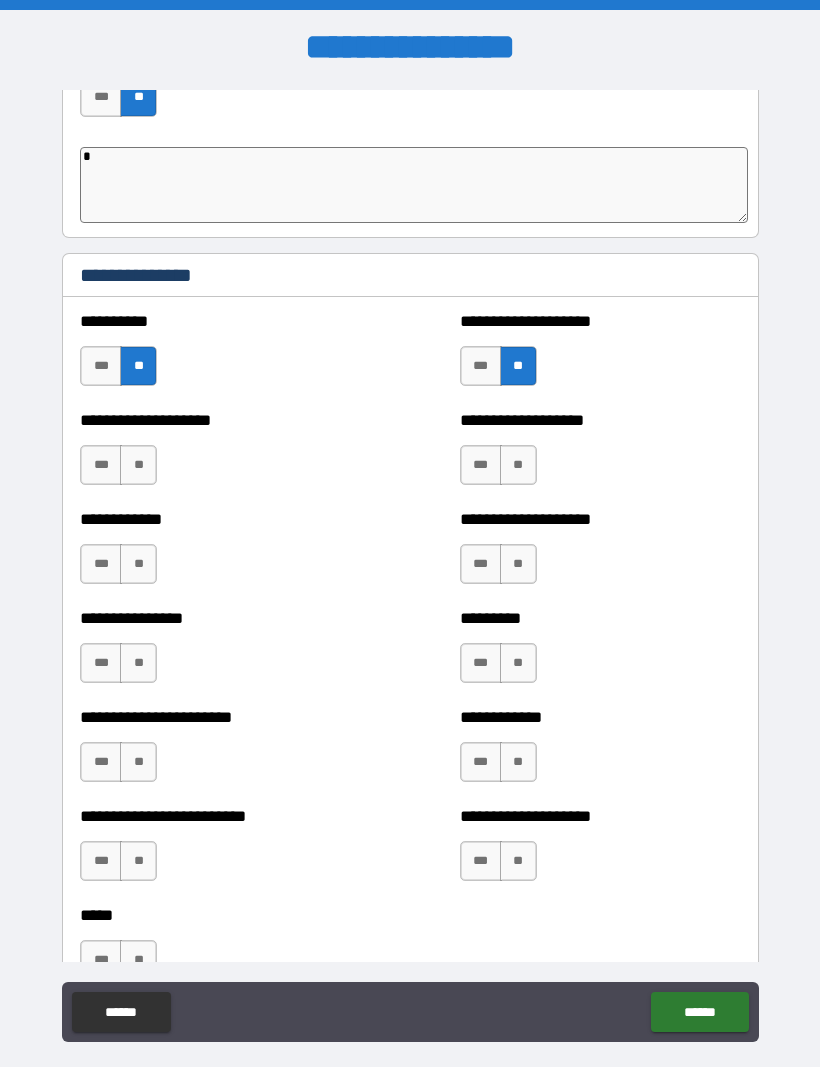 click on "**" at bounding box center (518, 465) 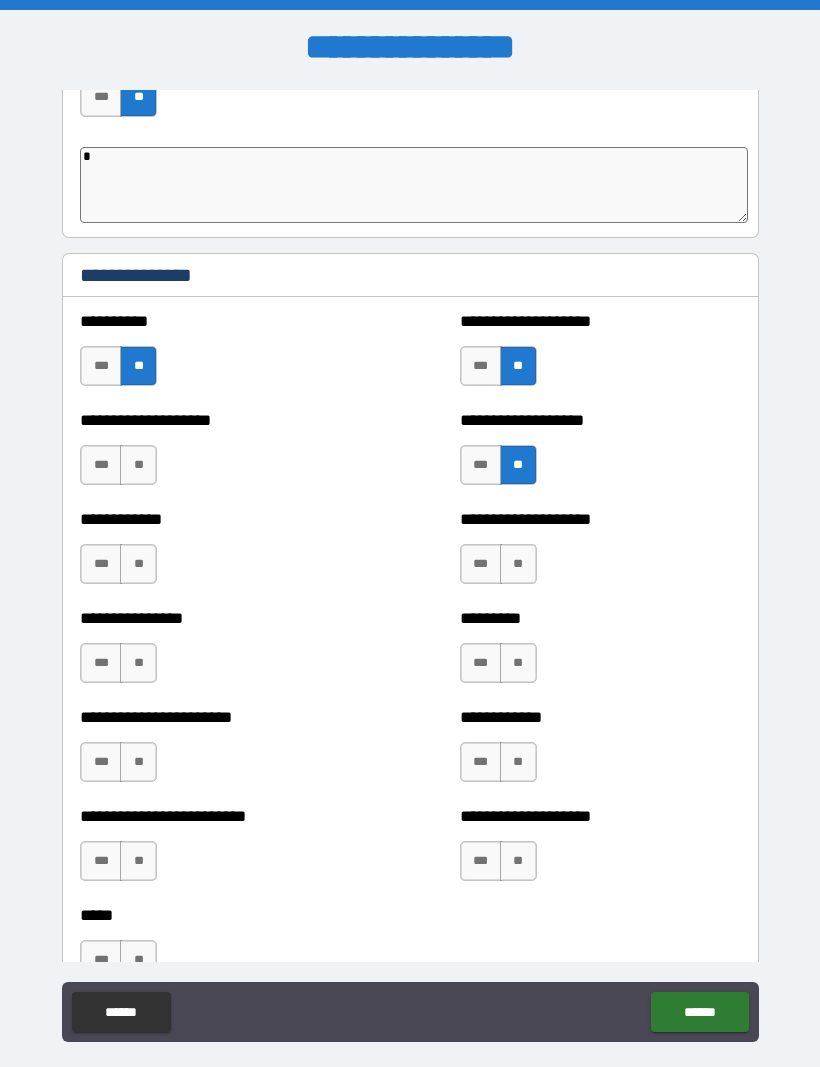 click on "**" at bounding box center (138, 465) 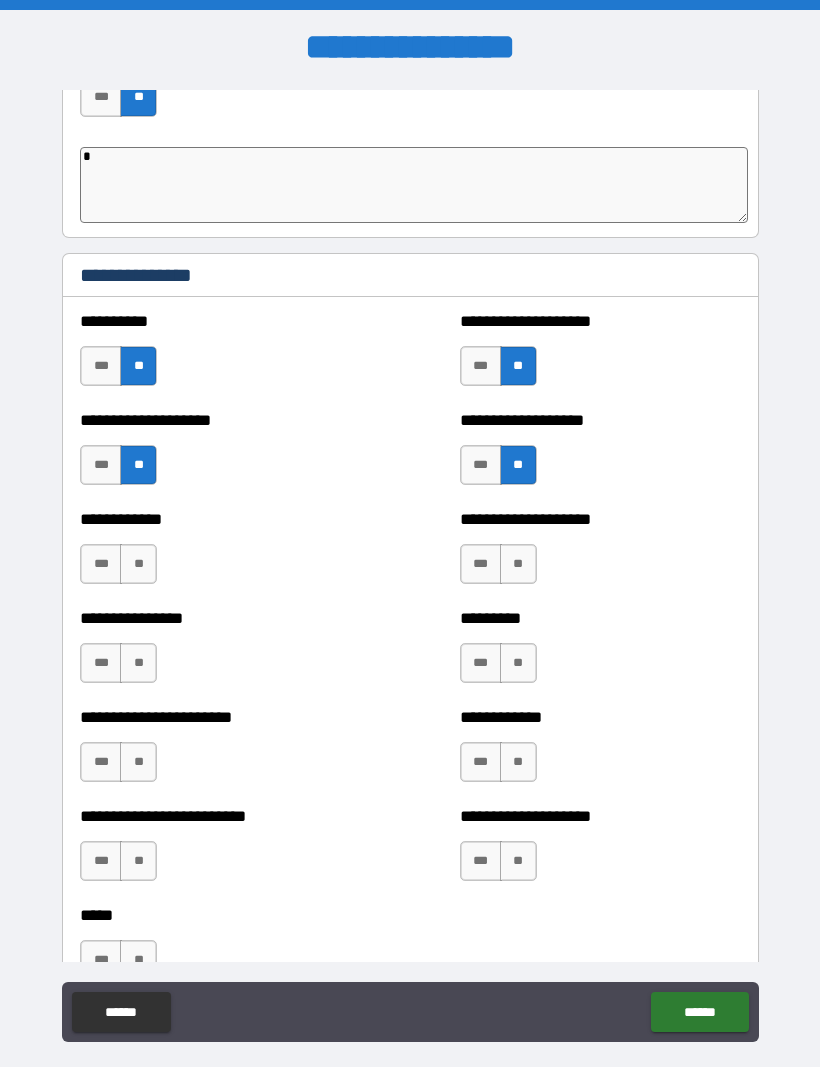 click on "**" at bounding box center [138, 564] 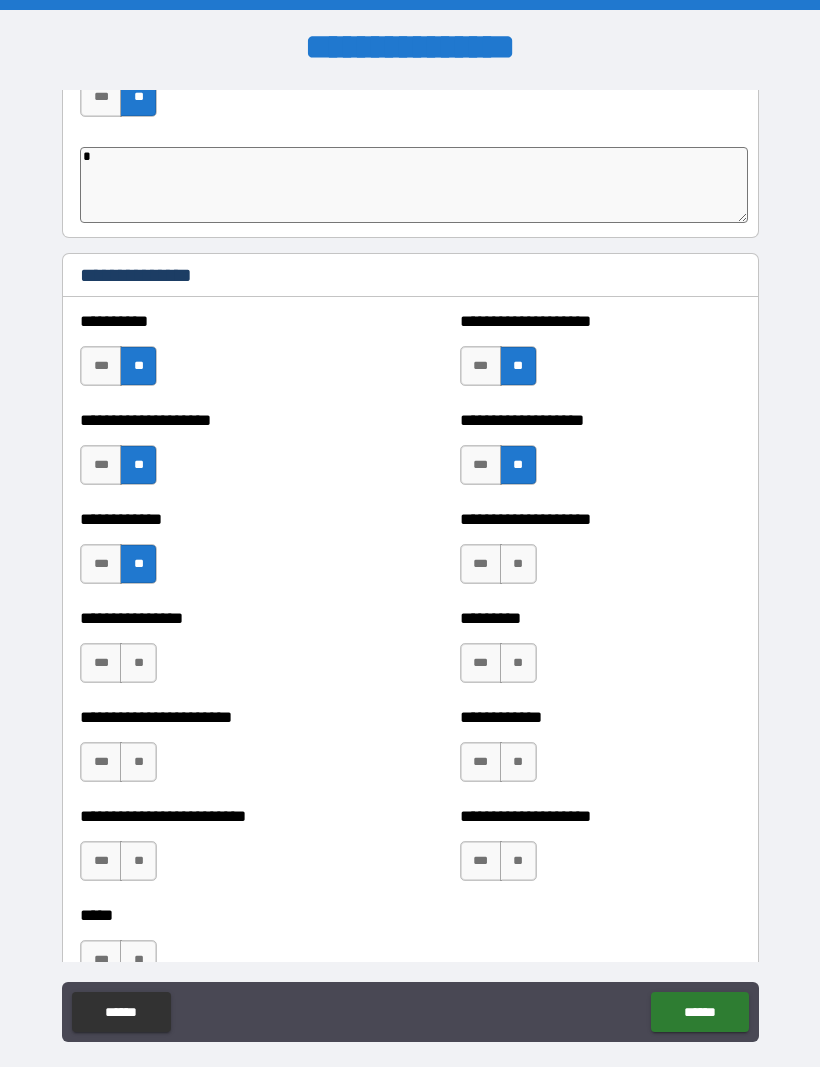 click on "**" at bounding box center (518, 564) 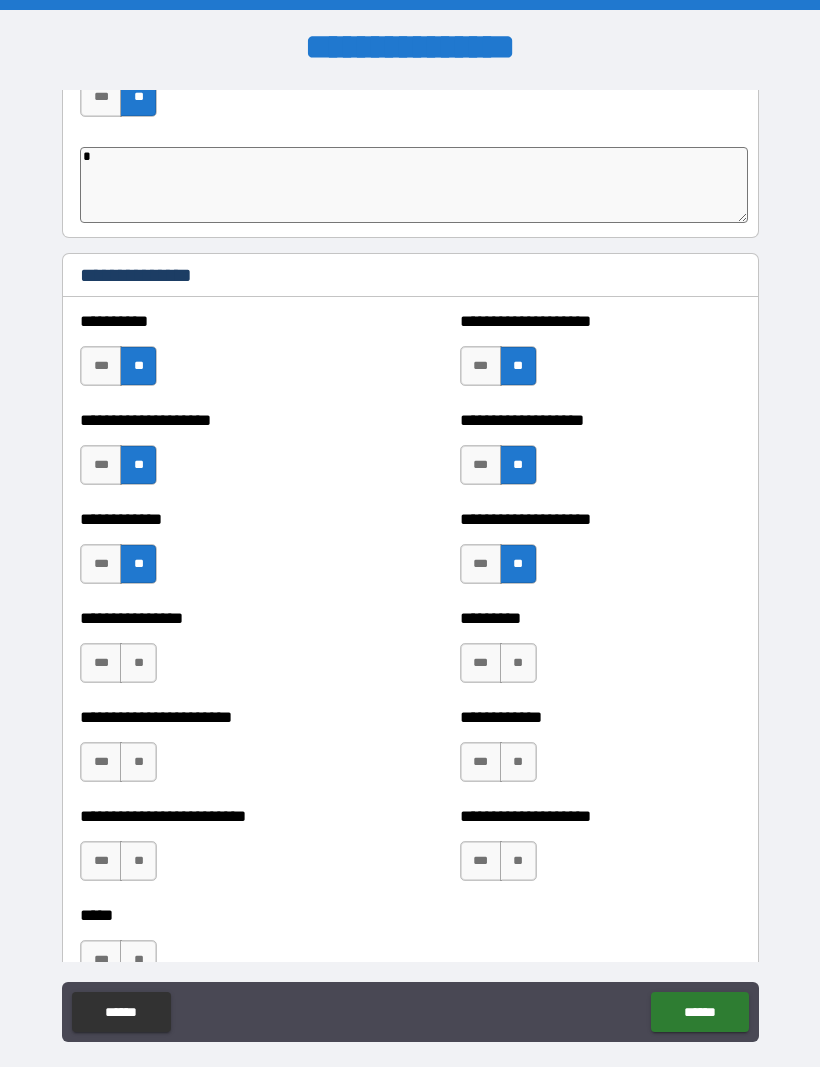 click on "**" at bounding box center [518, 663] 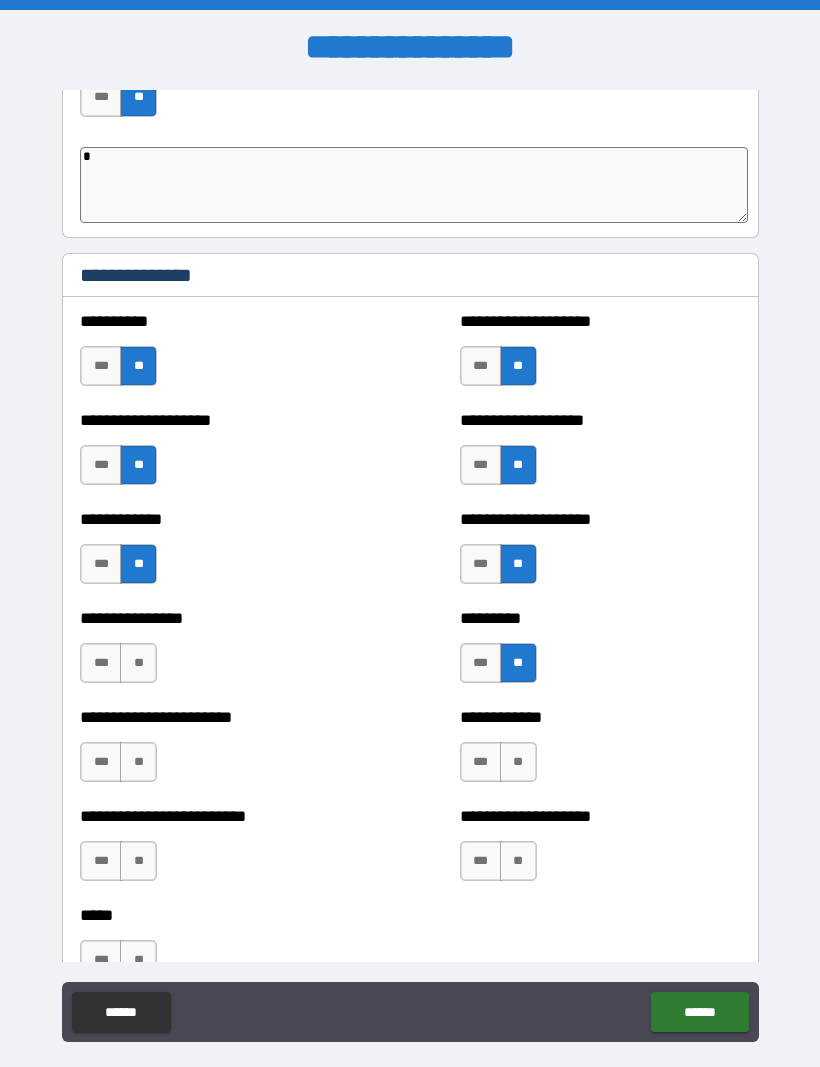 click on "**" at bounding box center (138, 663) 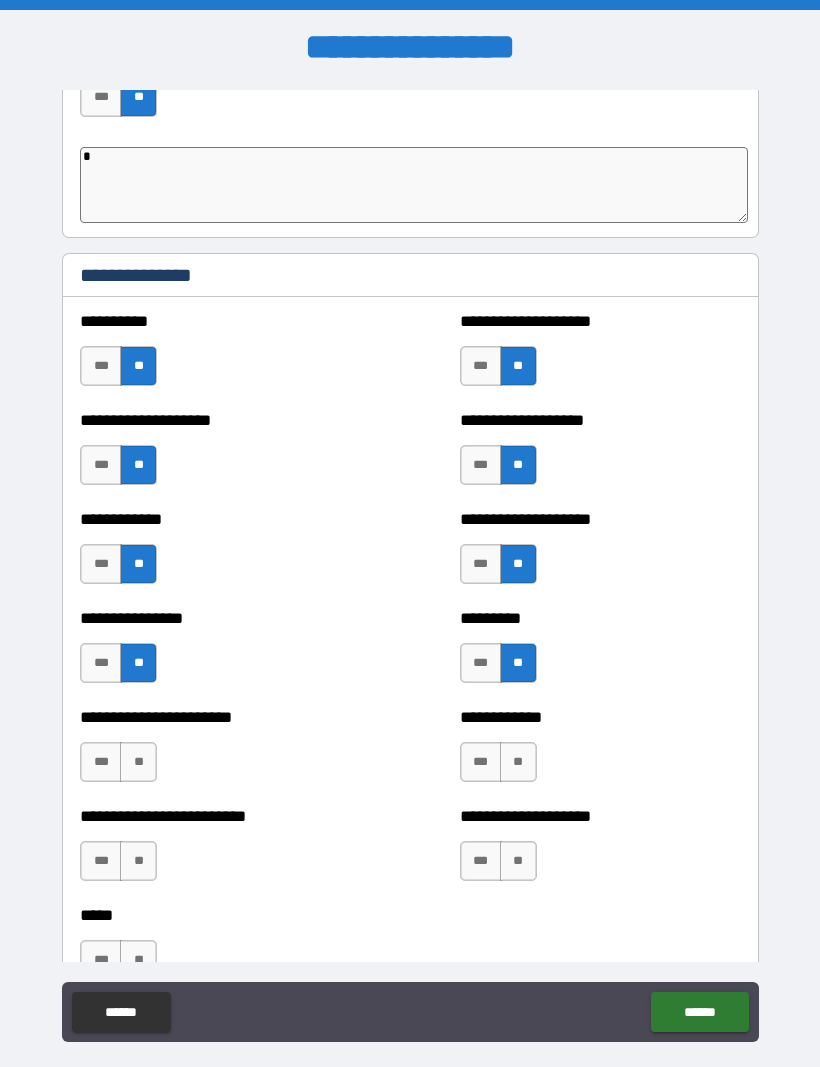 click on "**" at bounding box center [518, 762] 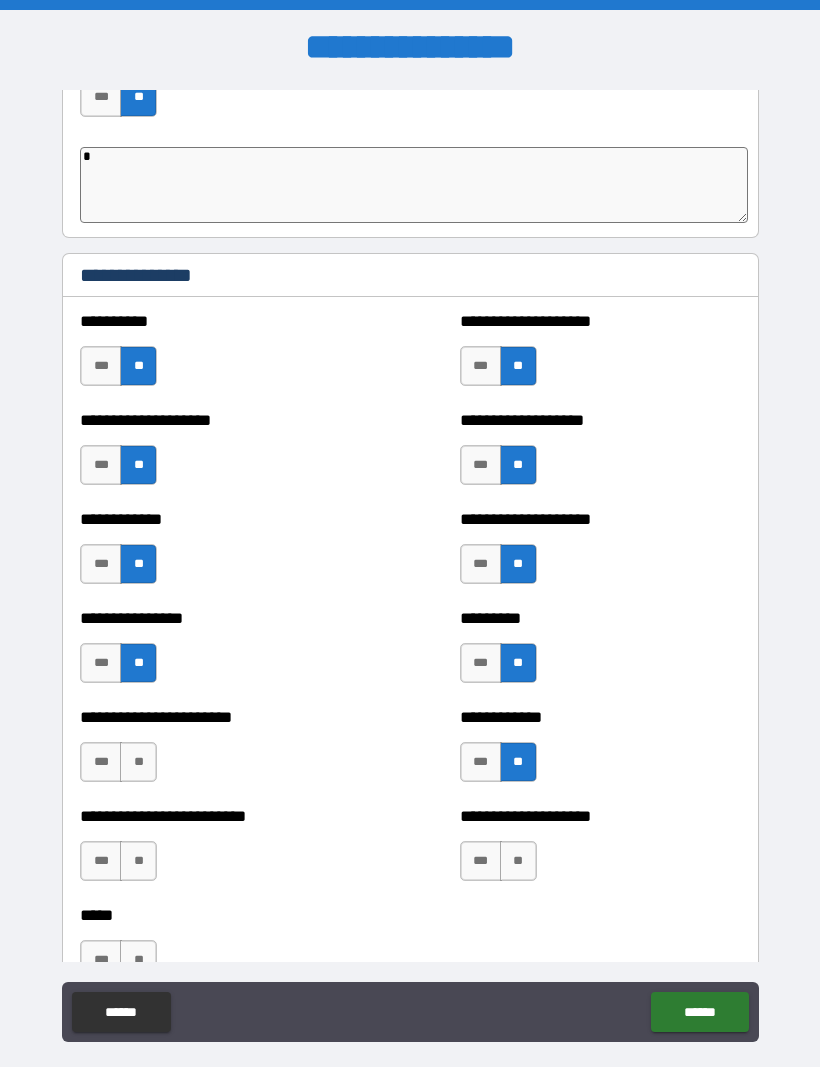 click on "**" at bounding box center [138, 762] 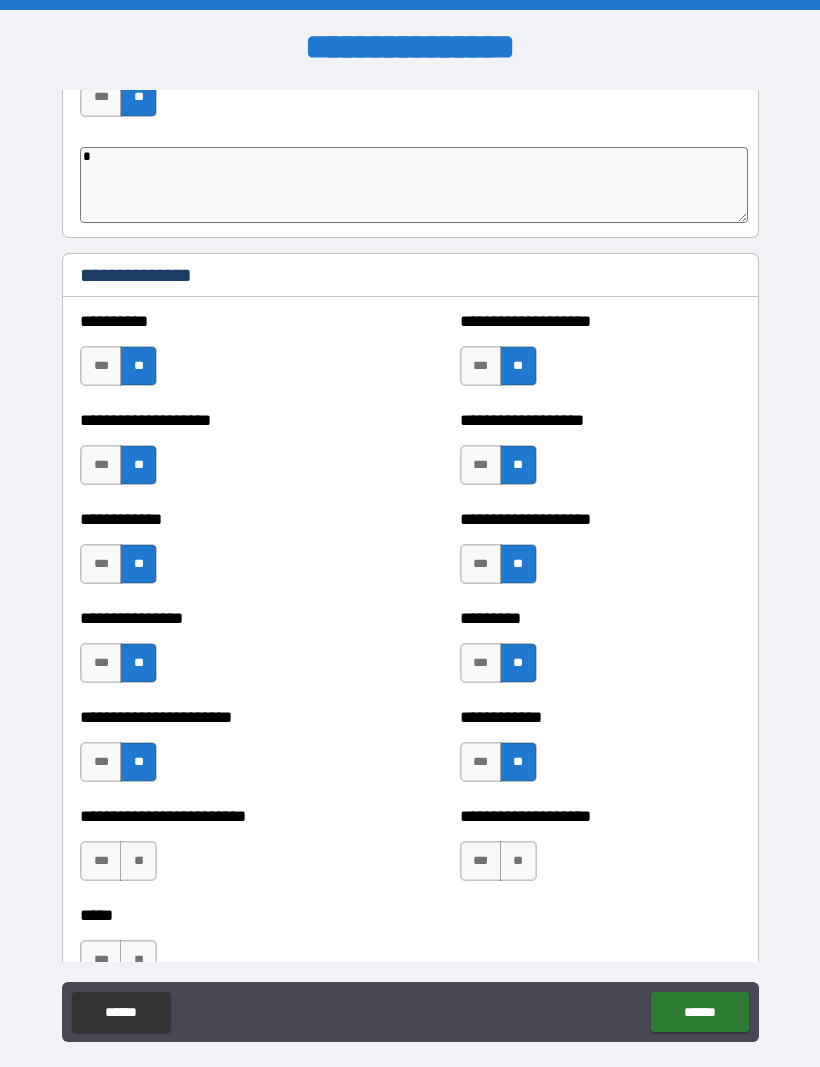 click on "**" at bounding box center (518, 861) 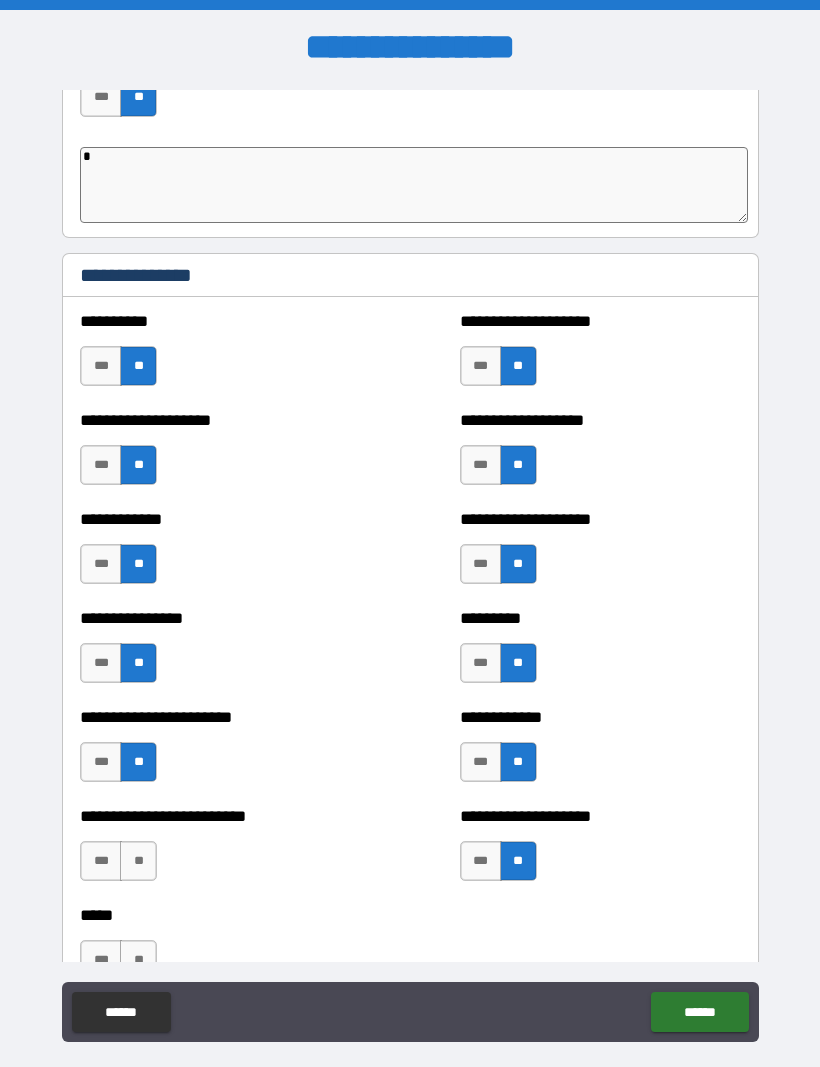 click on "**" at bounding box center (138, 861) 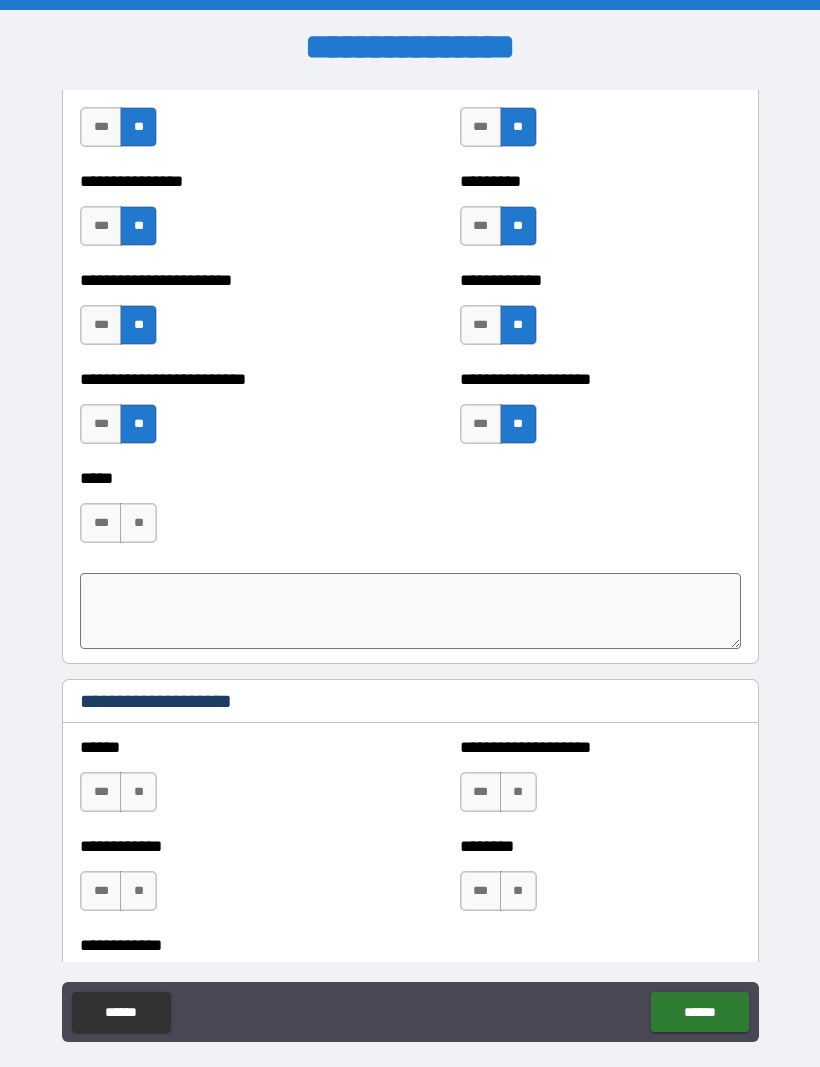 scroll, scrollTop: 4081, scrollLeft: 0, axis: vertical 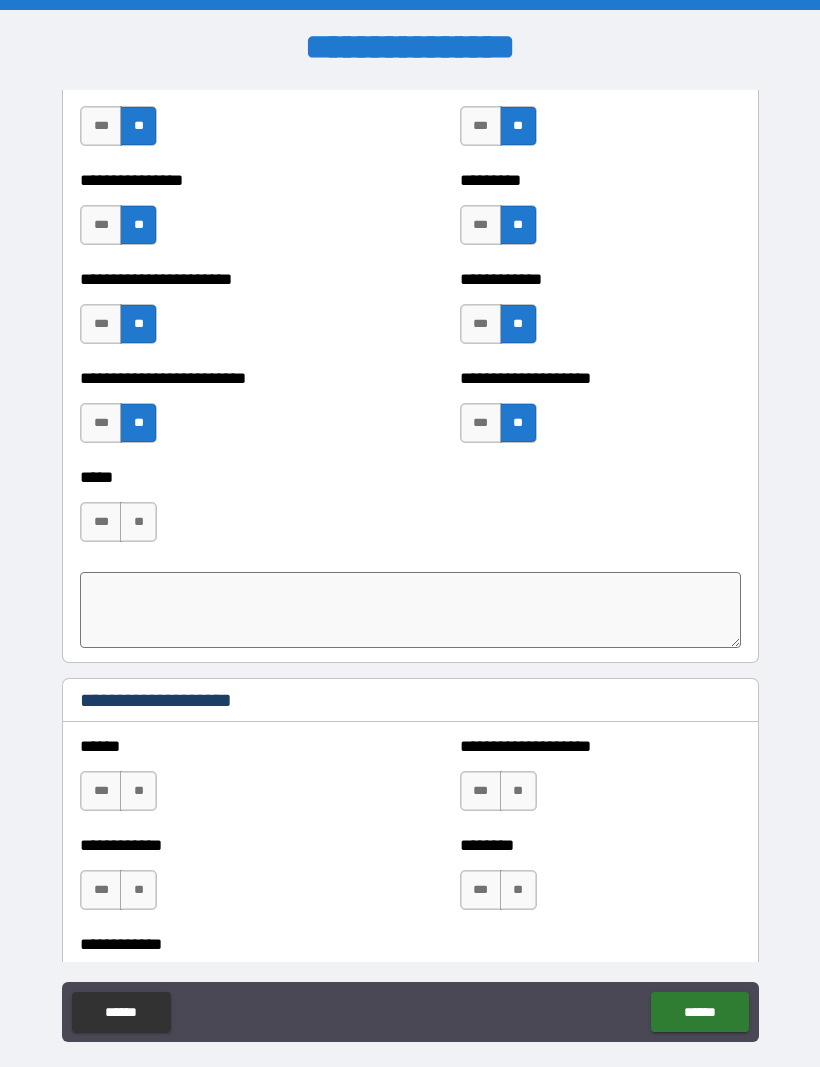 click on "**" at bounding box center [138, 522] 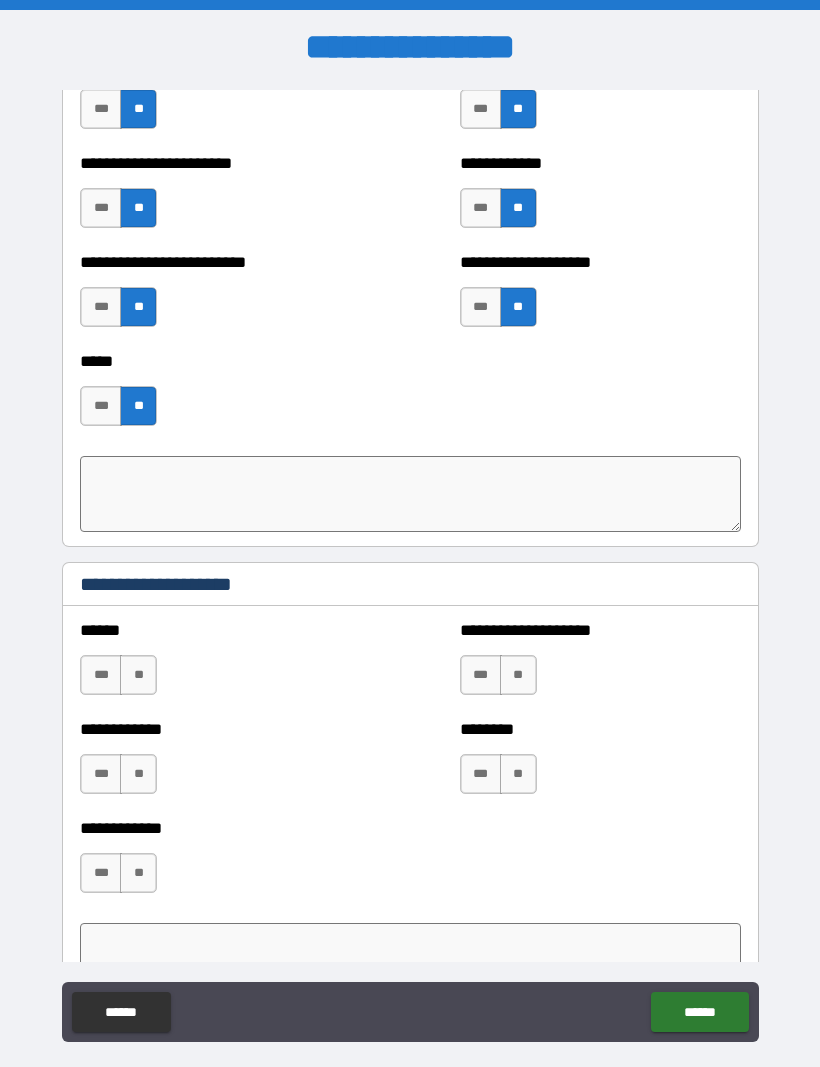 scroll, scrollTop: 4260, scrollLeft: 0, axis: vertical 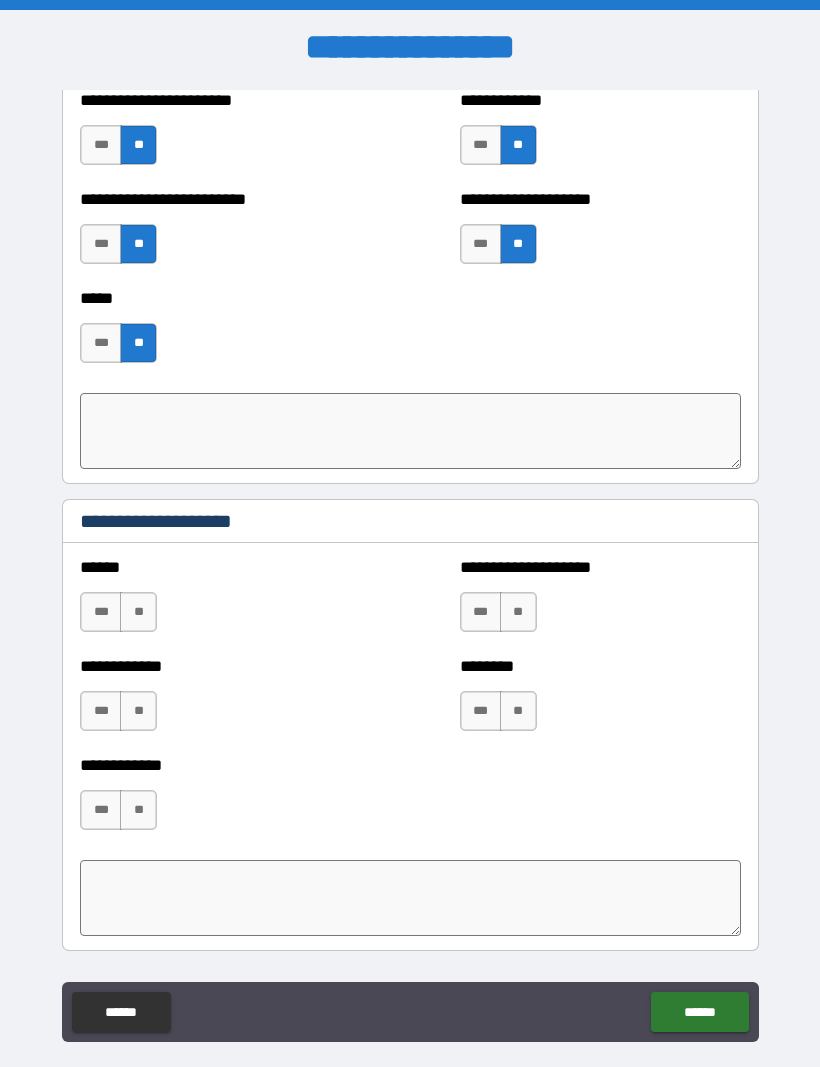 click on "**" at bounding box center (138, 612) 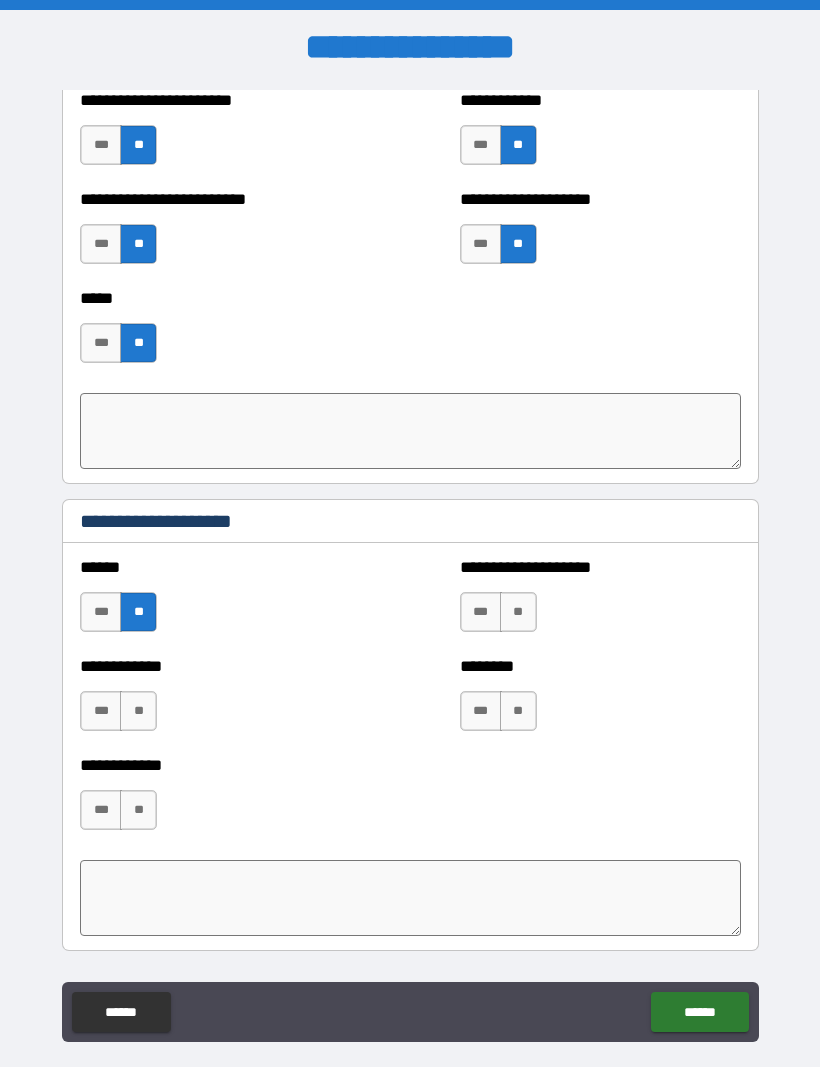 click on "**" at bounding box center [518, 612] 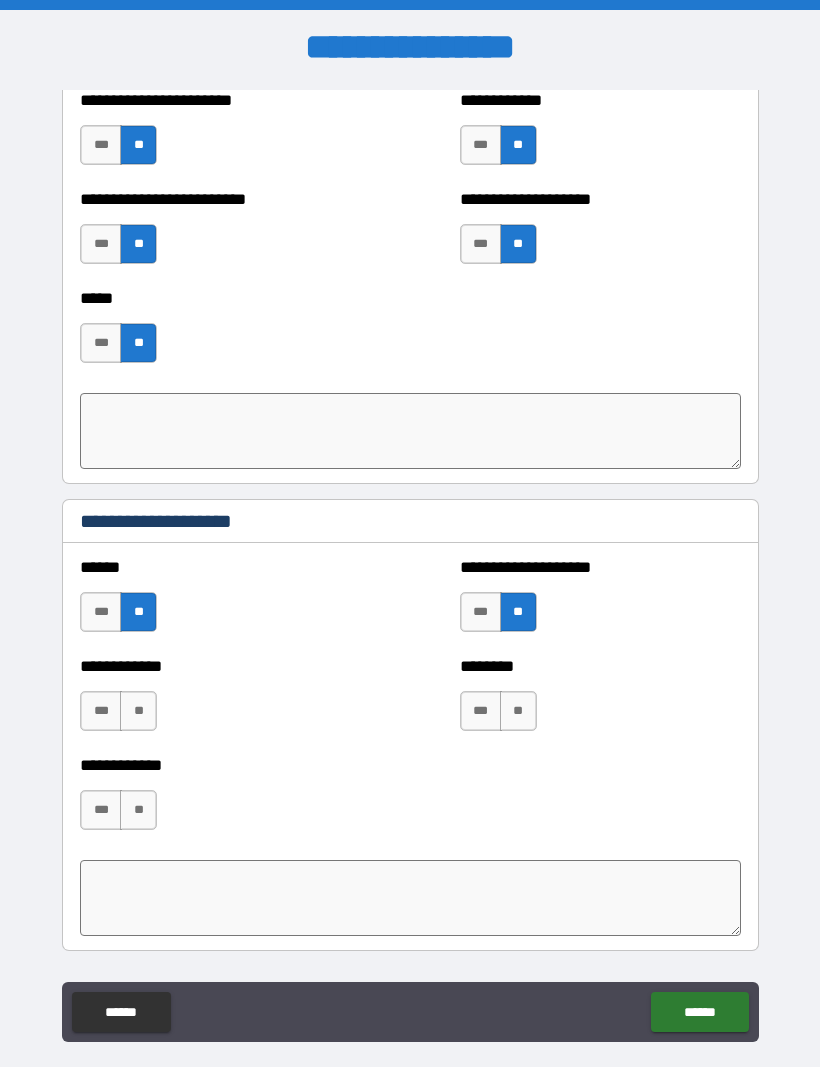 click on "**" at bounding box center (518, 711) 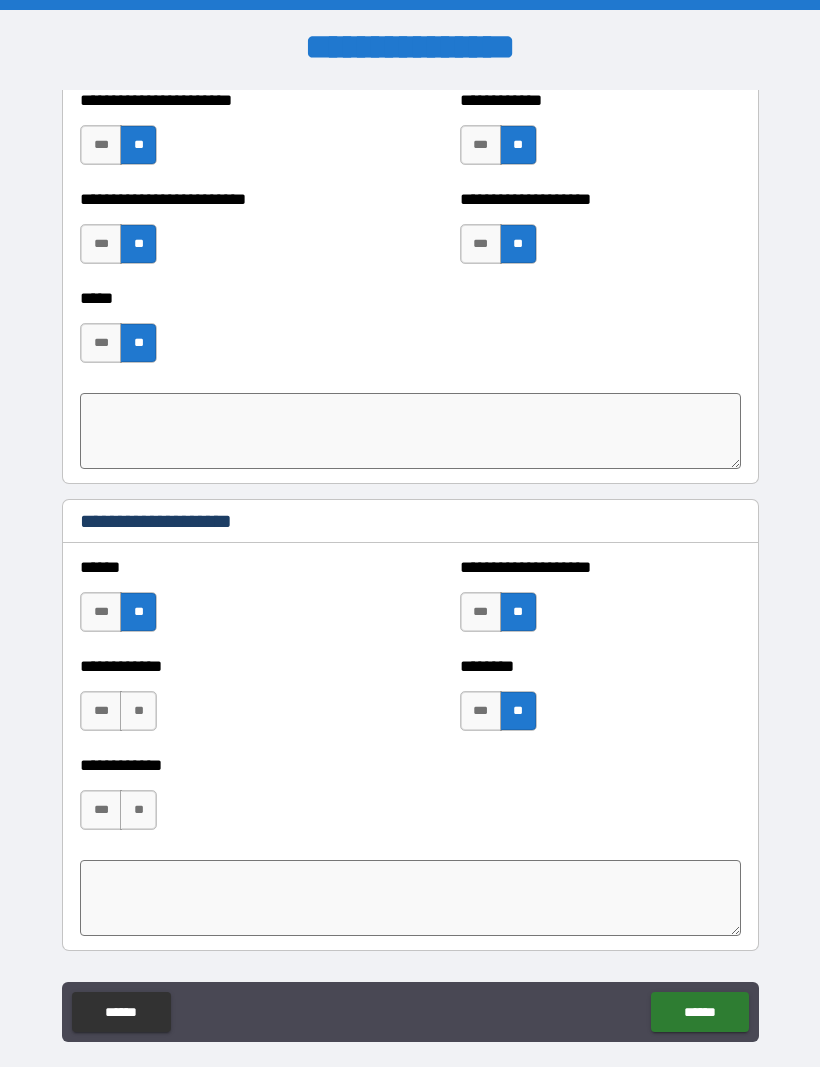 click on "**" at bounding box center (138, 711) 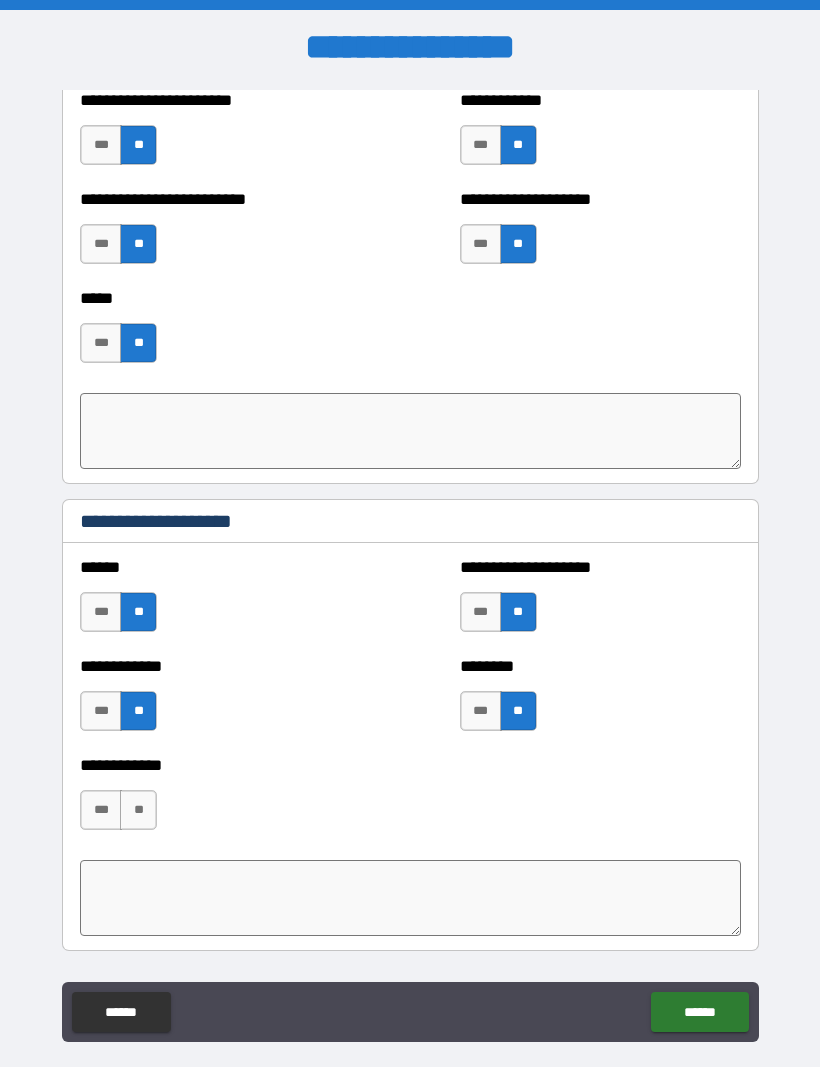 click on "**" at bounding box center (138, 810) 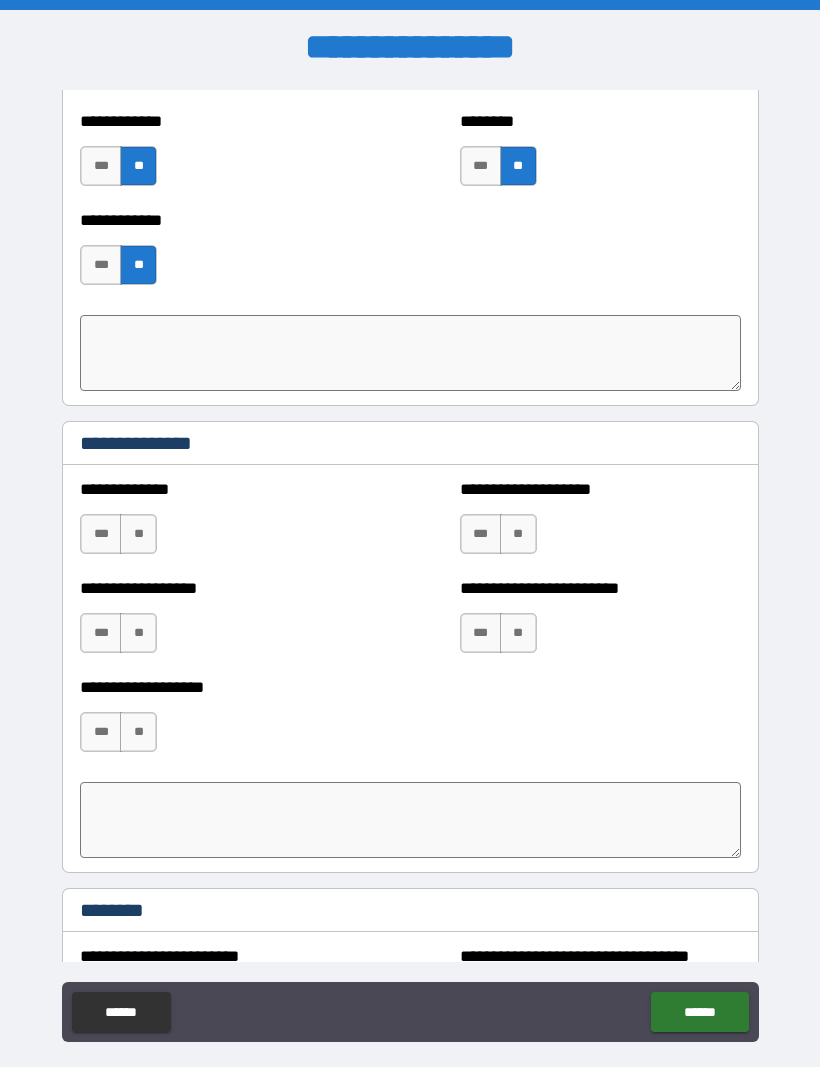 scroll, scrollTop: 4806, scrollLeft: 0, axis: vertical 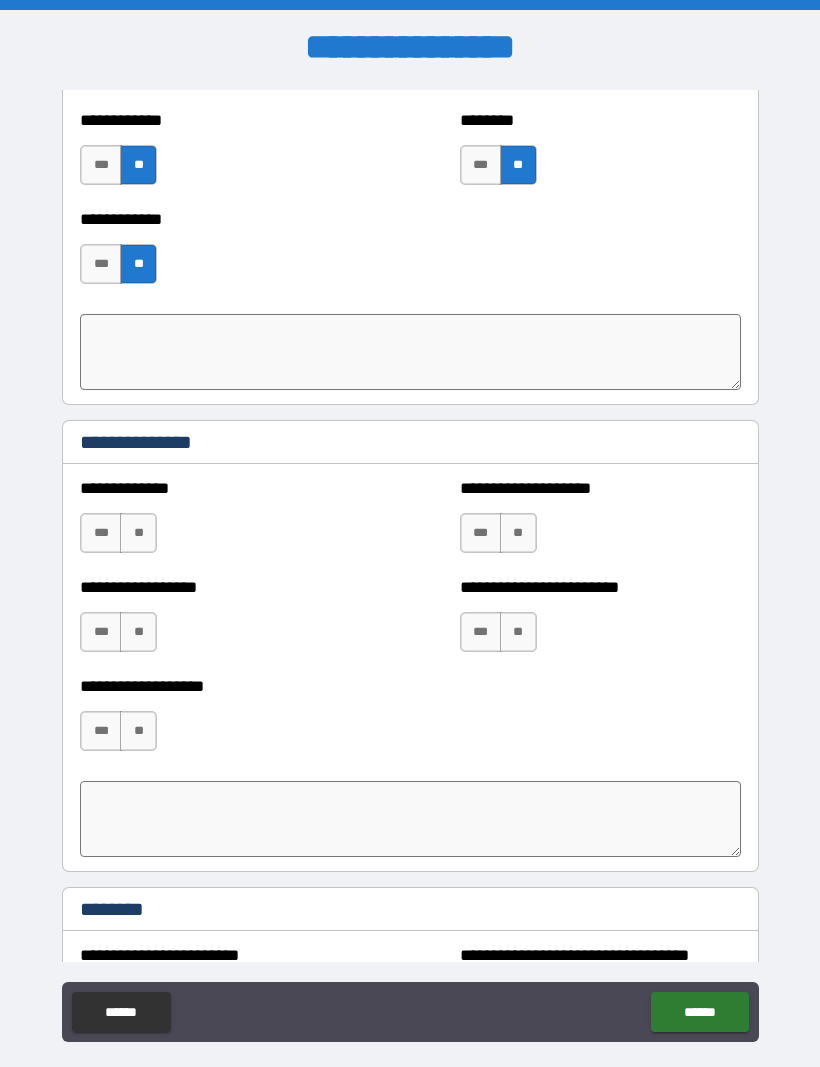 click on "**" at bounding box center (138, 533) 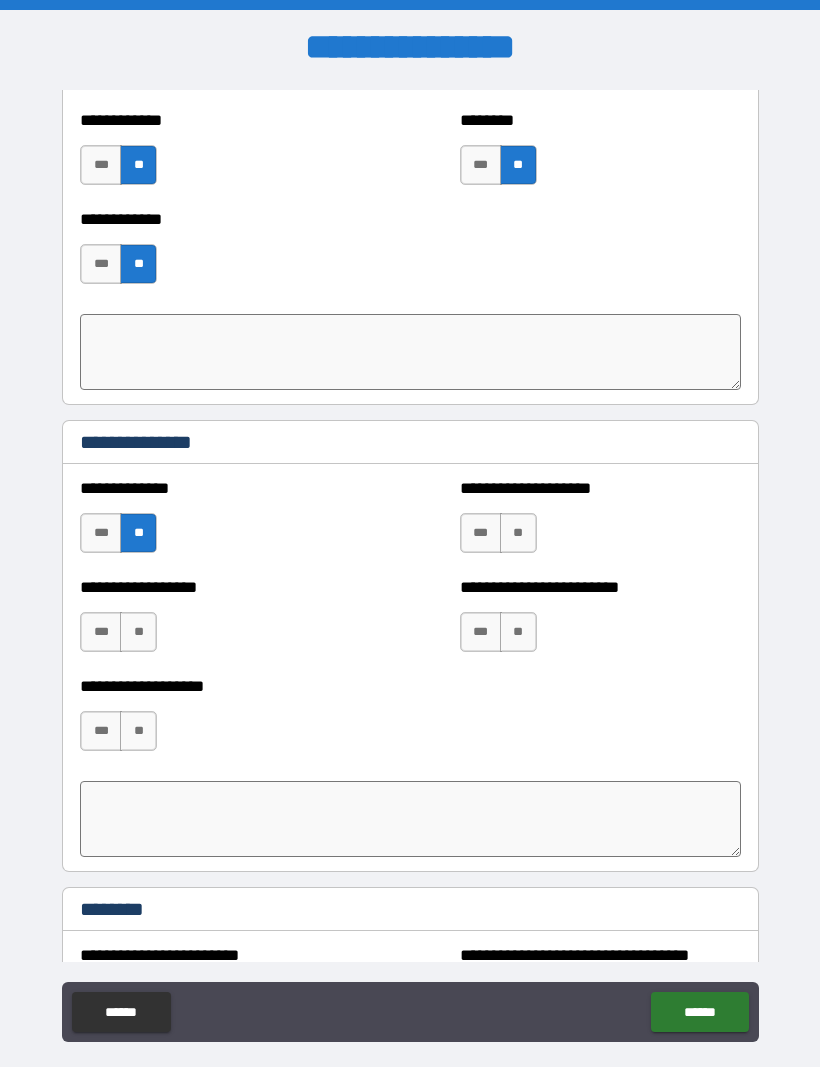 click on "**" at bounding box center (138, 632) 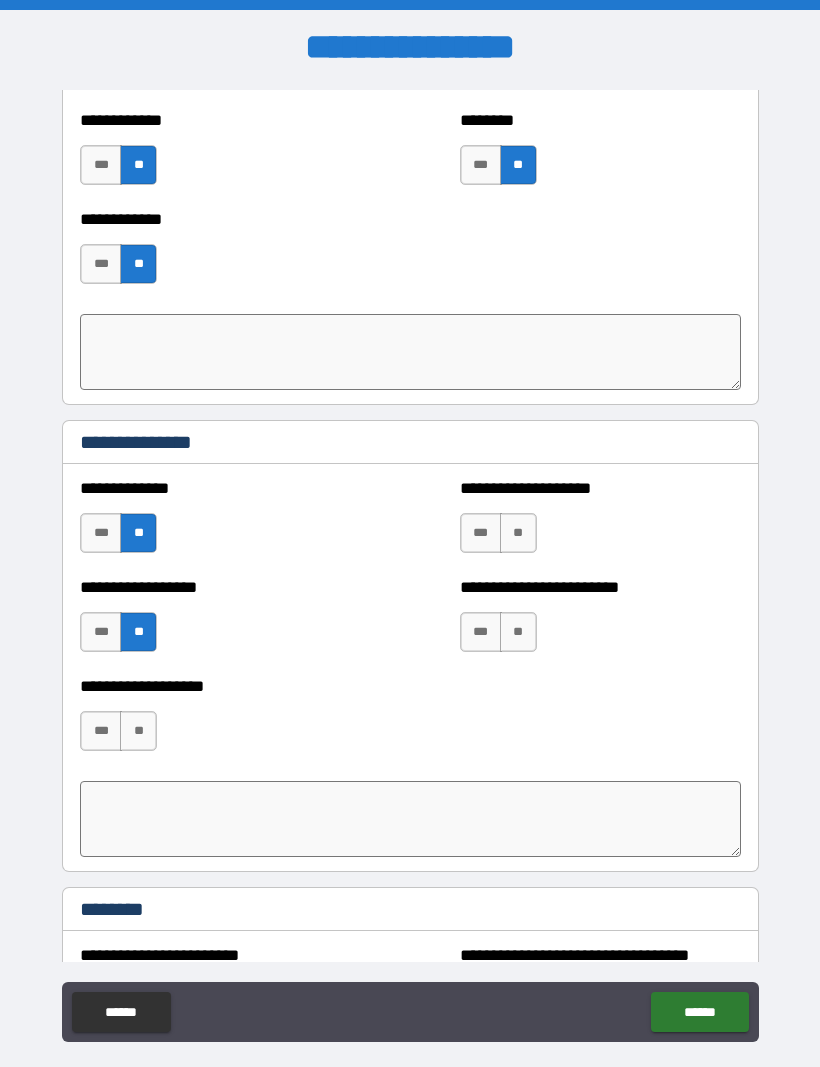 click on "**" at bounding box center (138, 731) 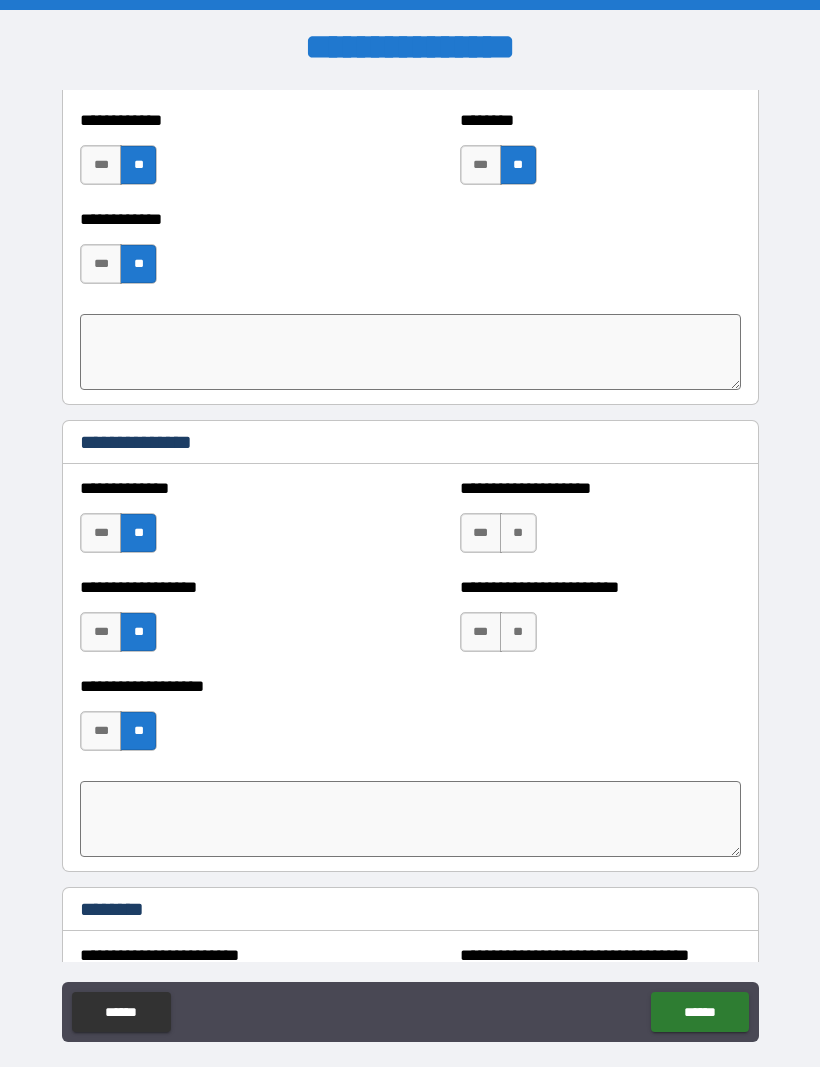 click on "**" at bounding box center (518, 533) 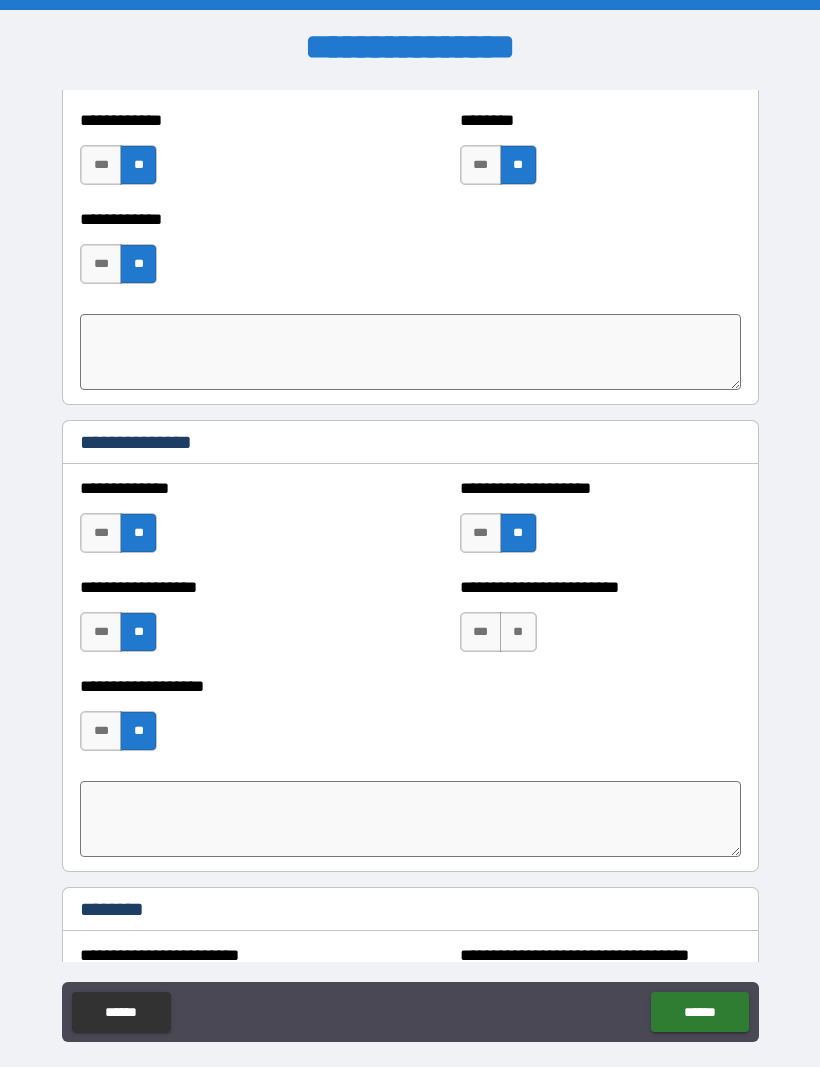 click on "**" at bounding box center (518, 632) 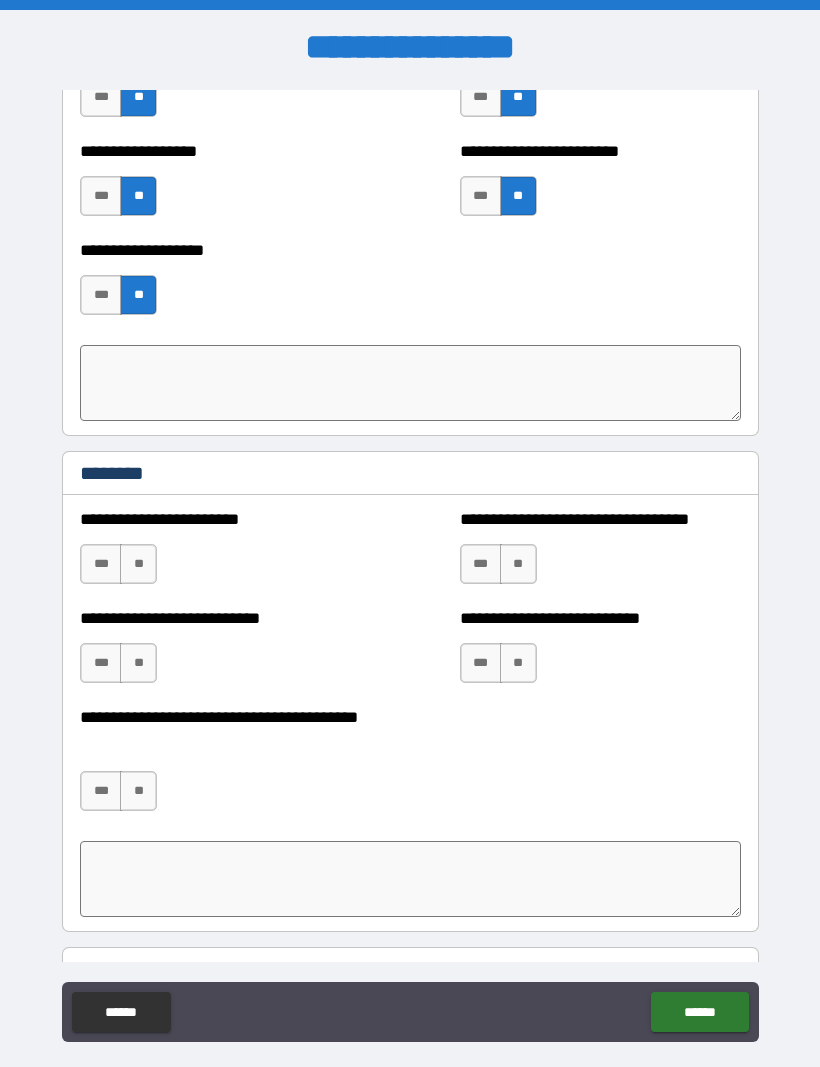 scroll, scrollTop: 5262, scrollLeft: 0, axis: vertical 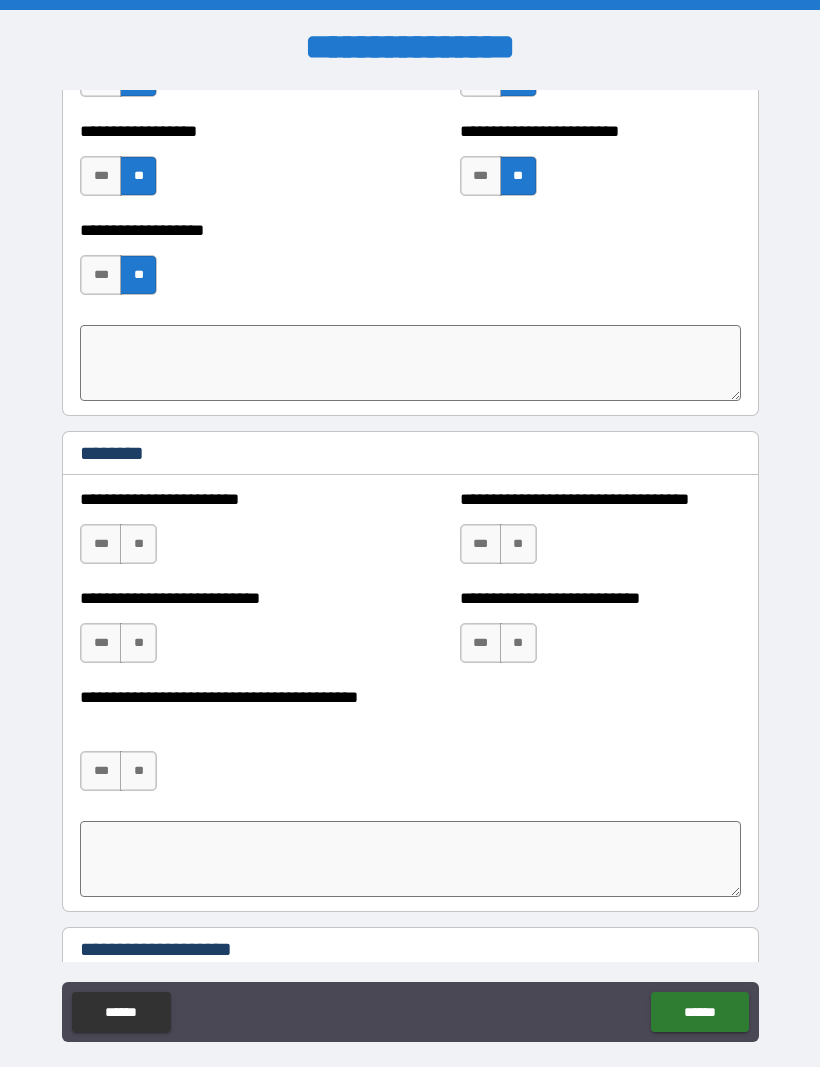 click on "**" at bounding box center (138, 544) 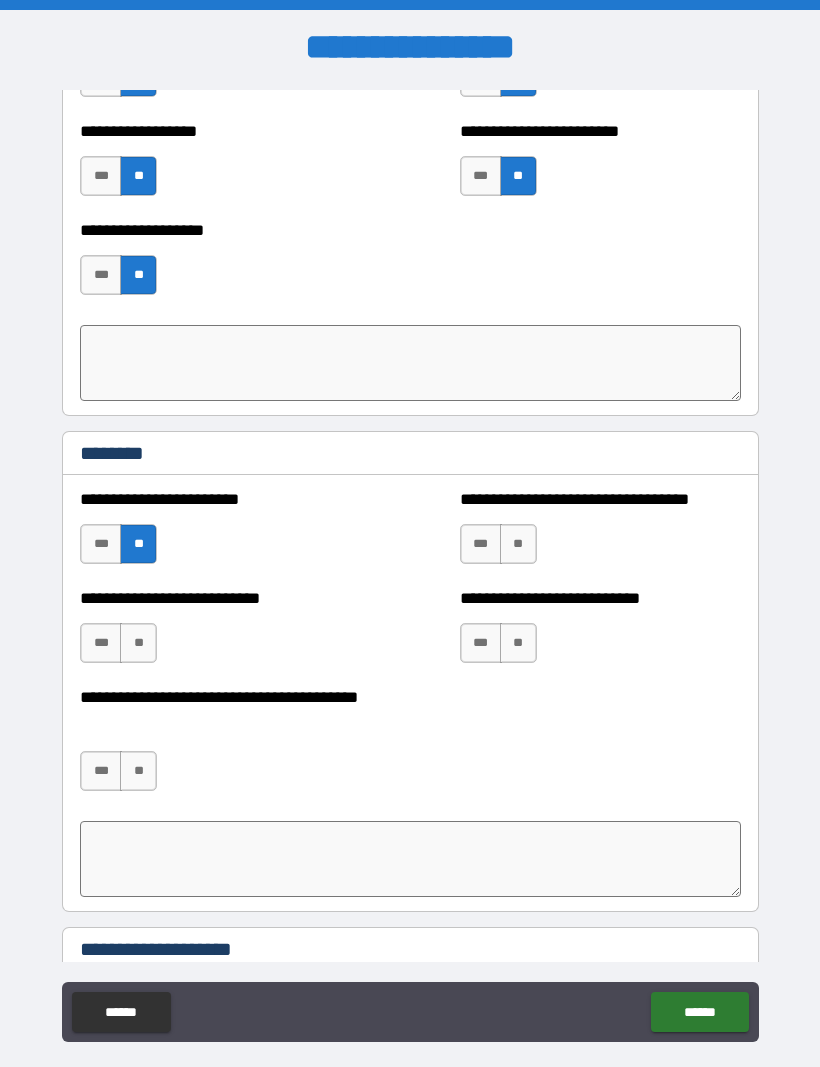 click on "**" at bounding box center [138, 643] 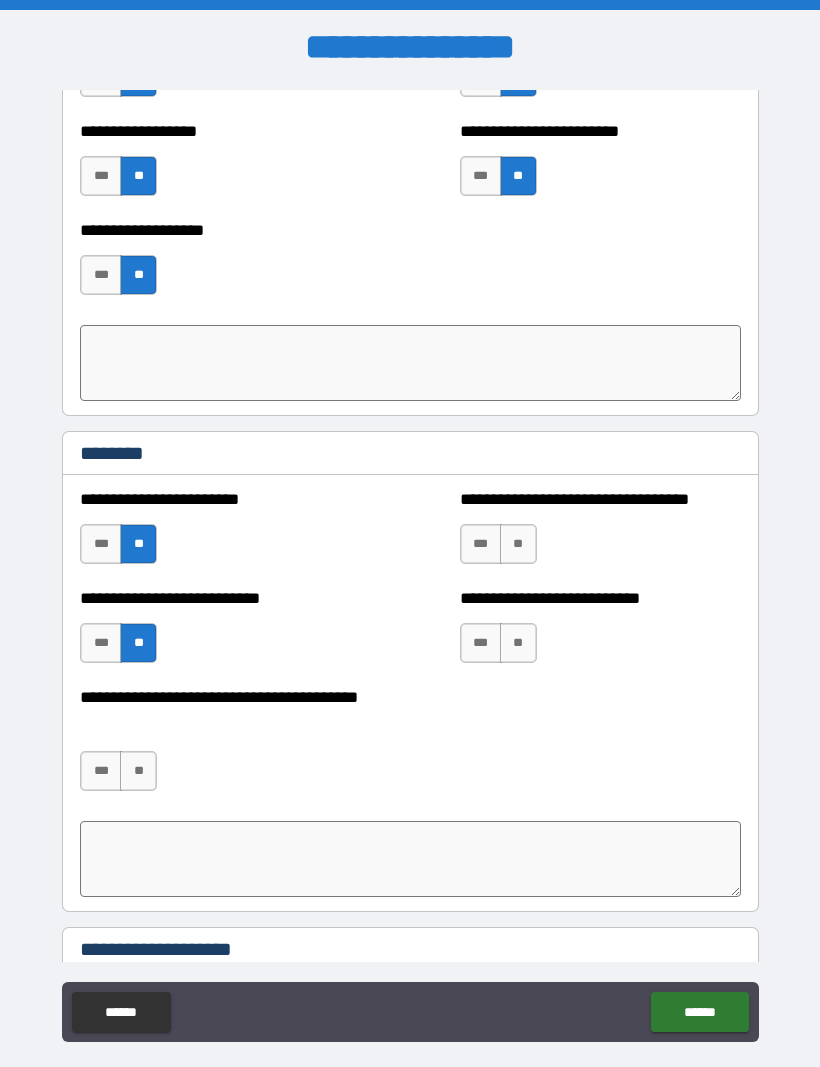 click on "**" at bounding box center (138, 771) 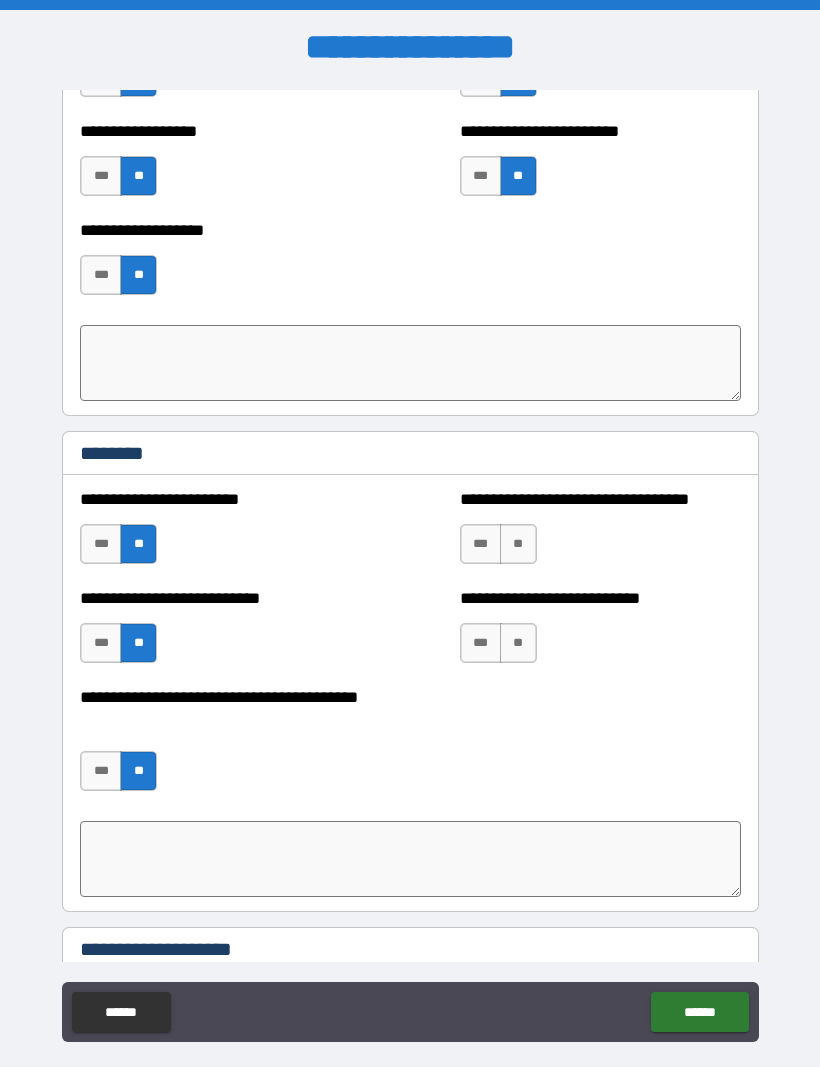 click on "**" at bounding box center (518, 544) 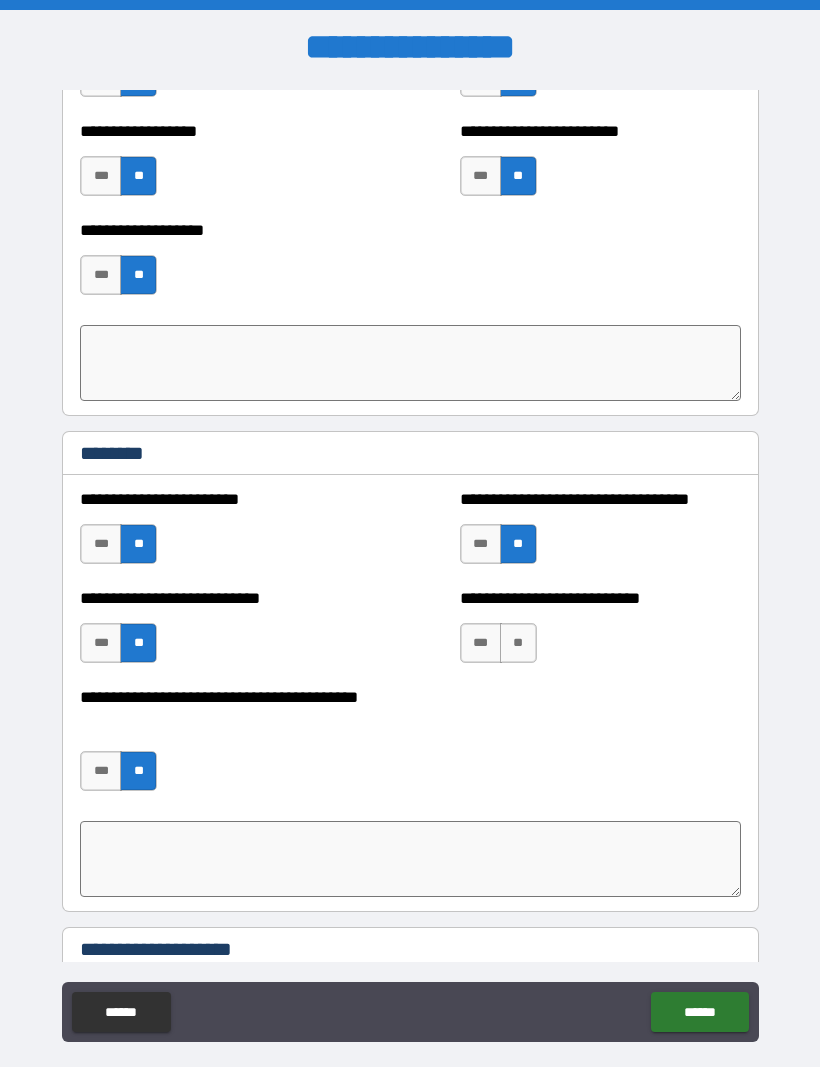 click on "**" at bounding box center (518, 643) 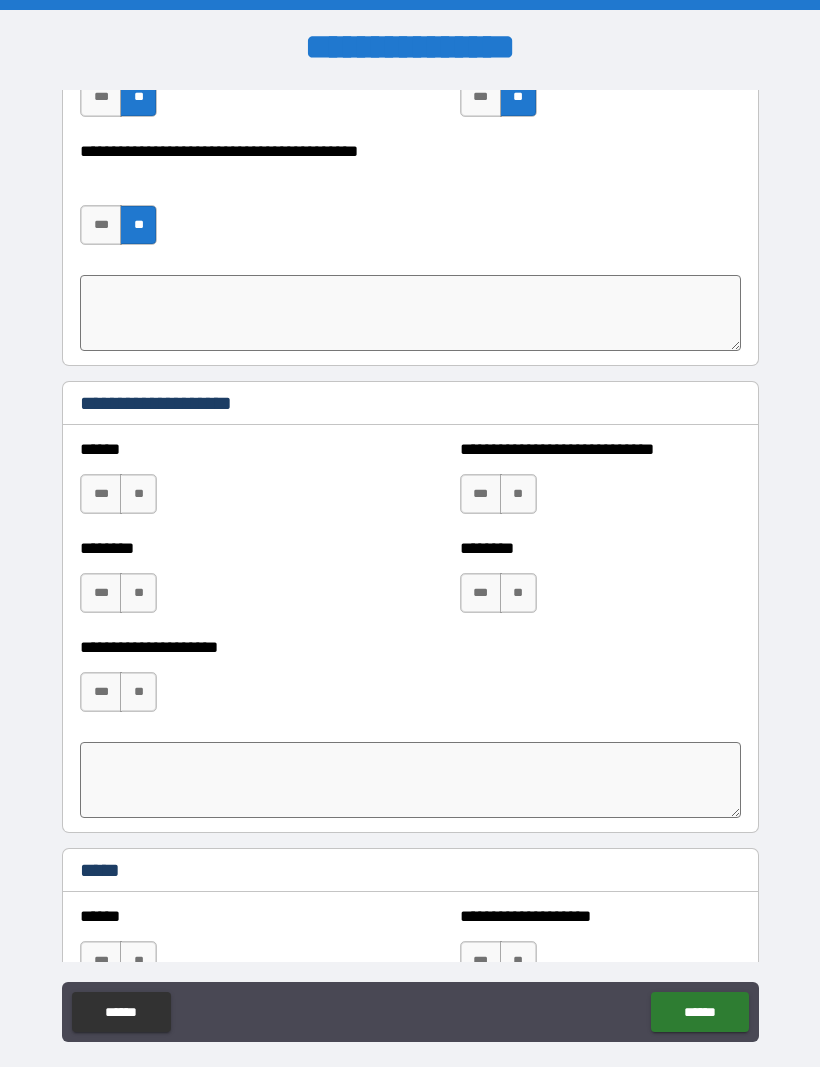 scroll, scrollTop: 5807, scrollLeft: 0, axis: vertical 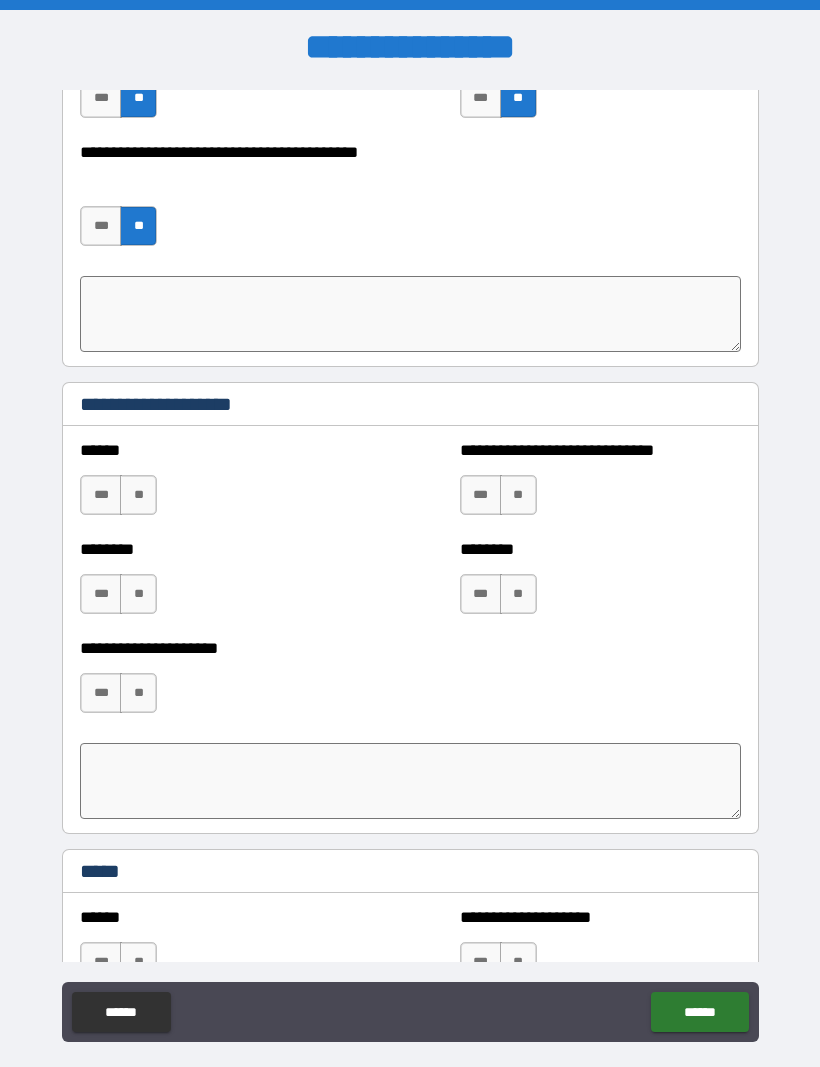 click on "**" at bounding box center [138, 495] 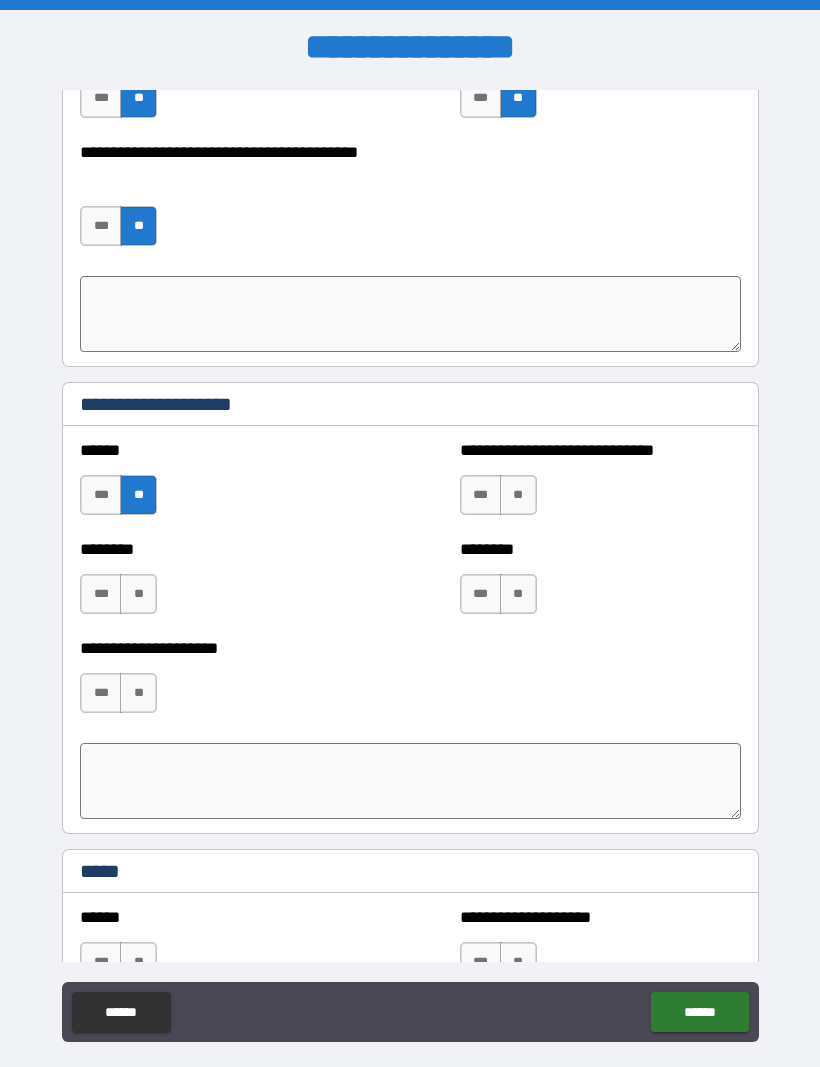 click on "**" at bounding box center [138, 594] 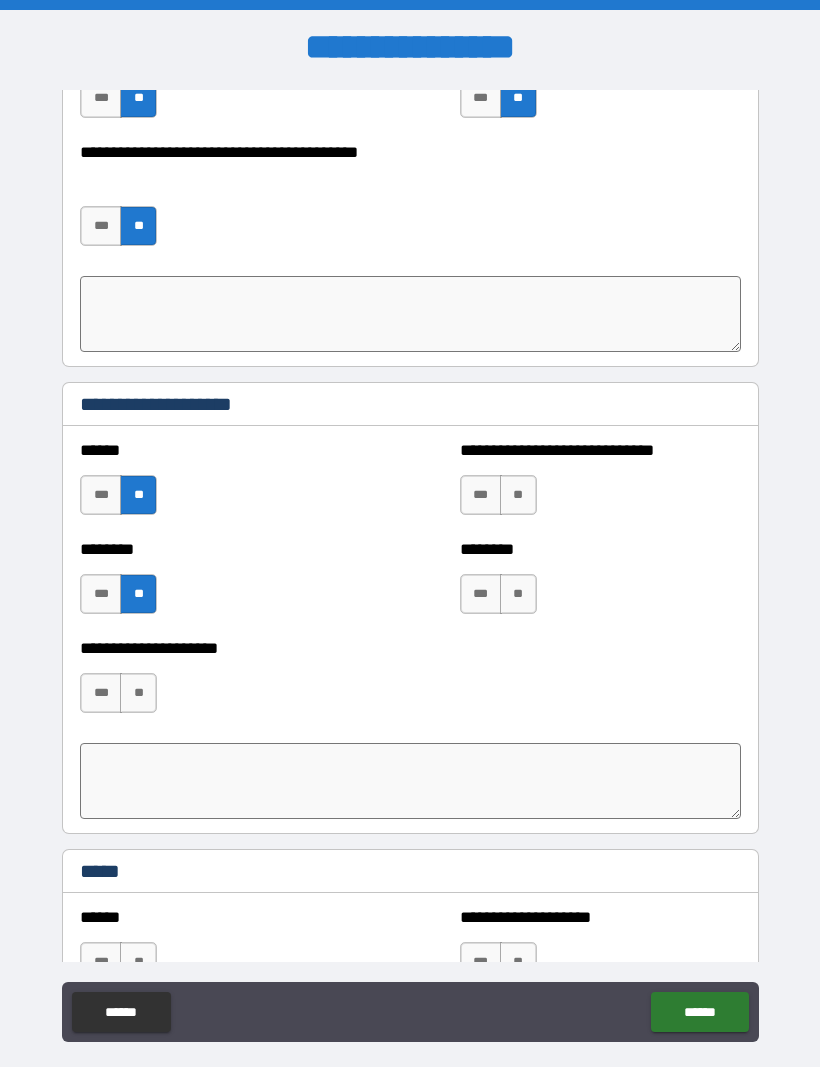 click on "**" at bounding box center [518, 495] 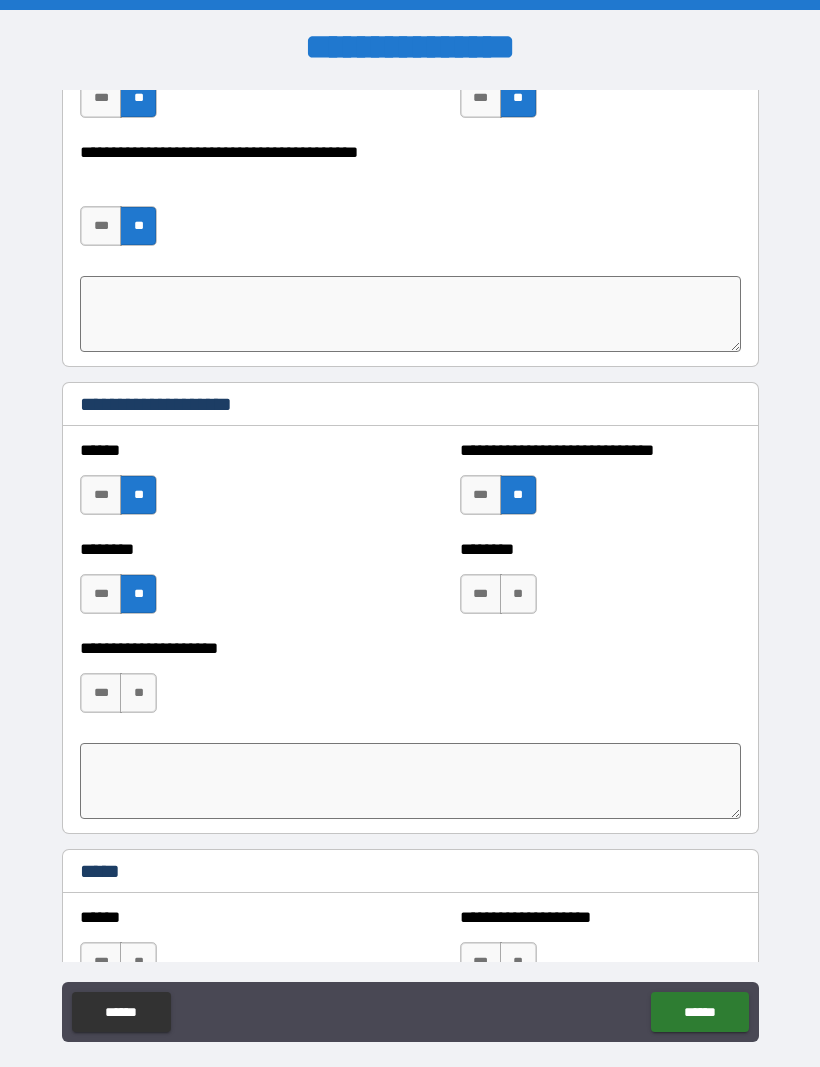 click on "**" at bounding box center [518, 594] 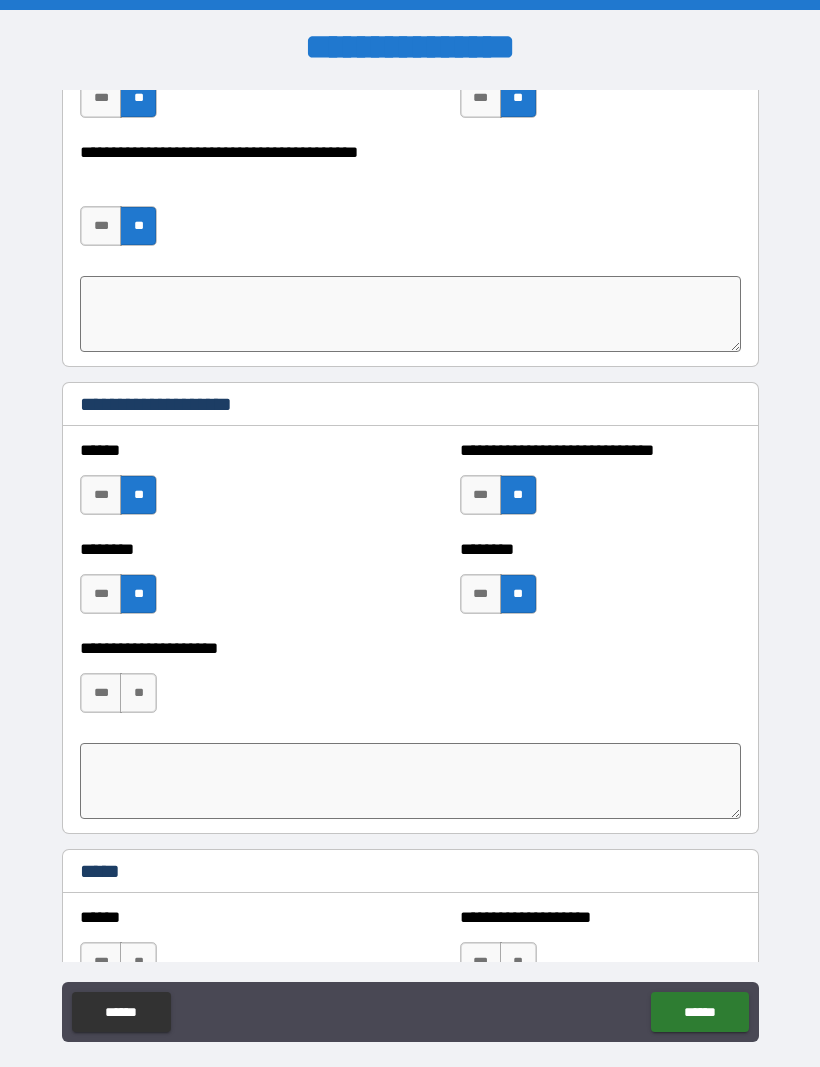 click on "**" at bounding box center [138, 693] 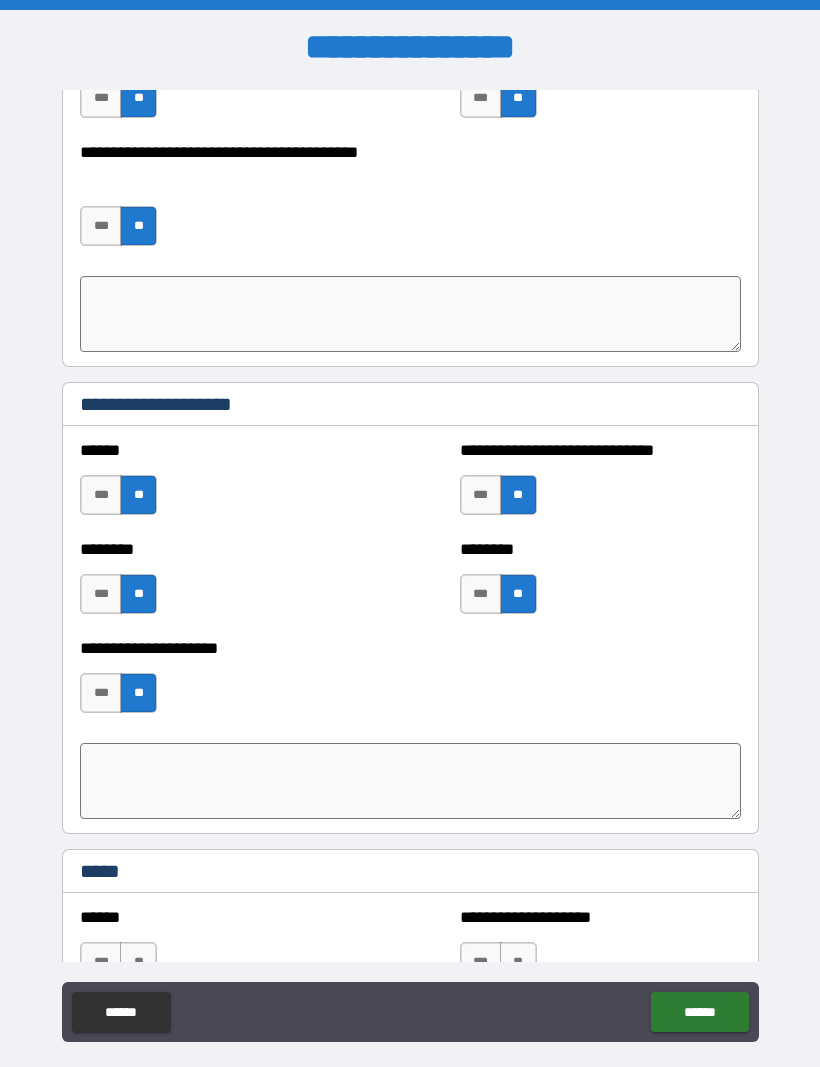 type on "*" 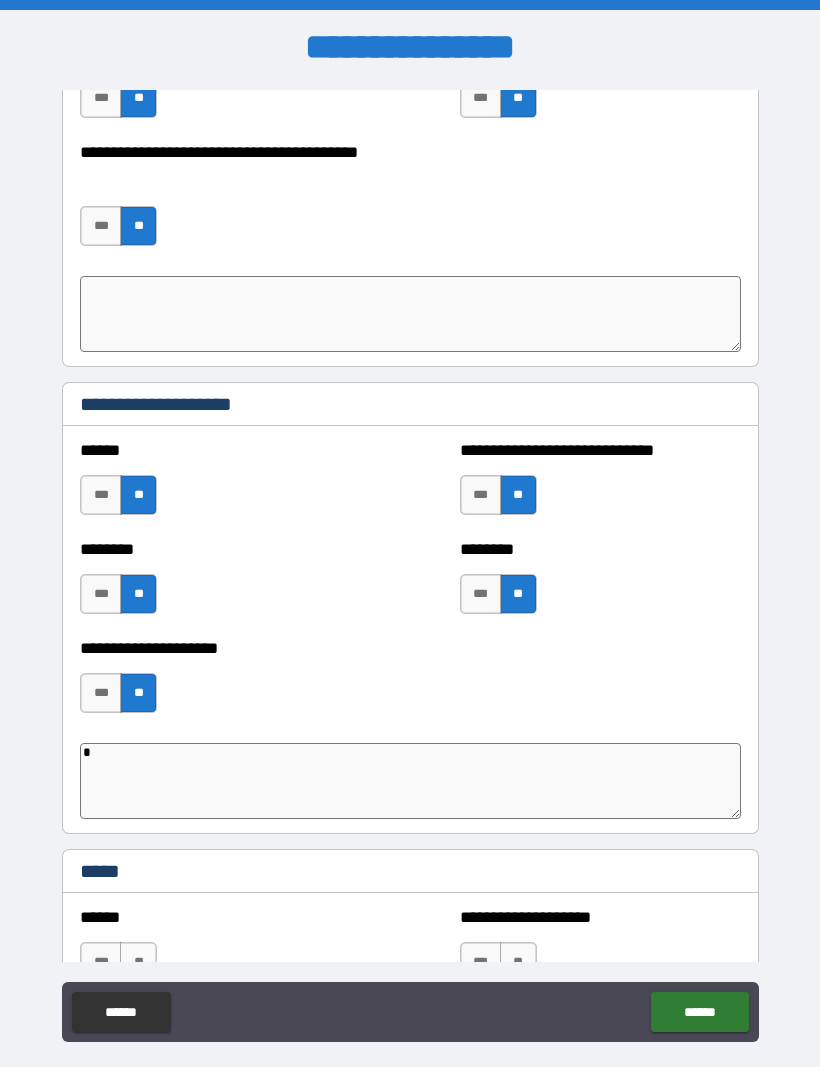 type on "*" 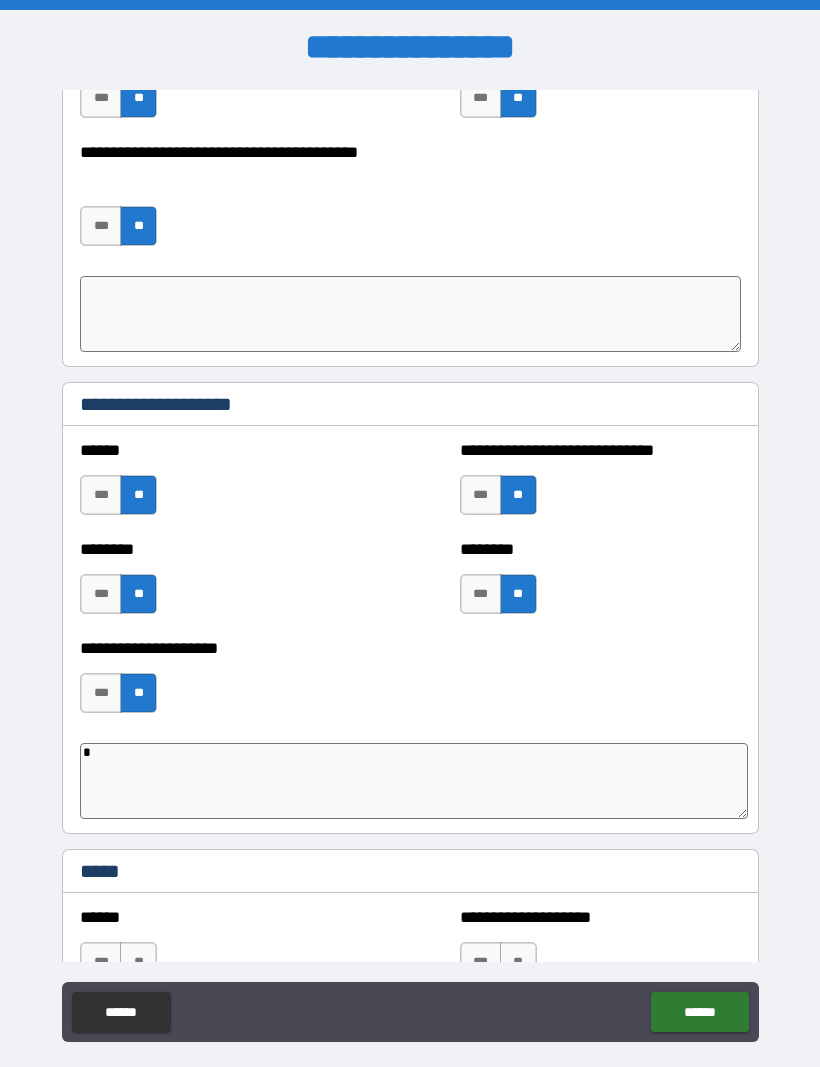 type on "*" 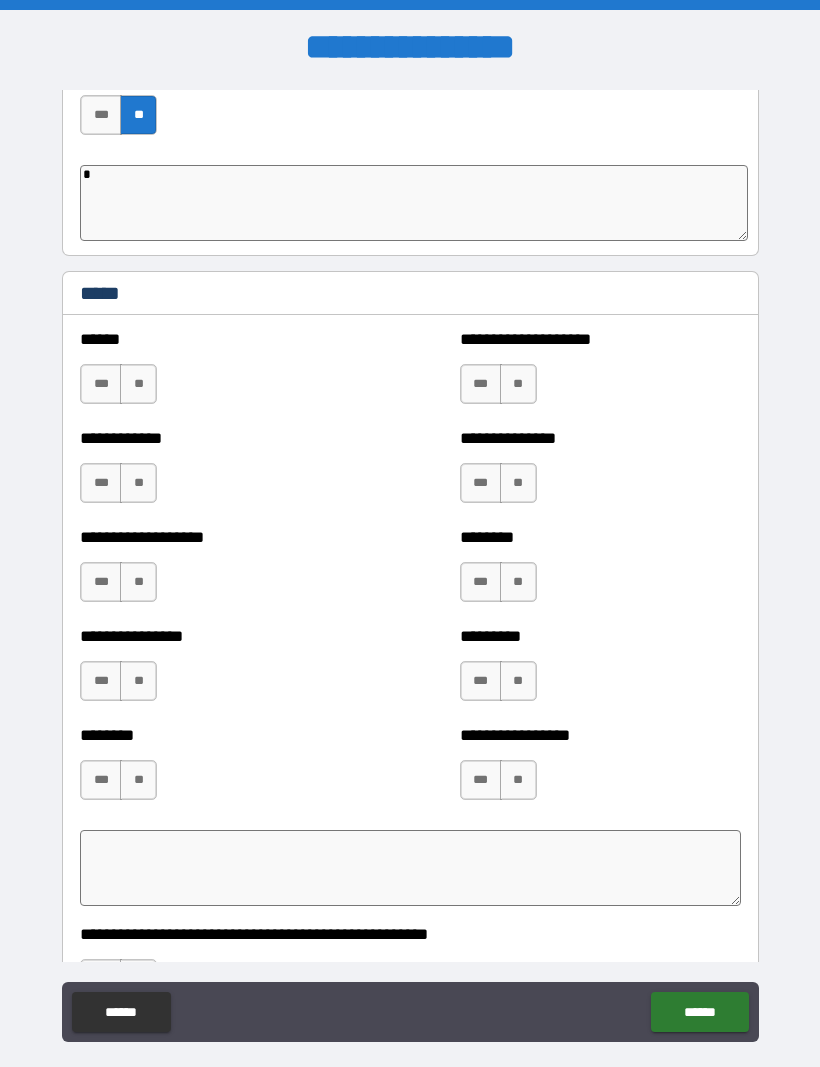 scroll, scrollTop: 6383, scrollLeft: 0, axis: vertical 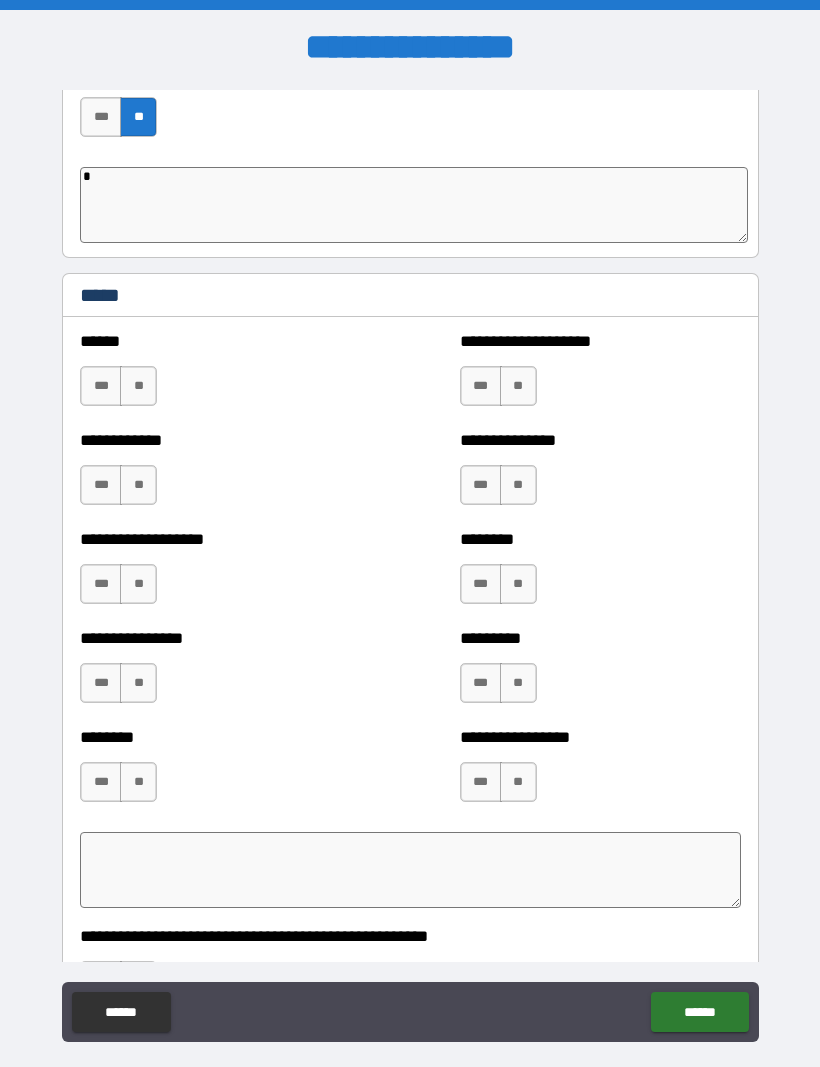 type on "*" 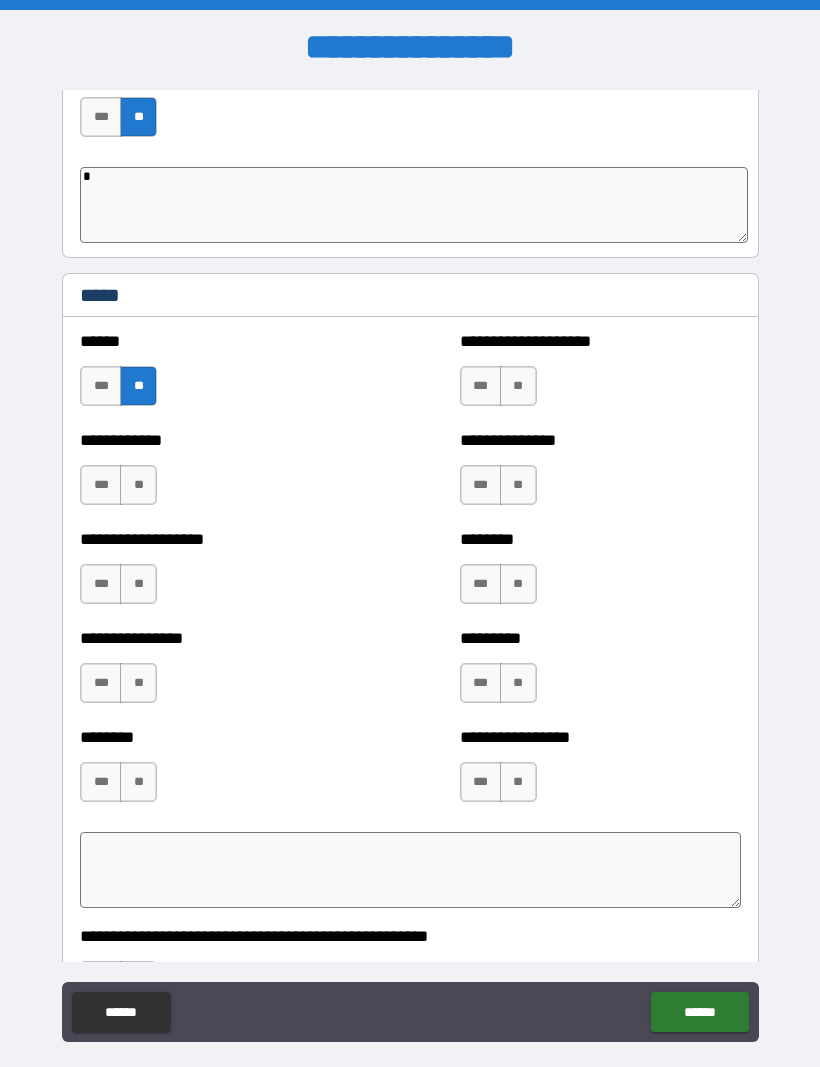type on "*" 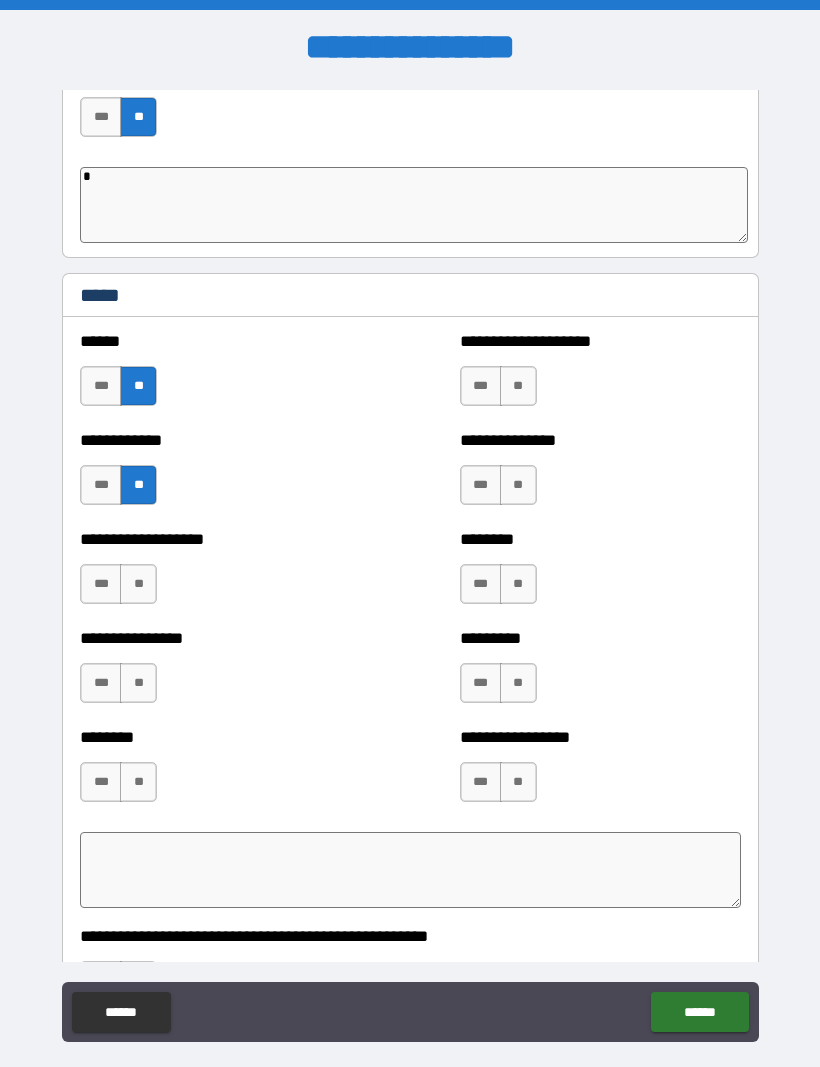 type on "*" 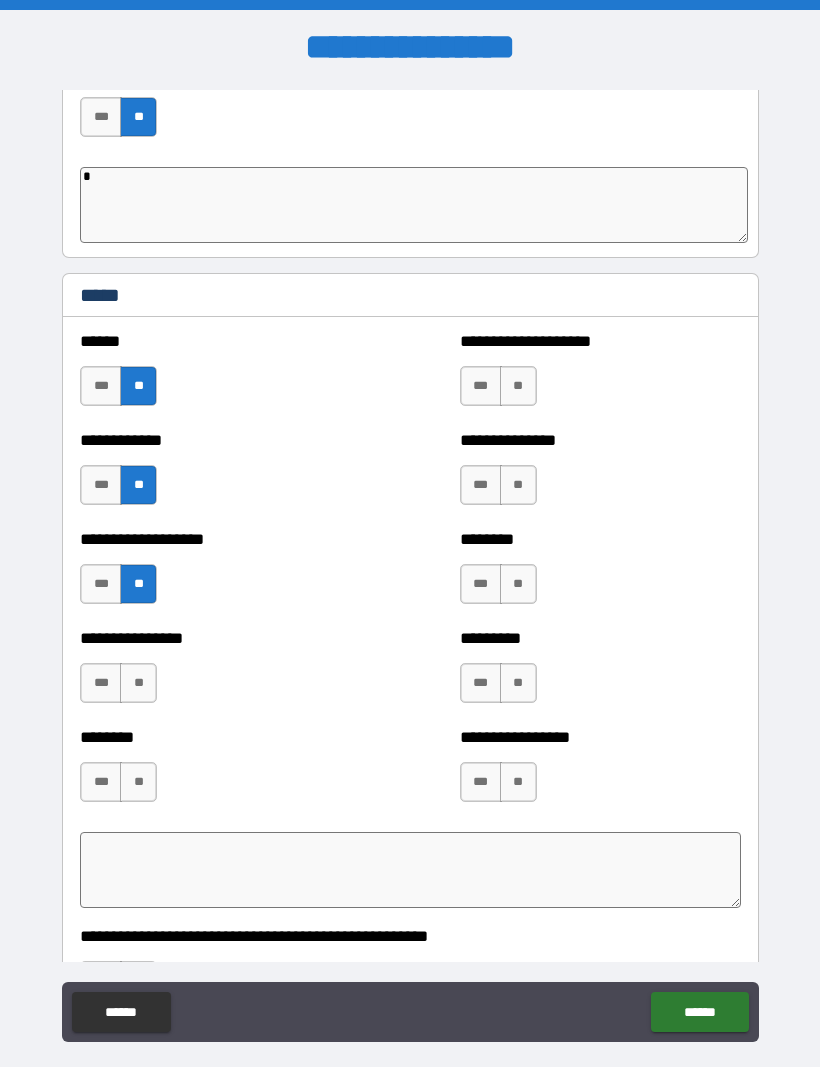 type on "*" 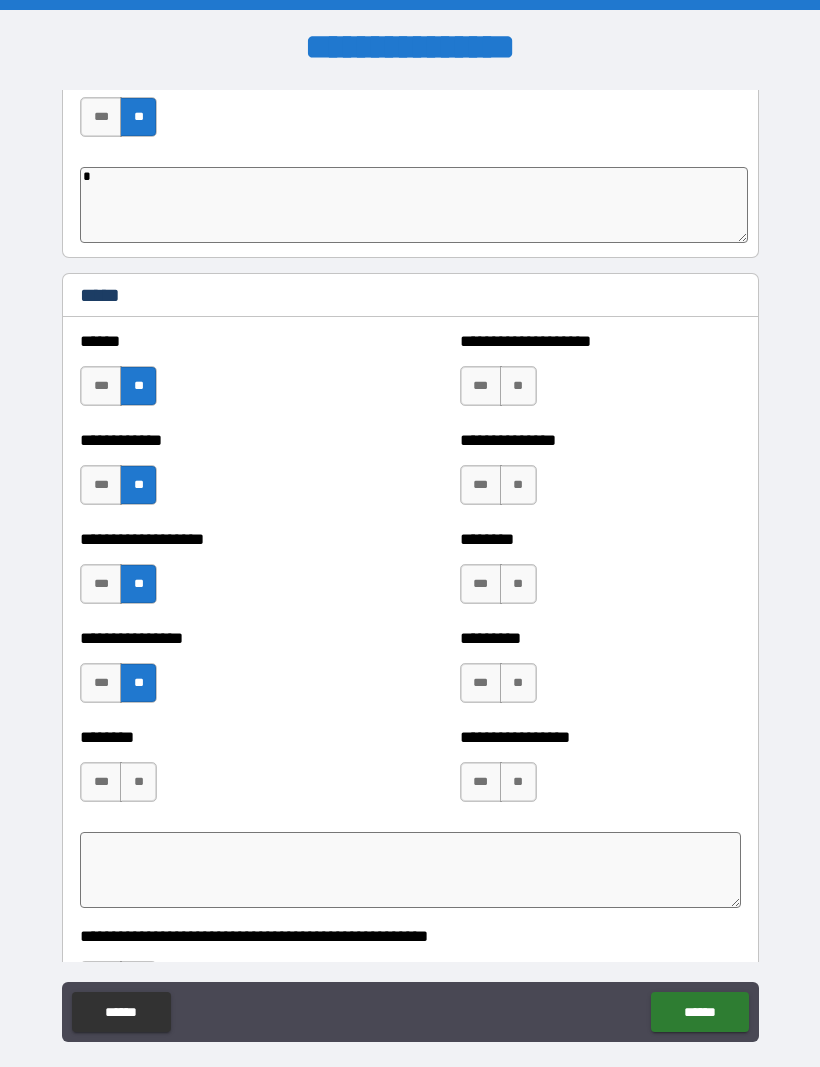 type on "*" 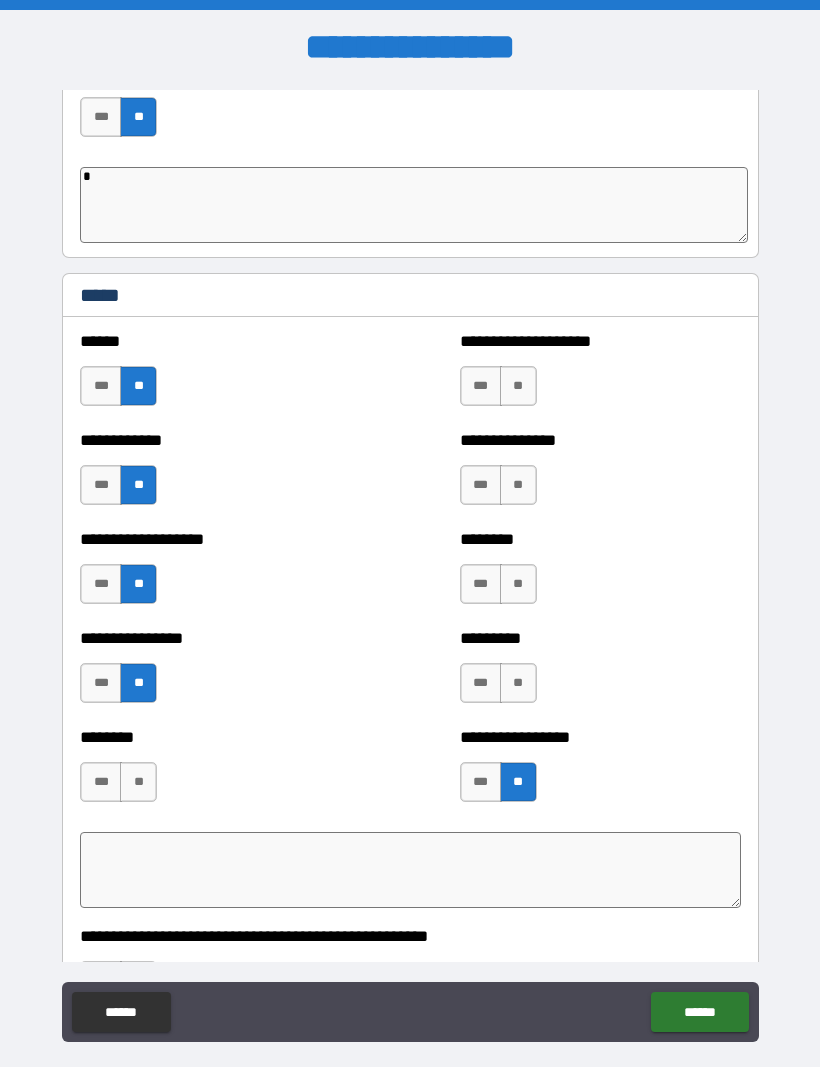 type on "*" 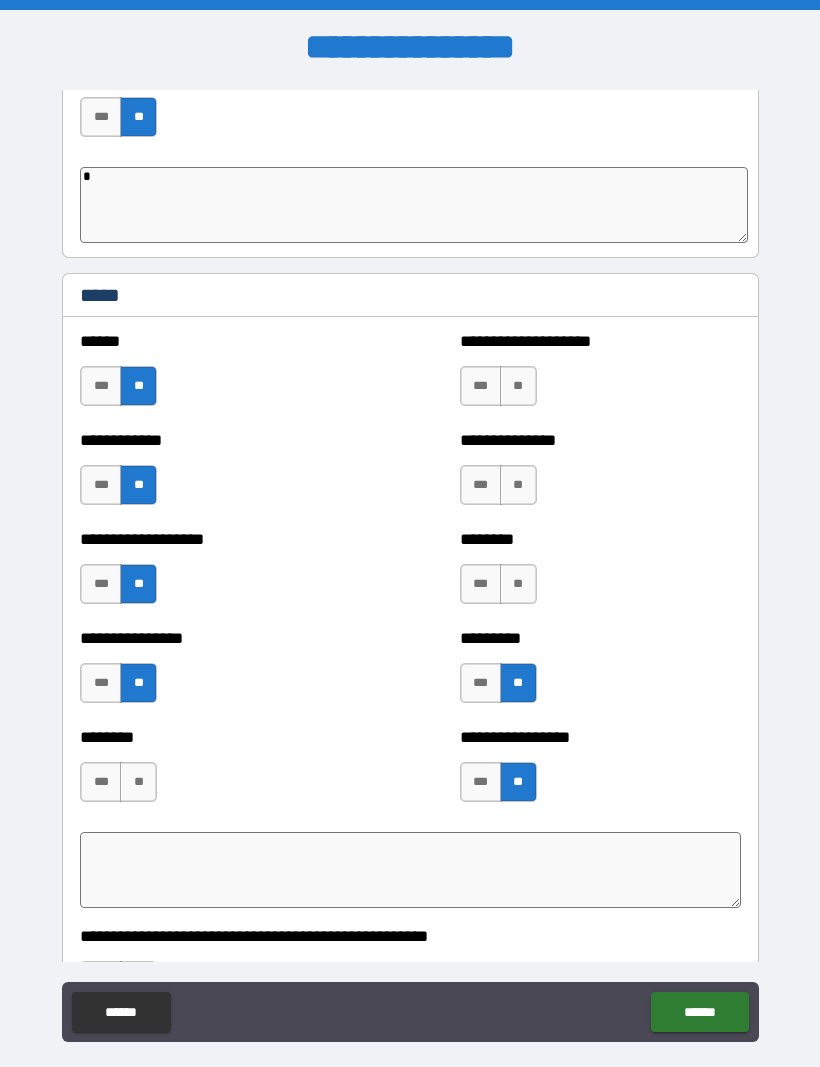 type on "*" 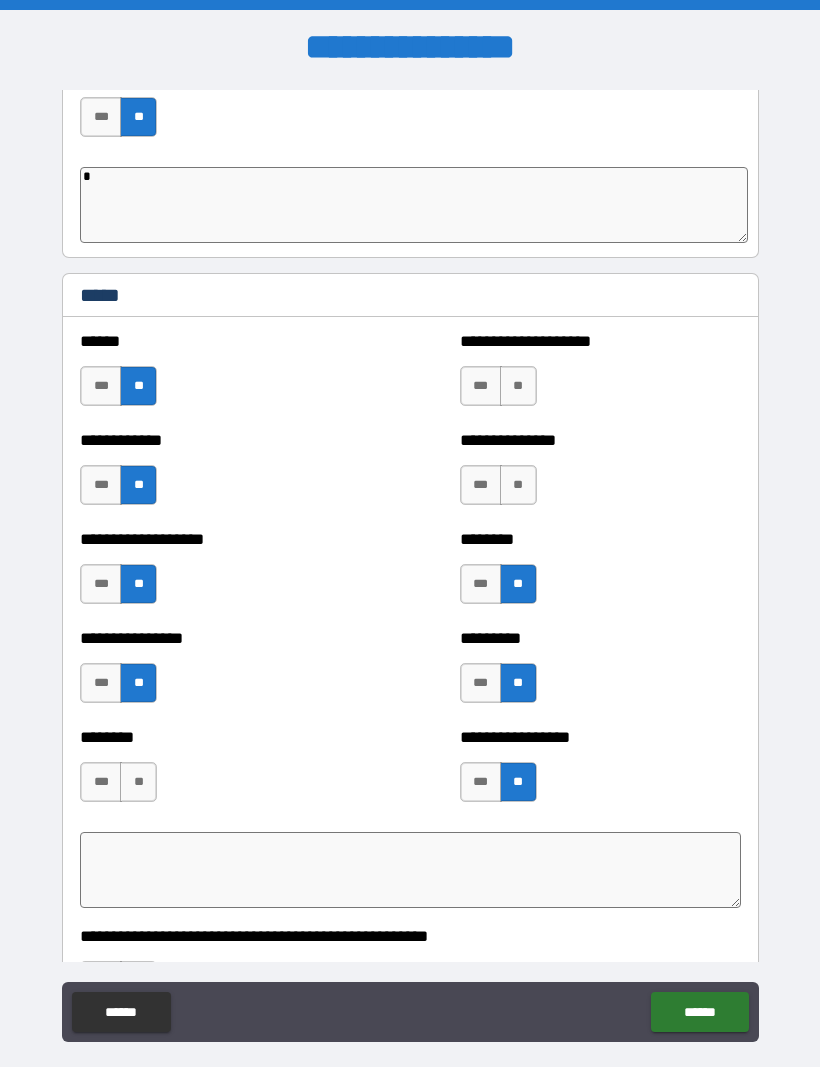 type on "*" 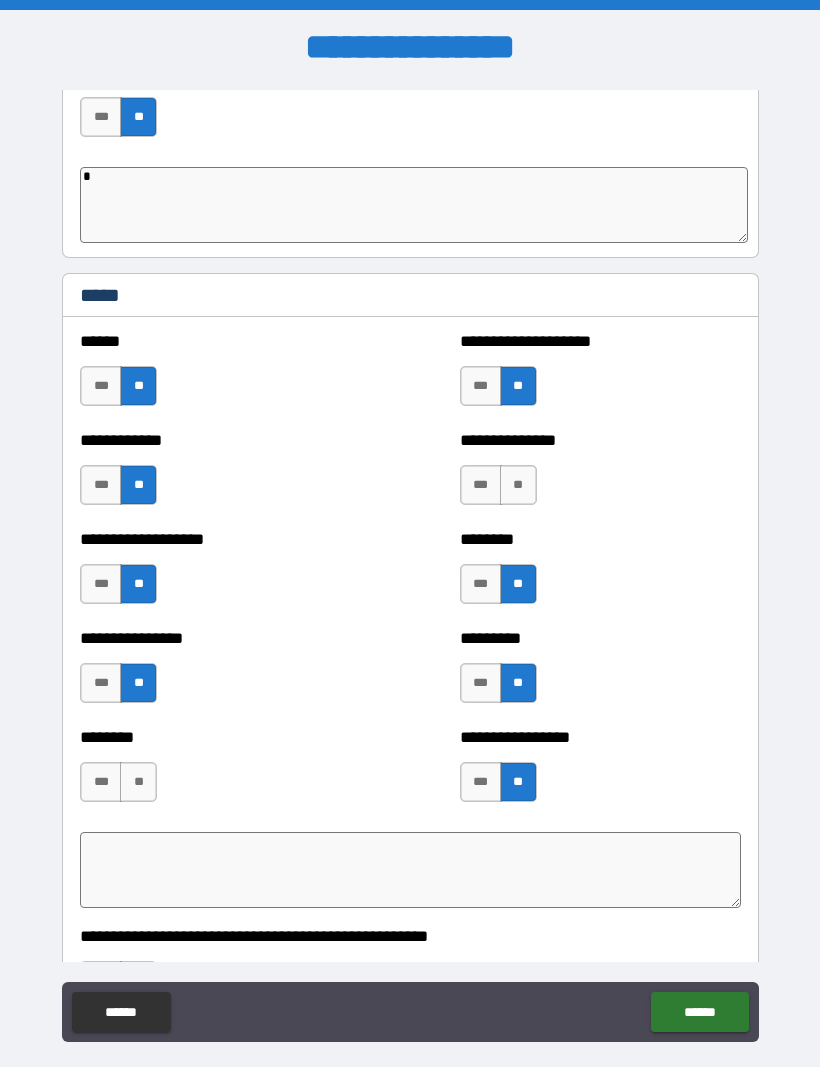 type on "*" 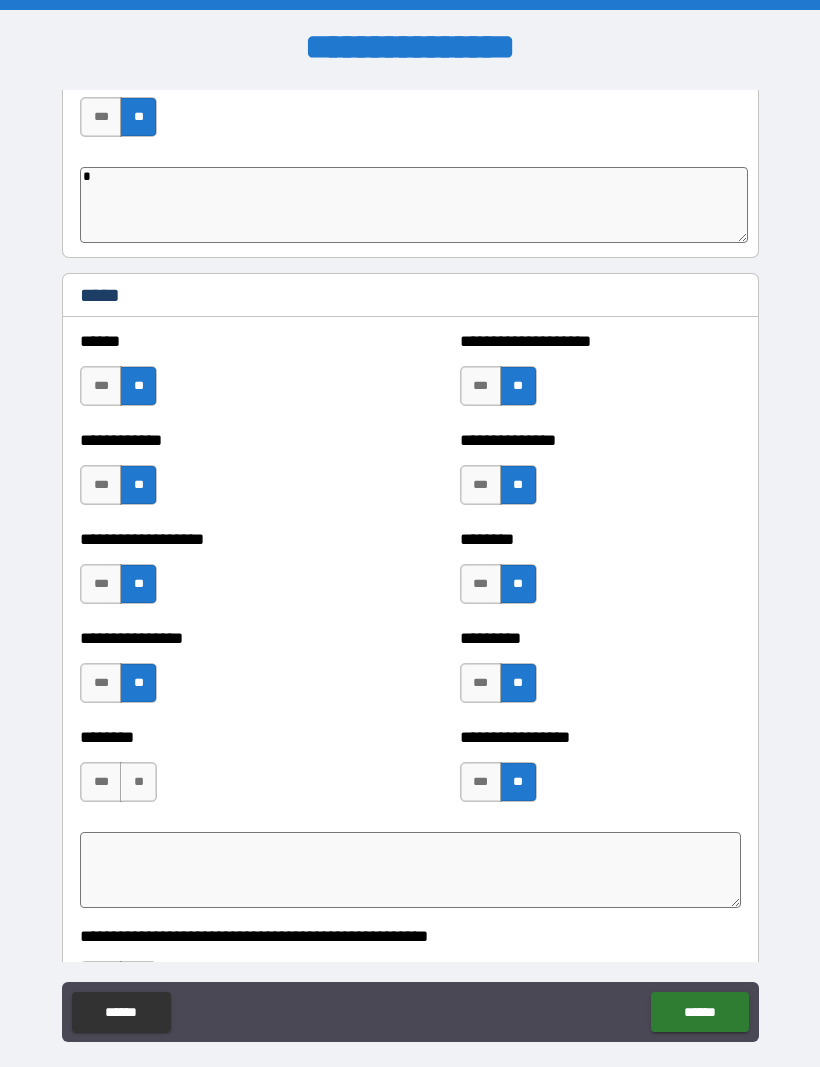 type on "*" 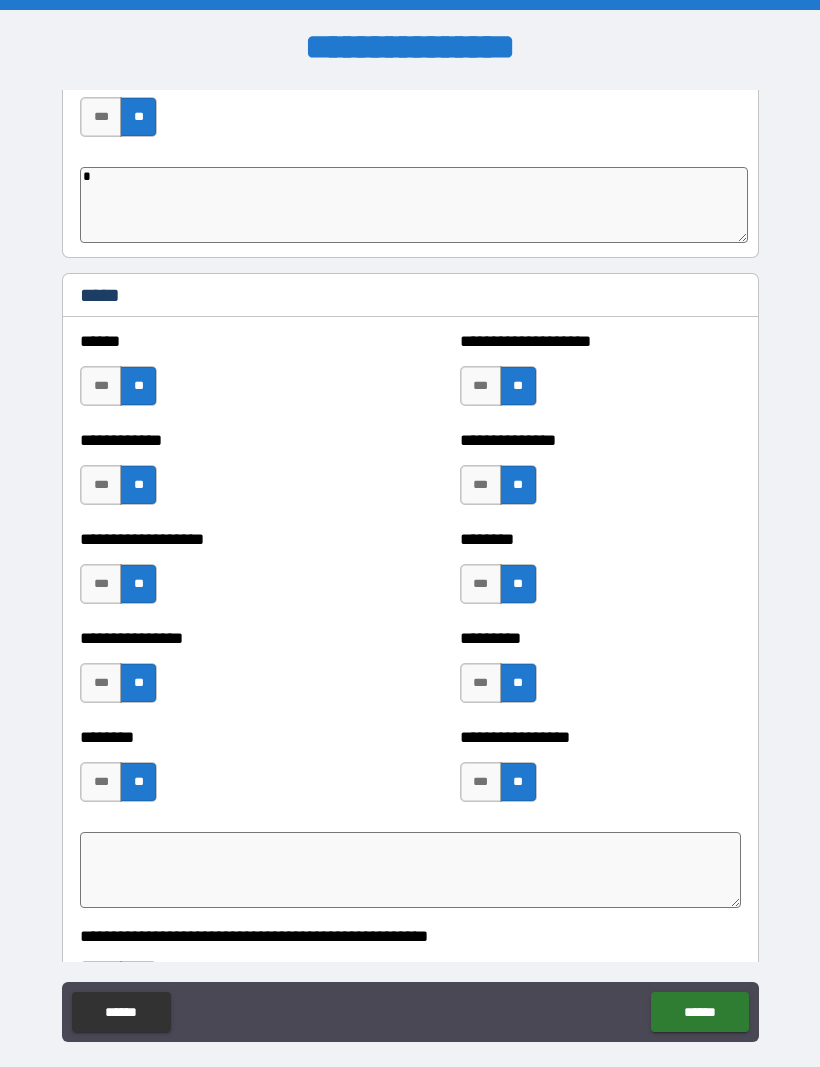type on "*" 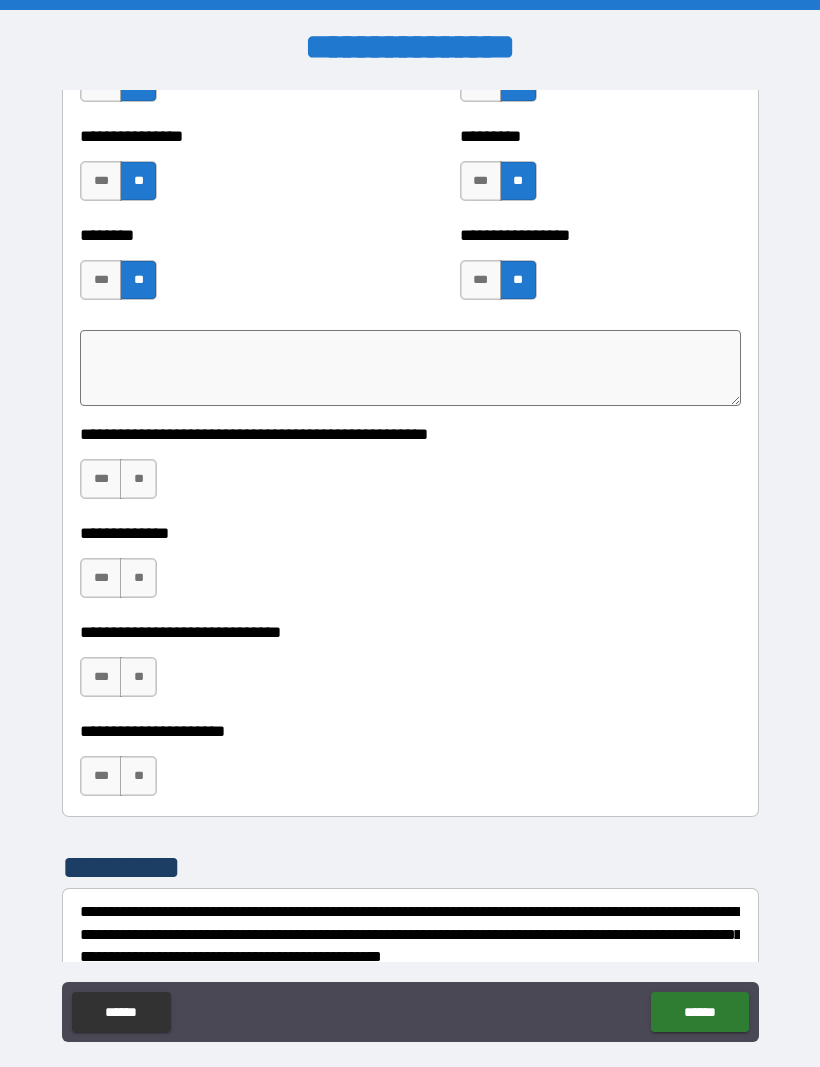 scroll, scrollTop: 6910, scrollLeft: 0, axis: vertical 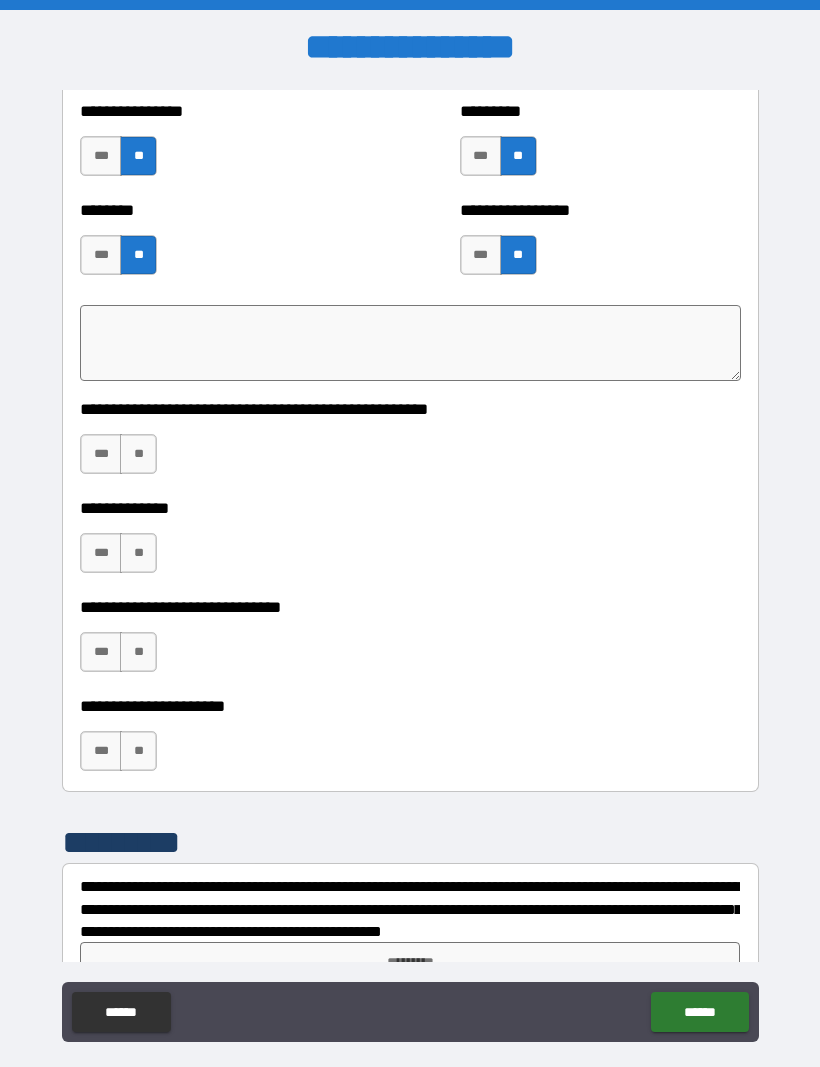click on "**" at bounding box center [138, 454] 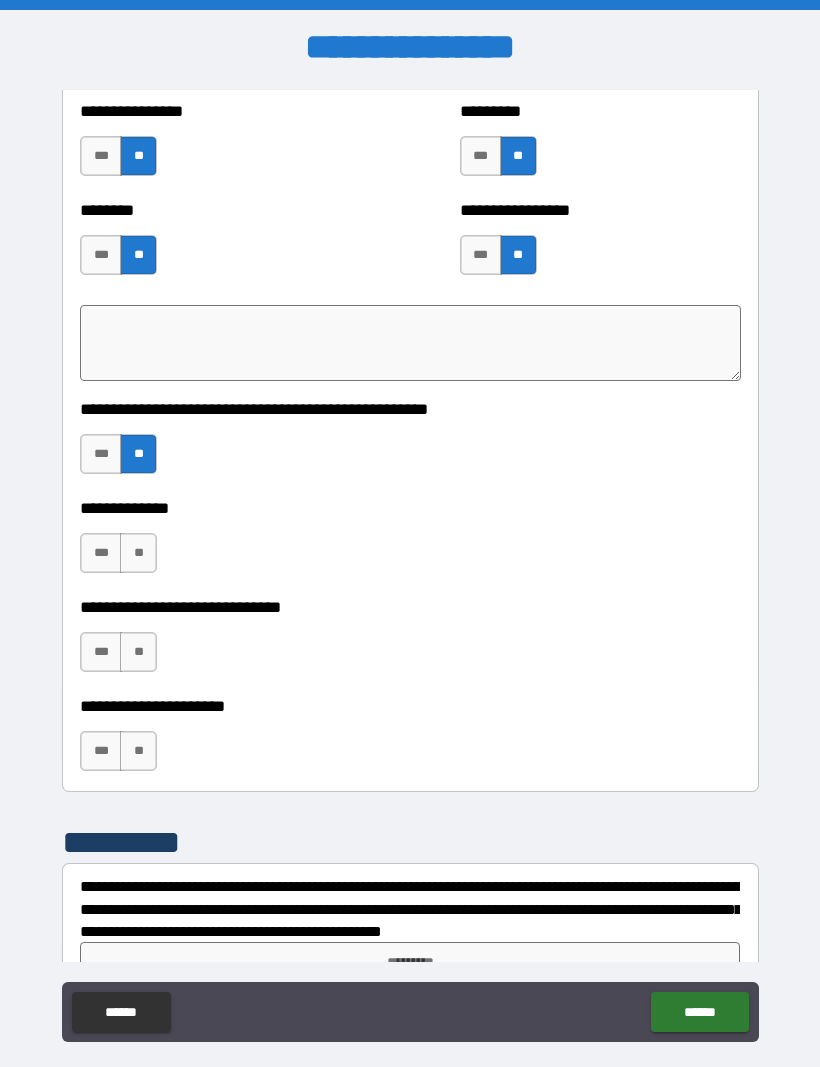 click on "**" at bounding box center (138, 553) 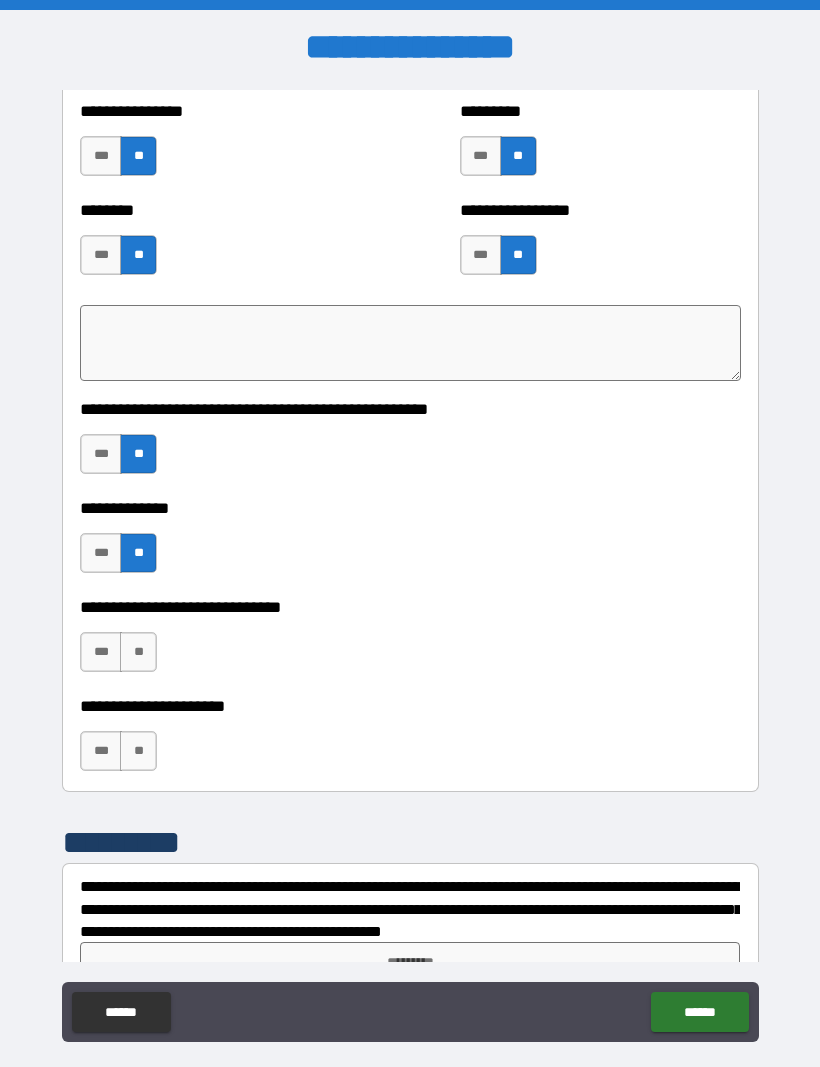 click on "**" at bounding box center [138, 652] 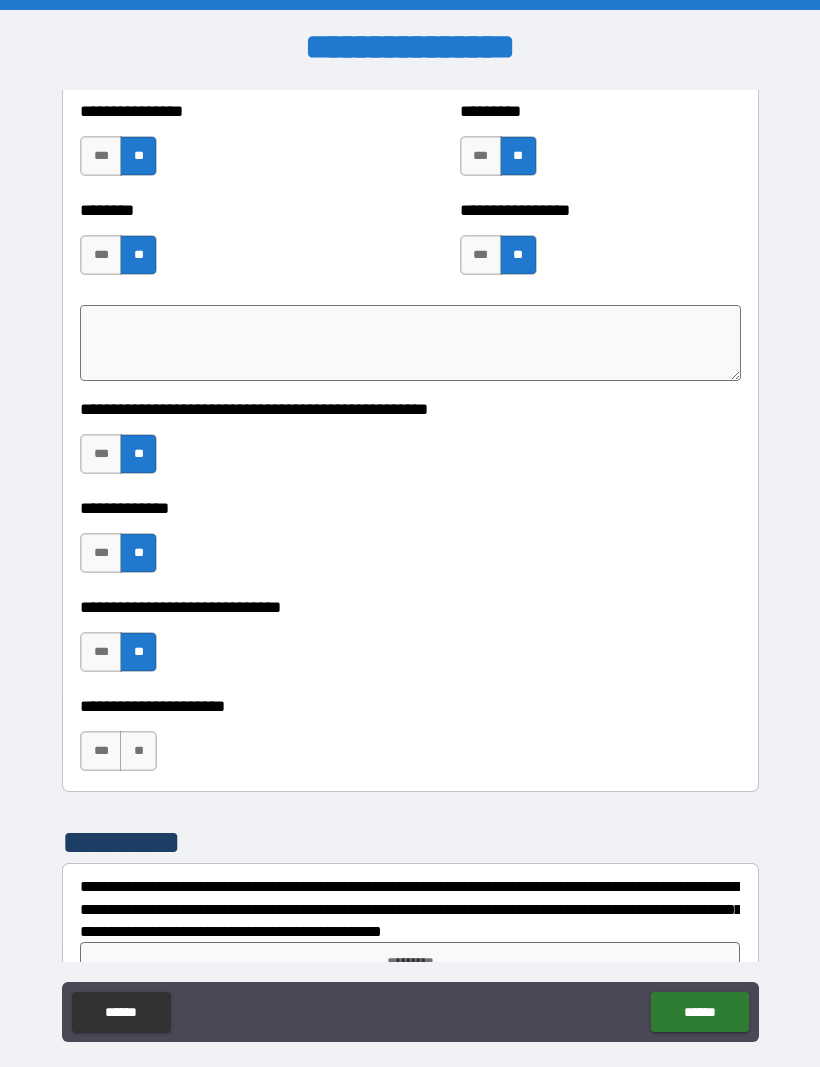 type on "*" 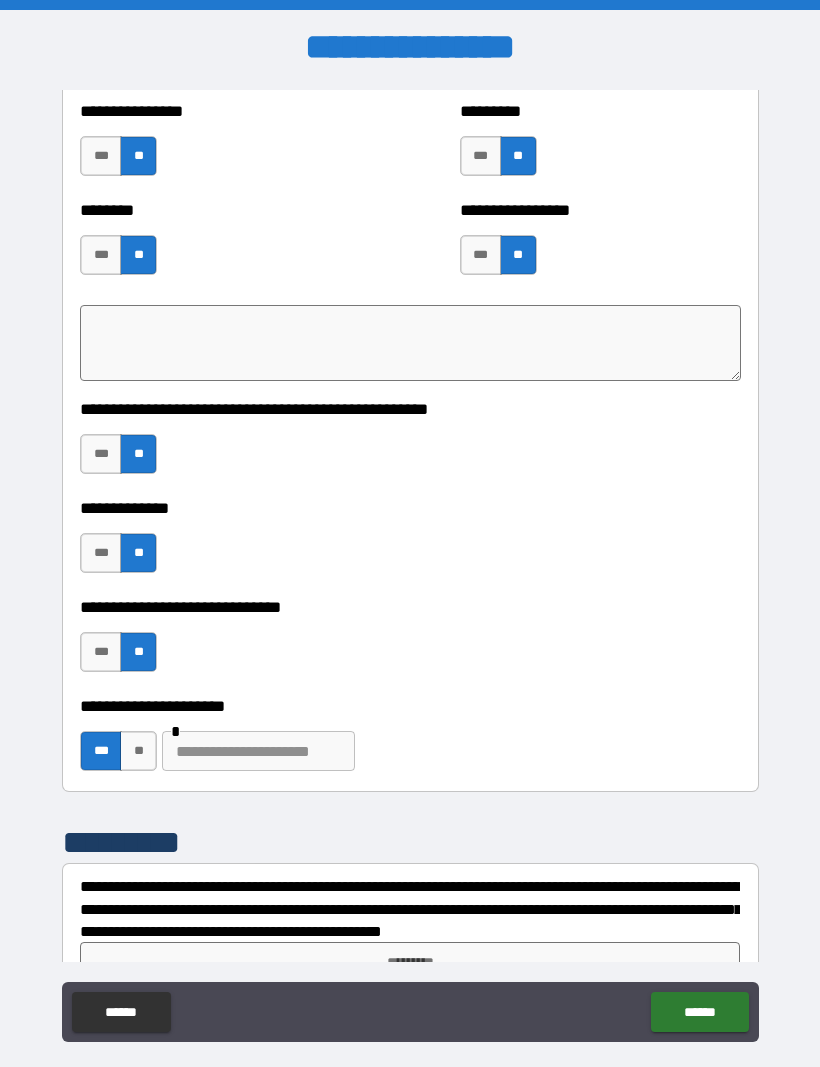 type on "*" 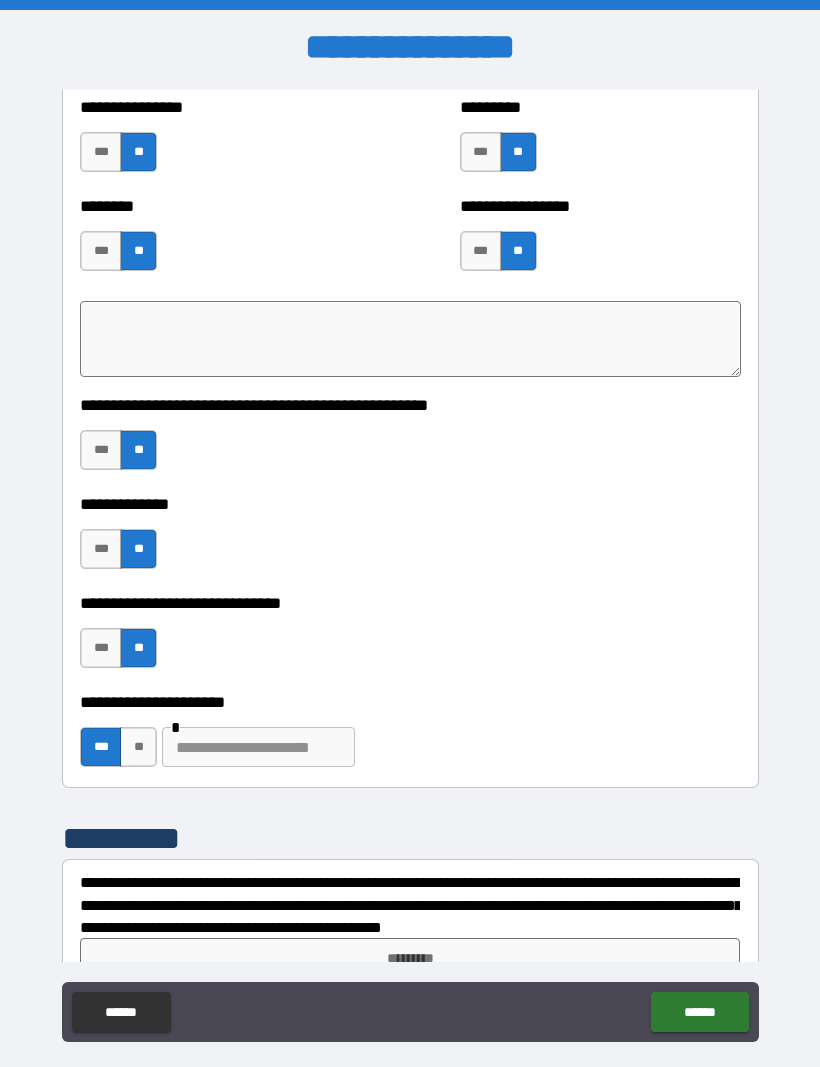 scroll, scrollTop: 6947, scrollLeft: 0, axis: vertical 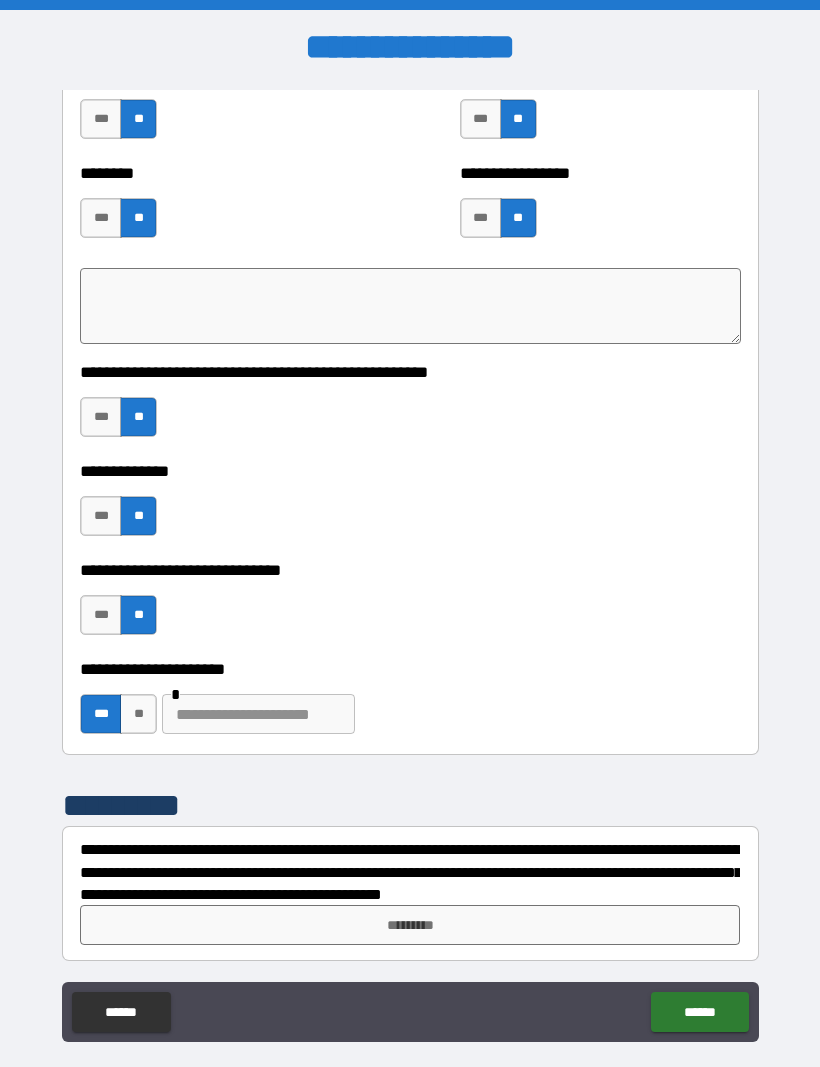 click on "*********" at bounding box center [410, 925] 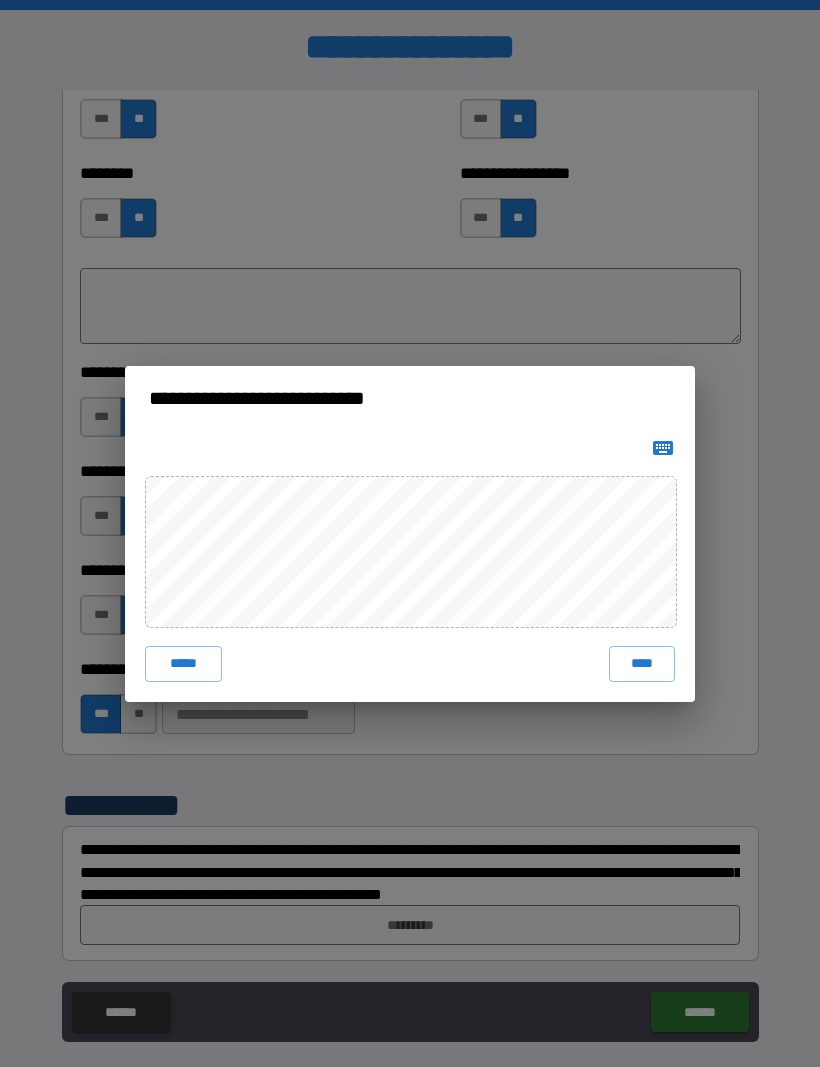 click on "****" at bounding box center [642, 664] 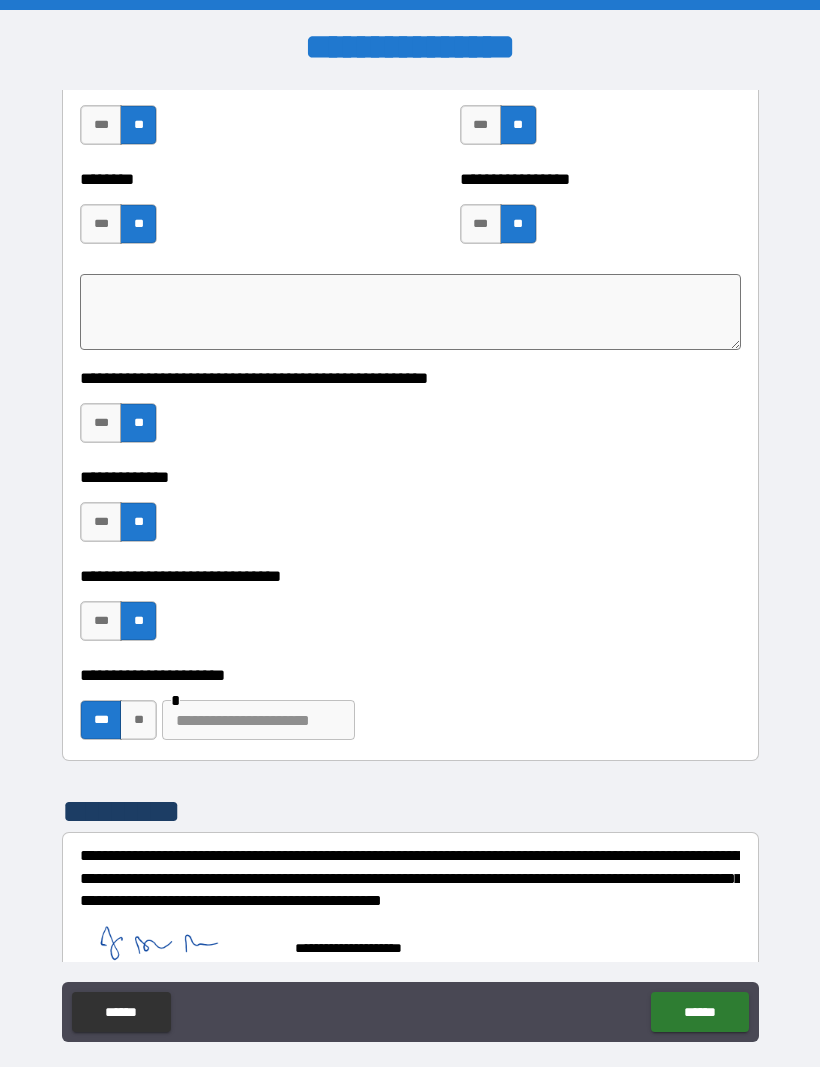 type on "*" 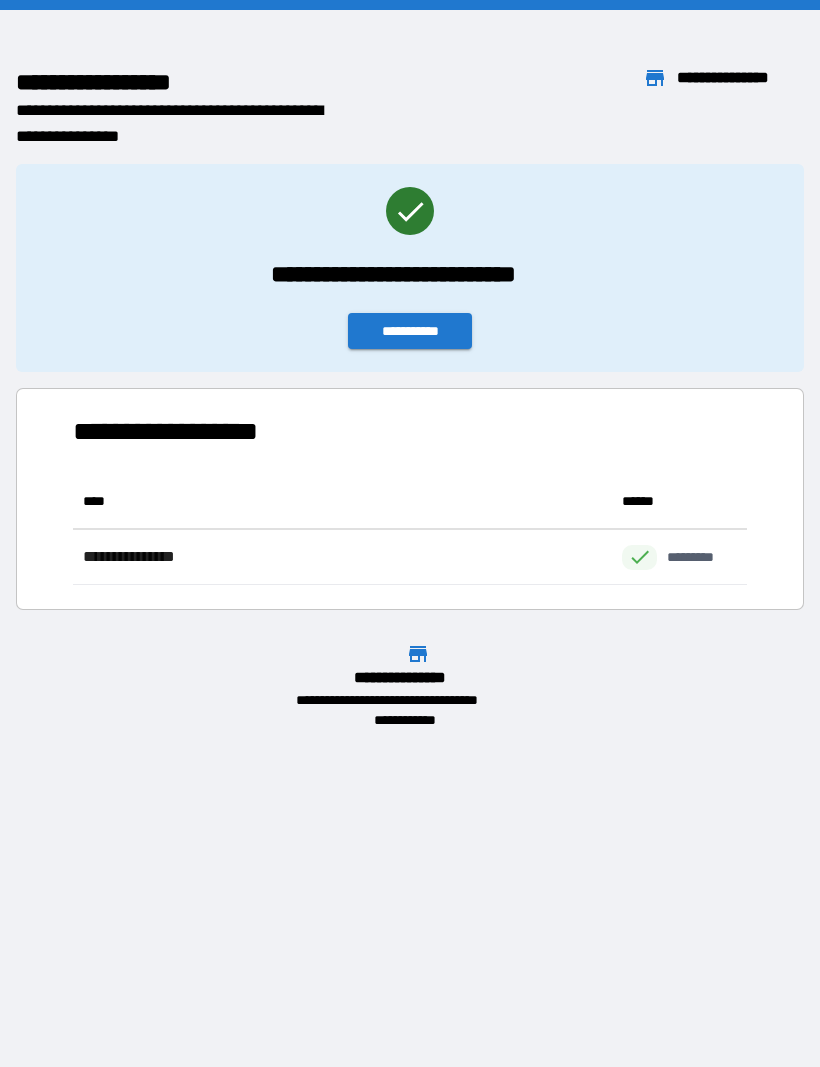 scroll, scrollTop: 1, scrollLeft: 1, axis: both 